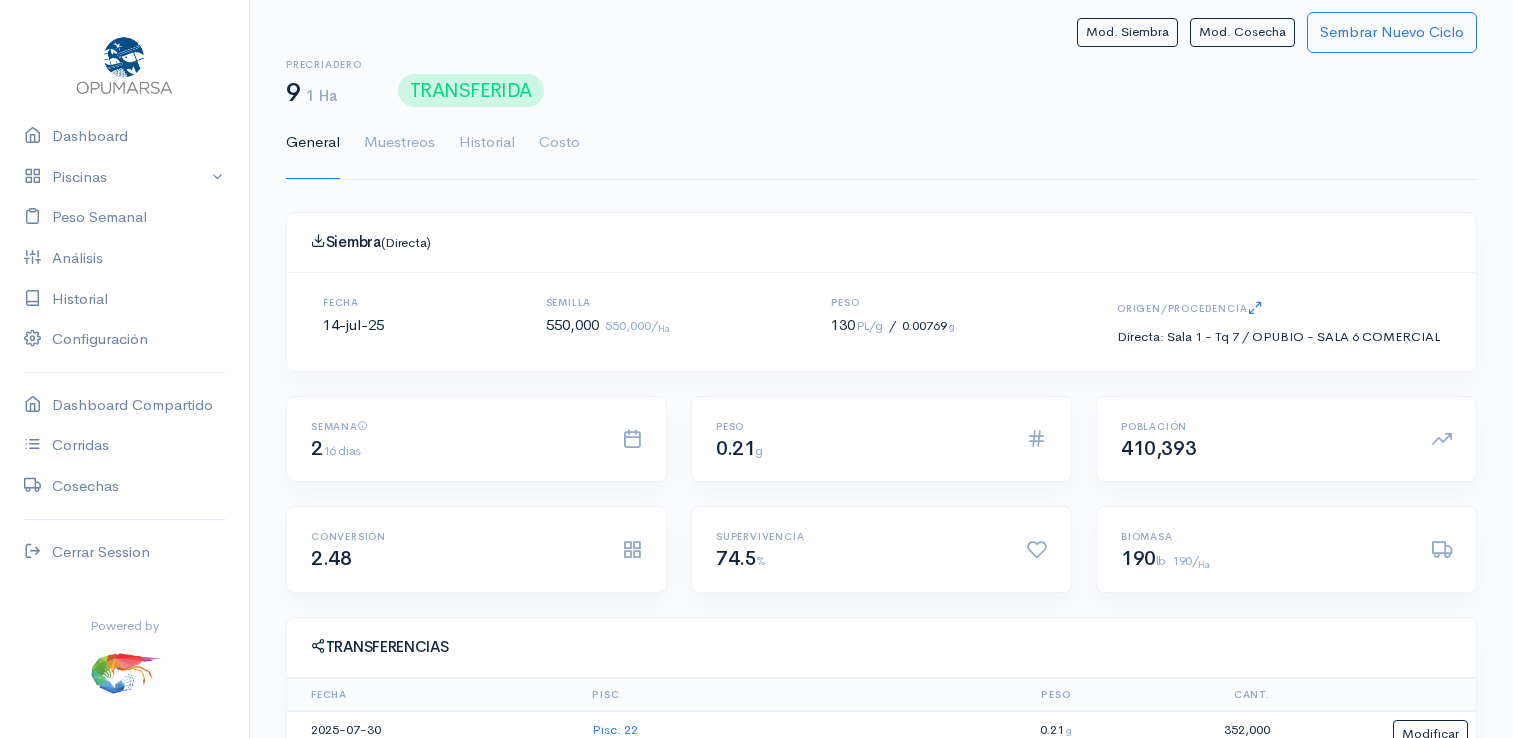 scroll, scrollTop: 0, scrollLeft: 0, axis: both 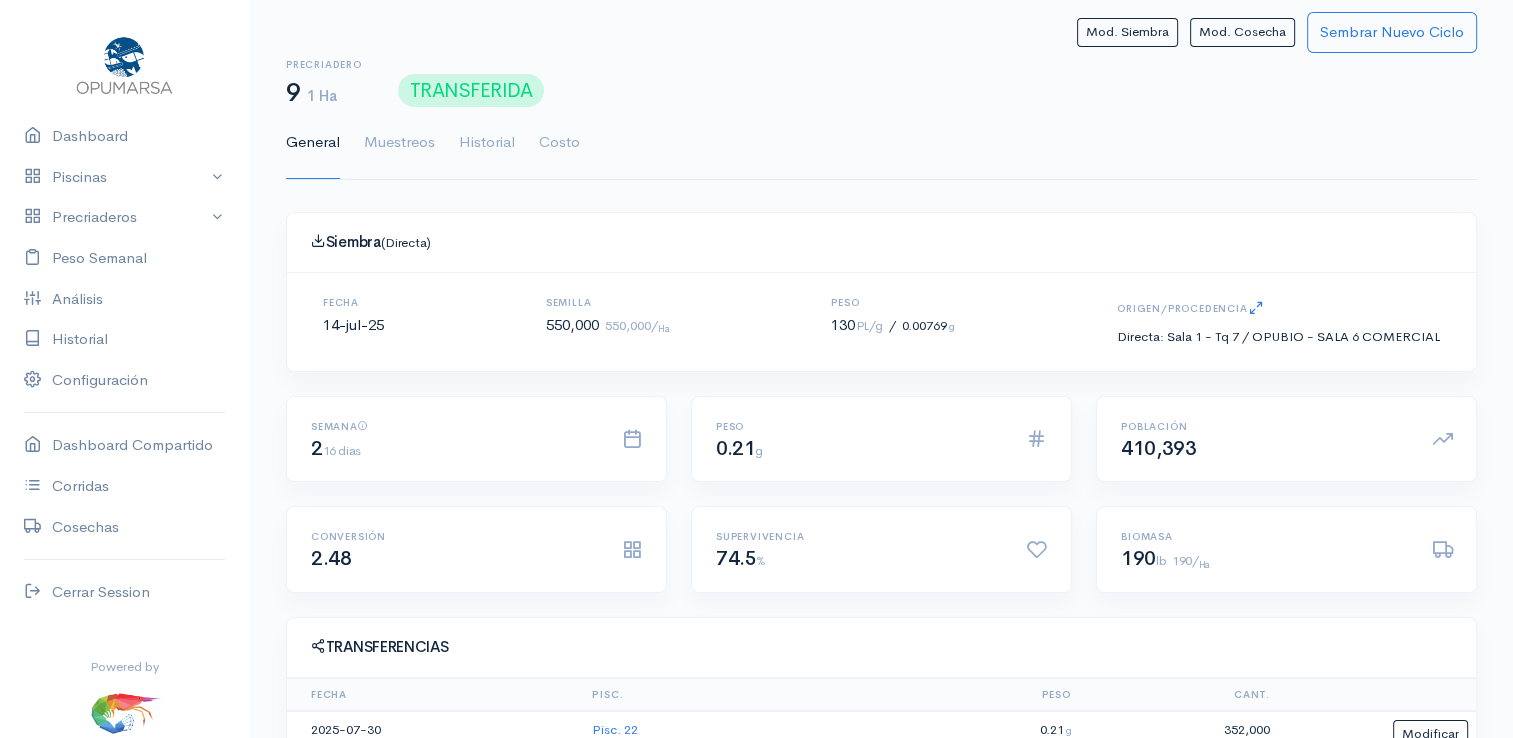 click on "General   Muestreos   Historial   Costo" 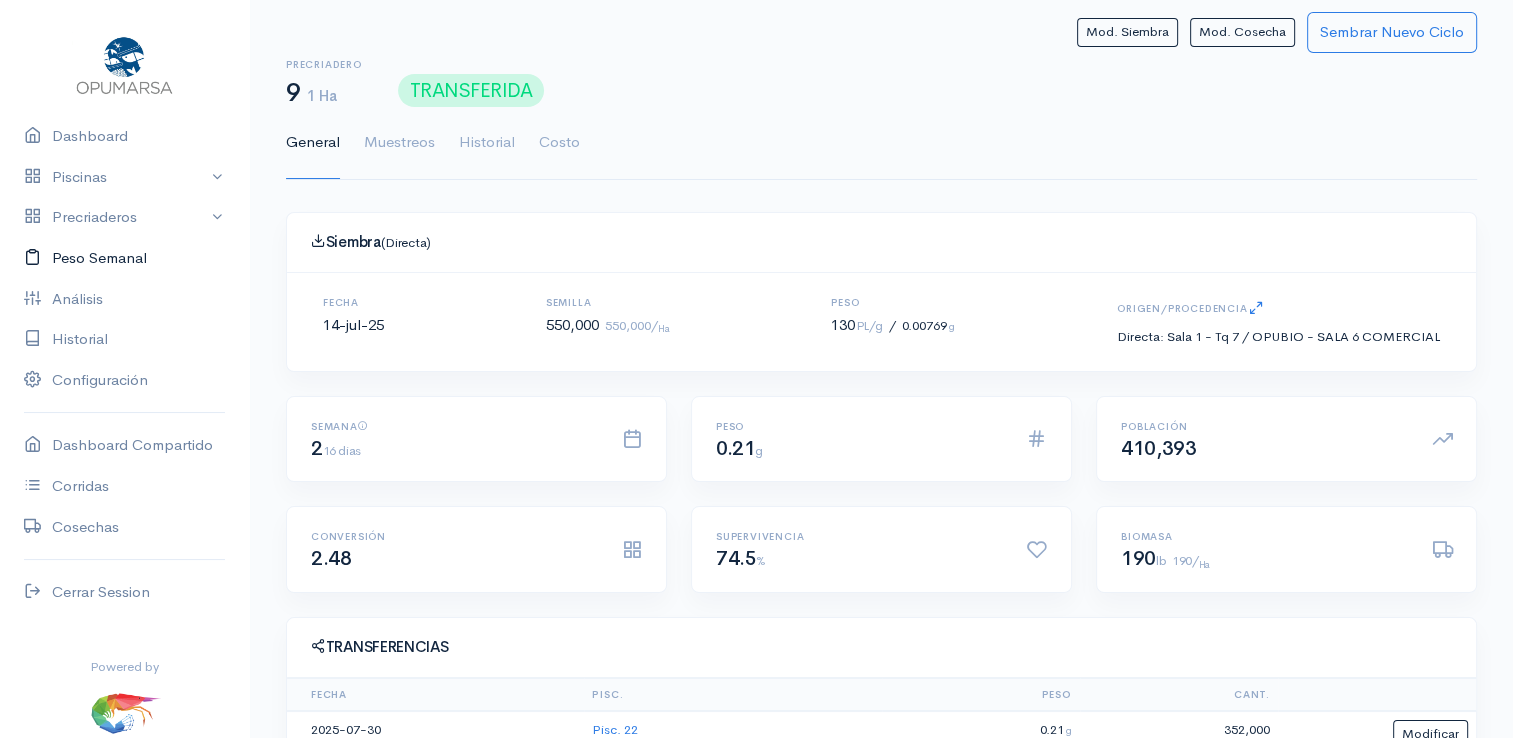 click on "Peso Semanal" at bounding box center (124, 258) 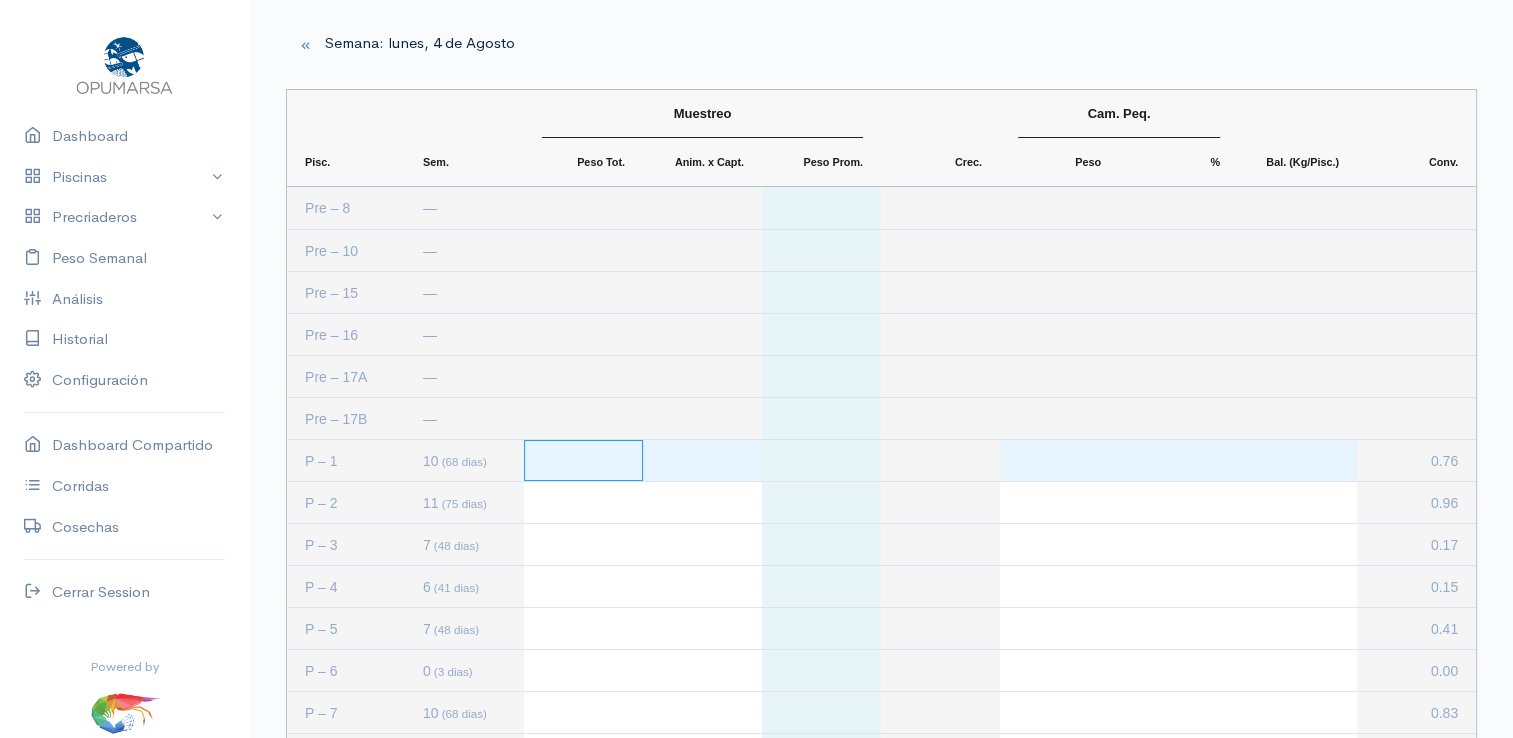click 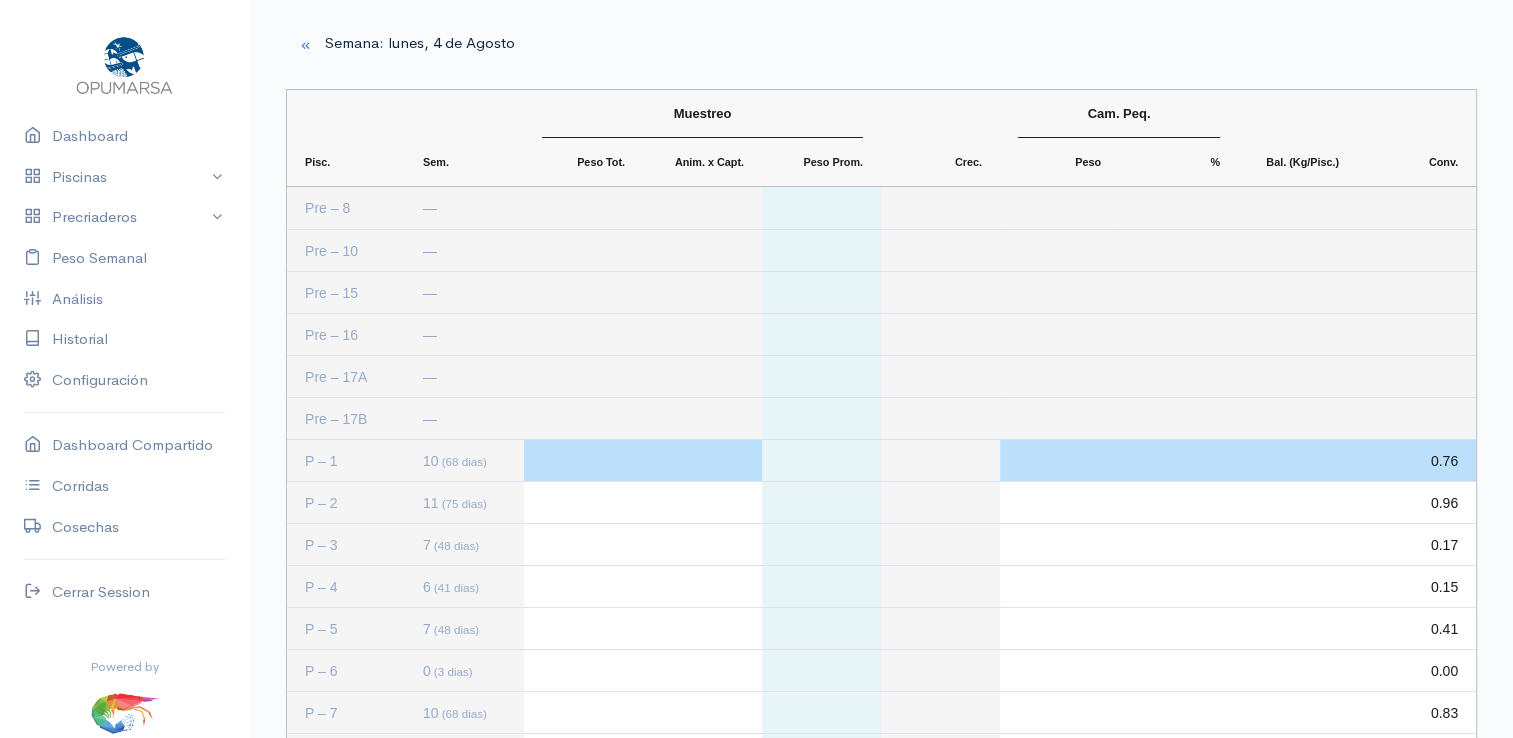 click 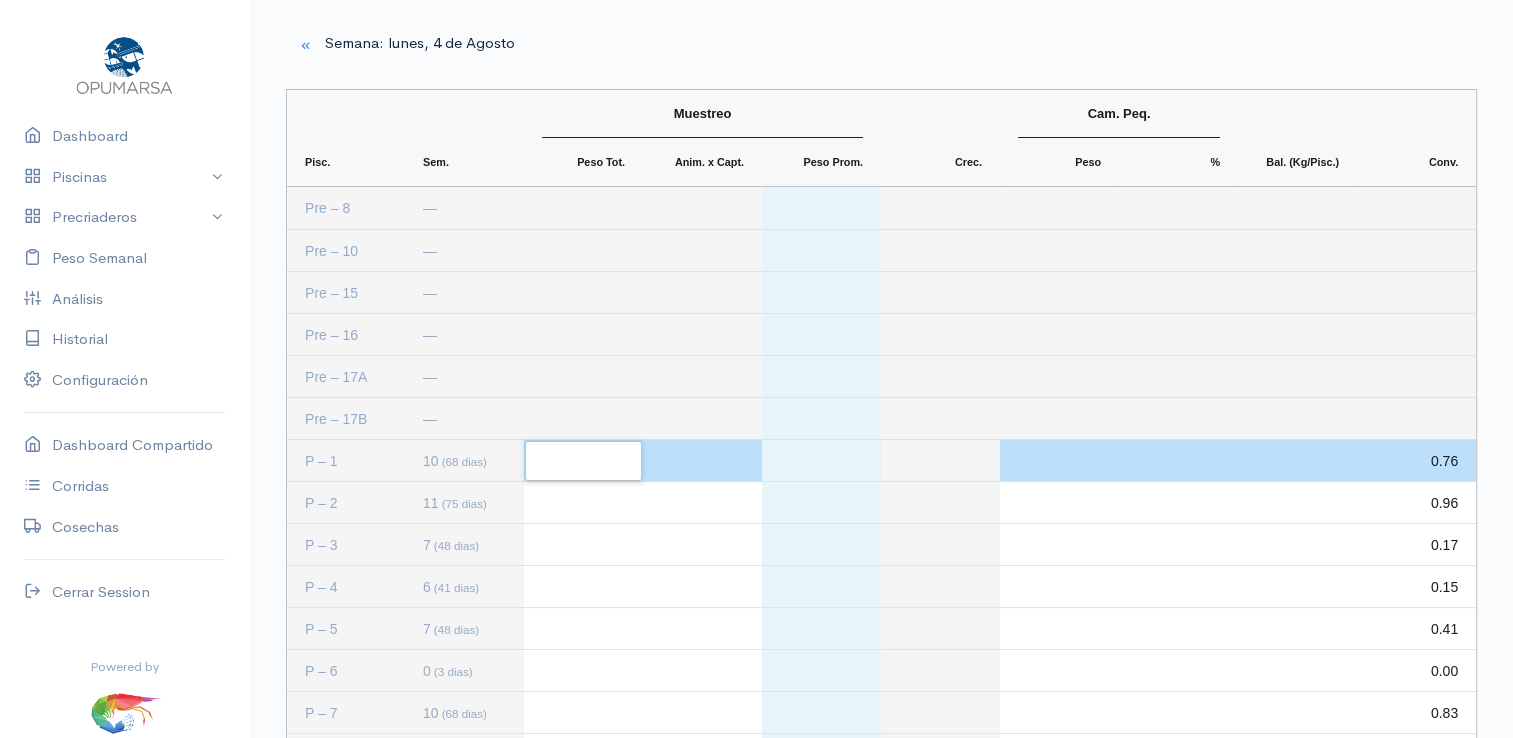 click at bounding box center (583, 461) 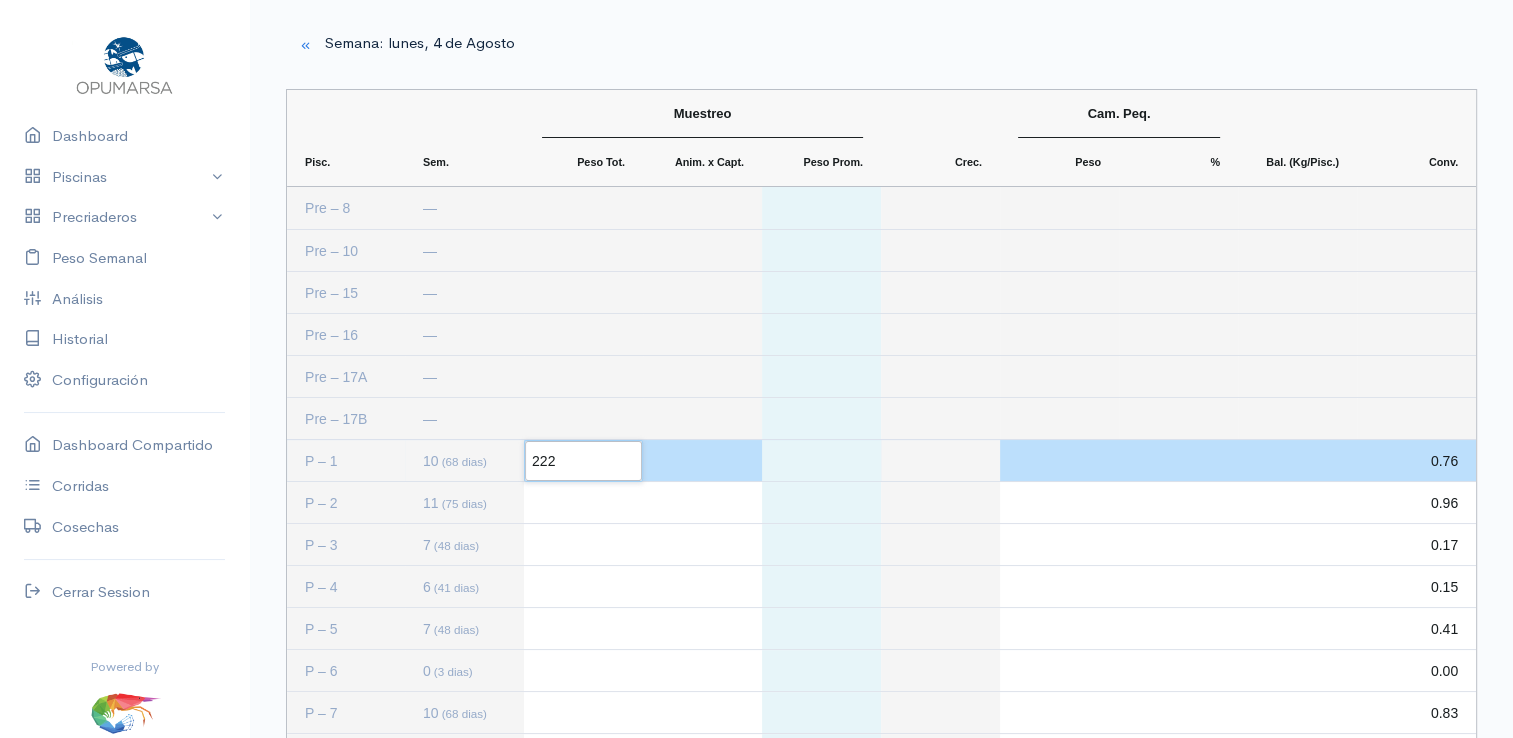 type on "2223" 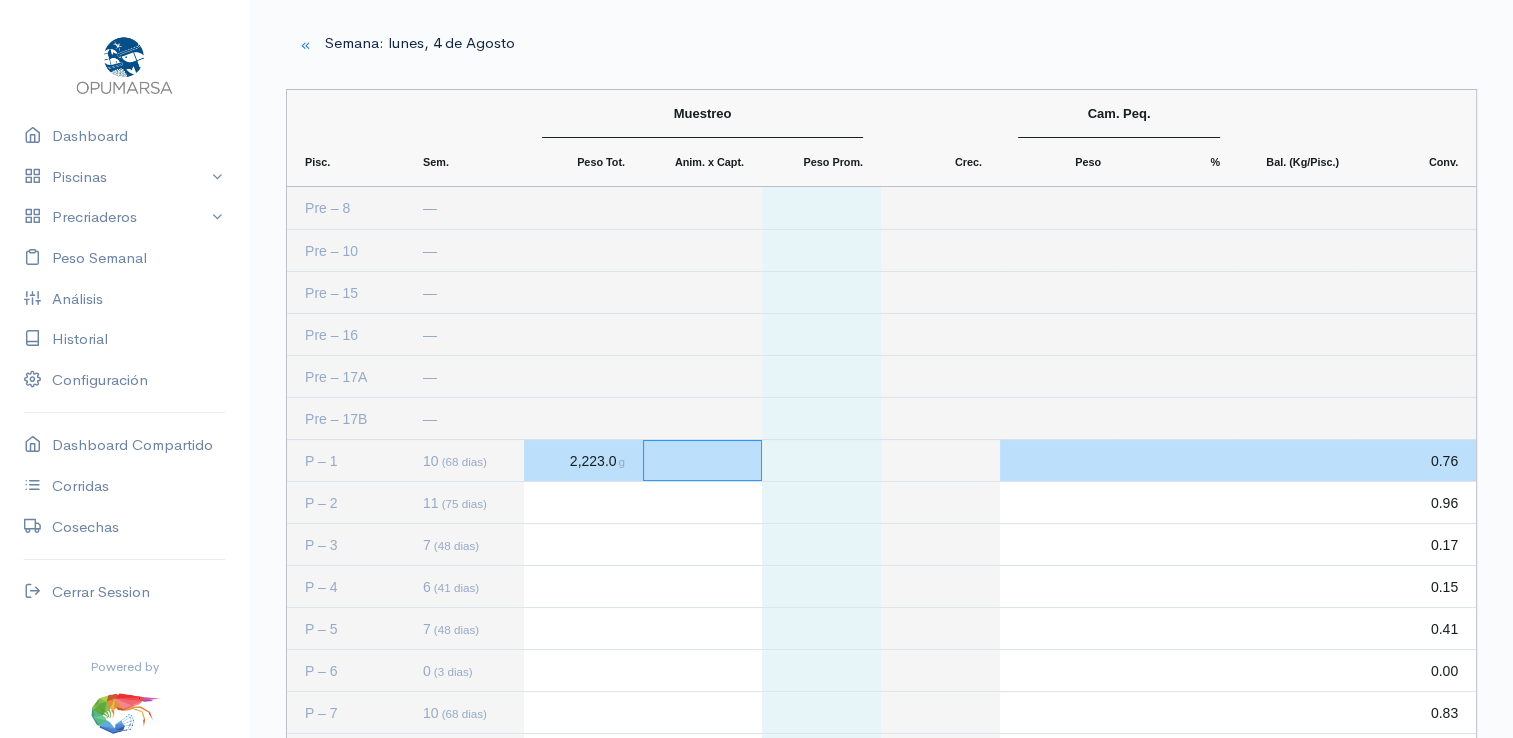 click 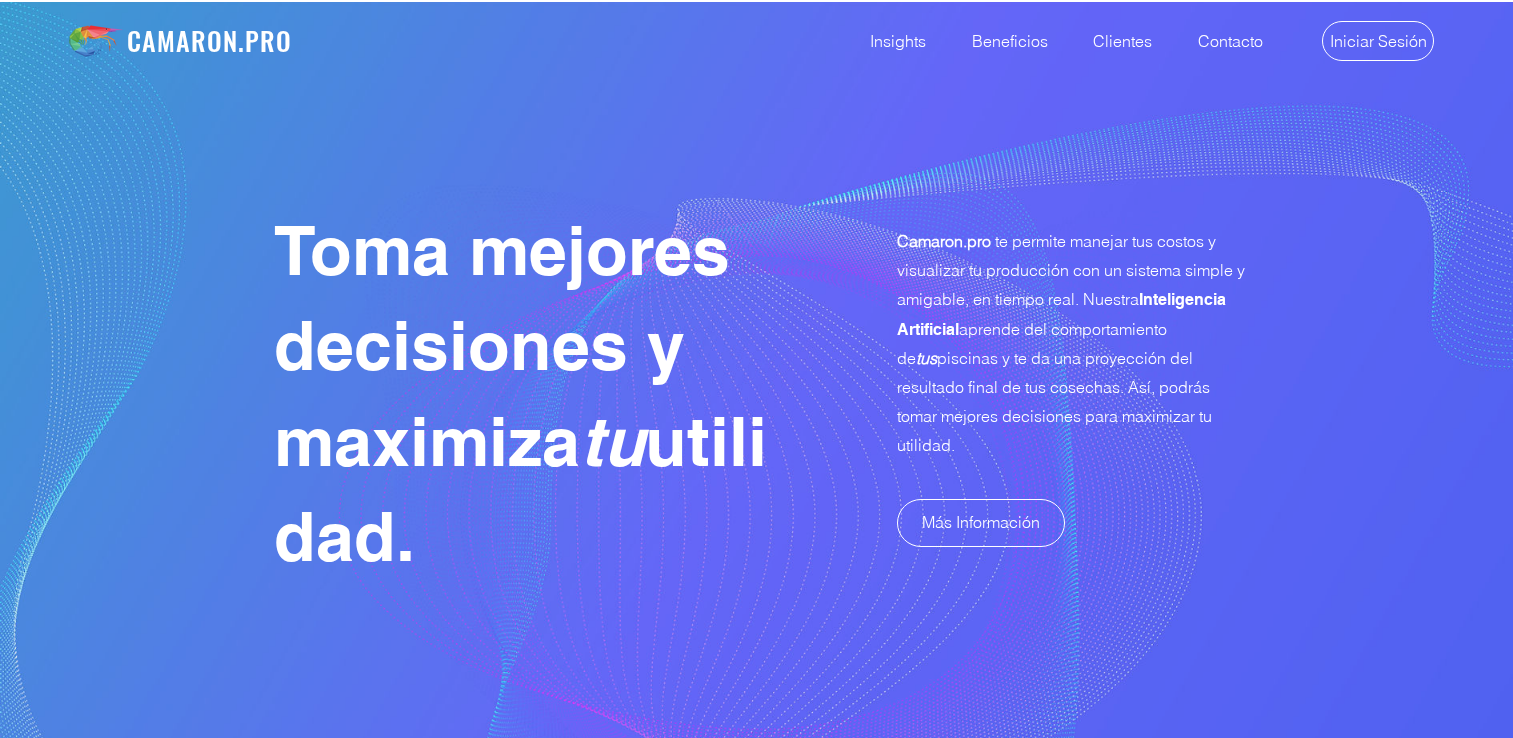 scroll, scrollTop: 0, scrollLeft: 0, axis: both 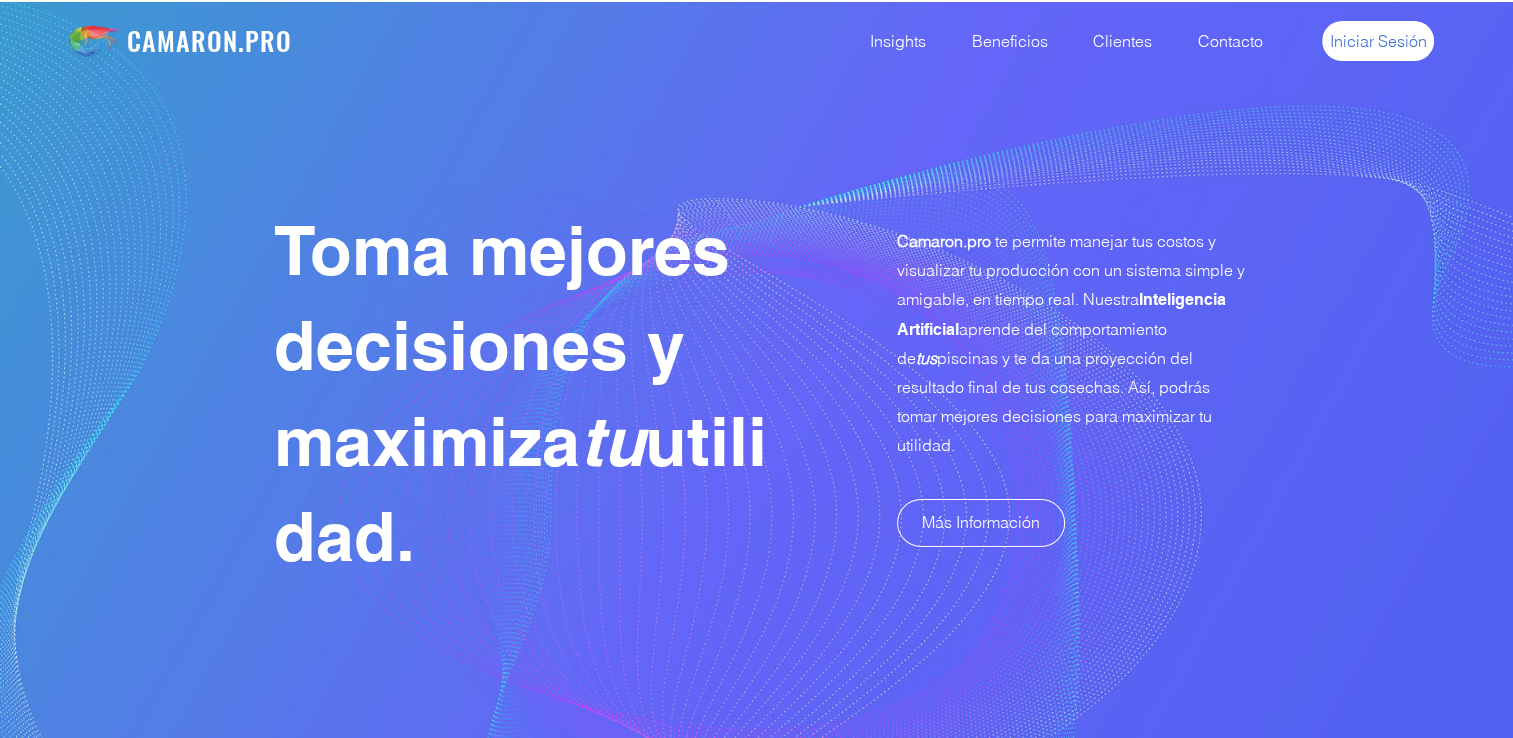 click on "Iniciar Sesión" at bounding box center (1378, 41) 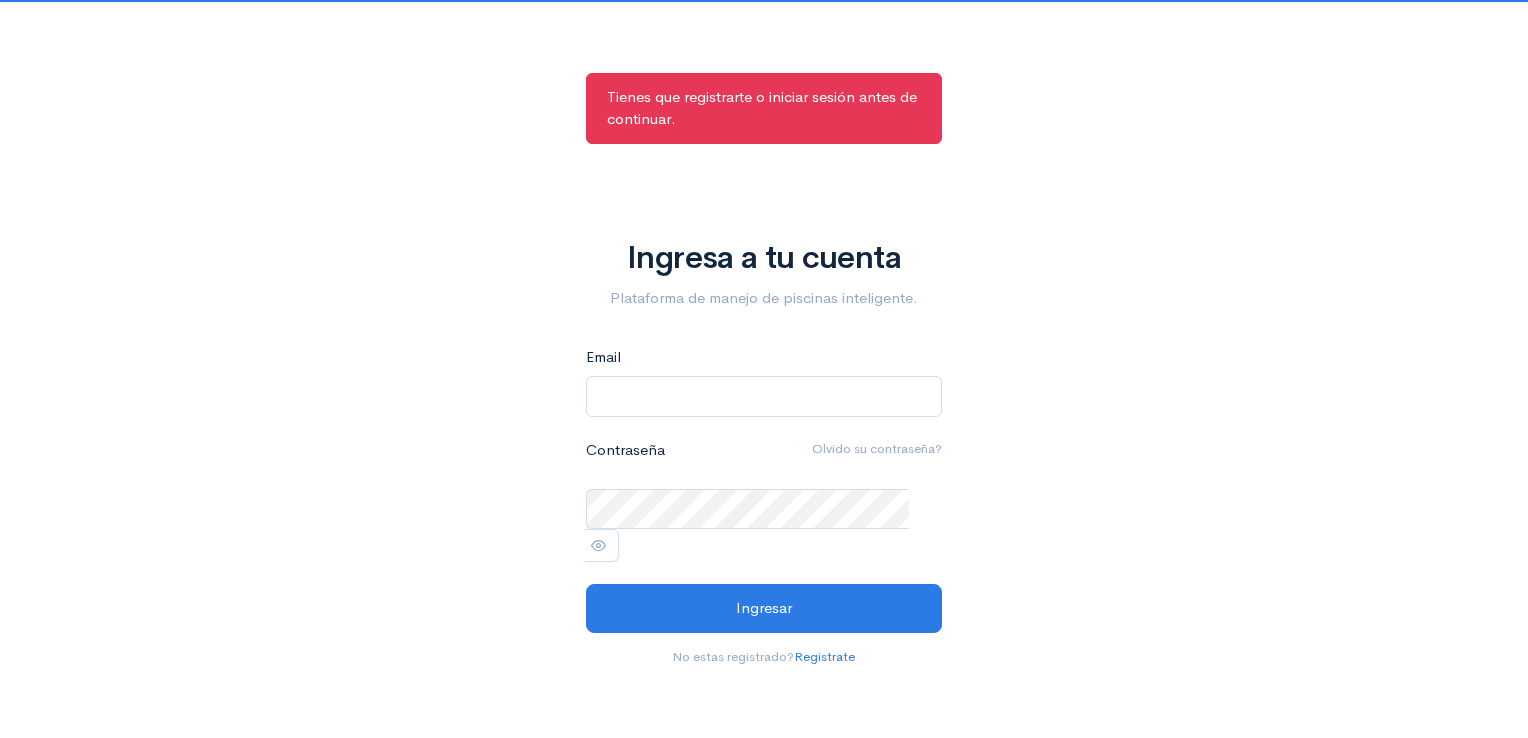 scroll, scrollTop: 0, scrollLeft: 0, axis: both 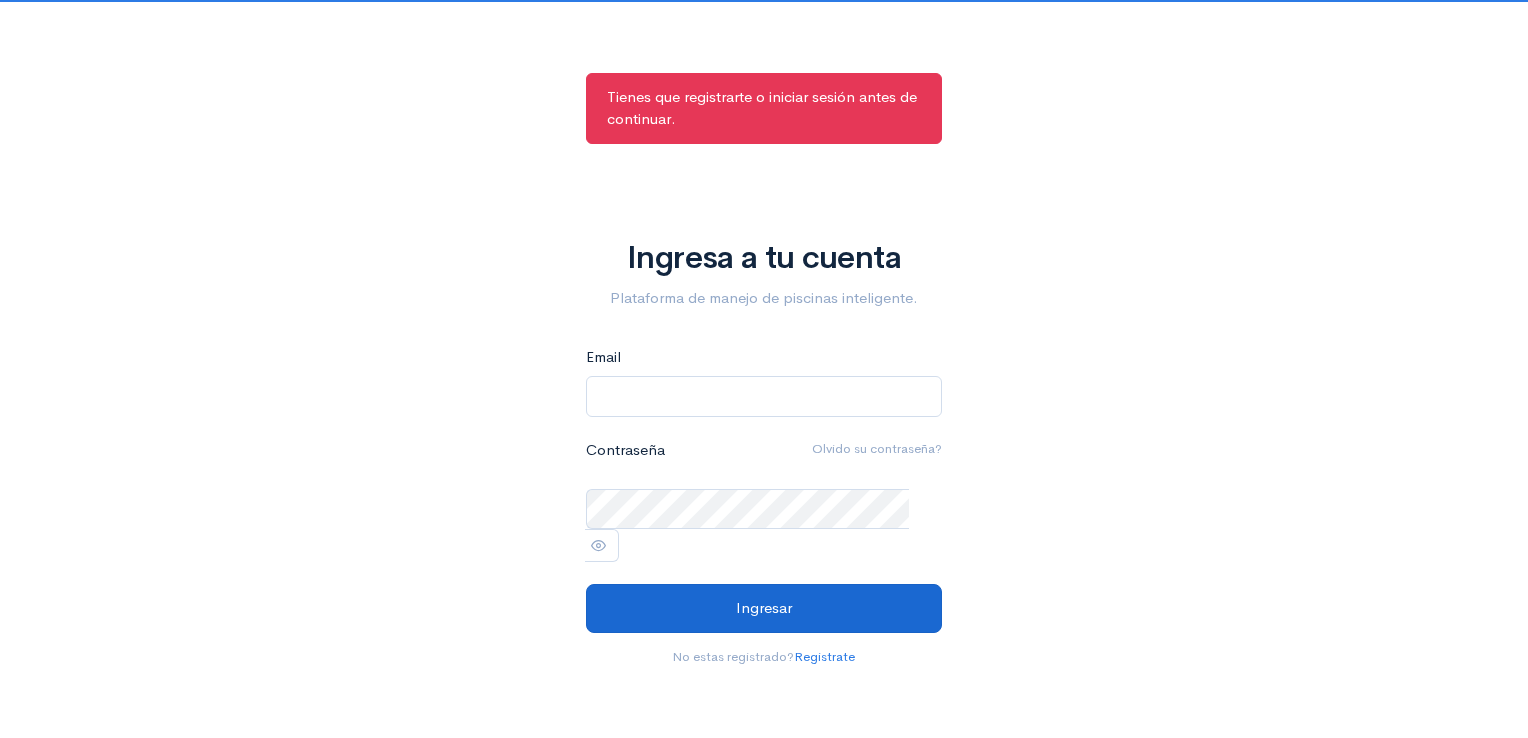 type on "[EMAIL]" 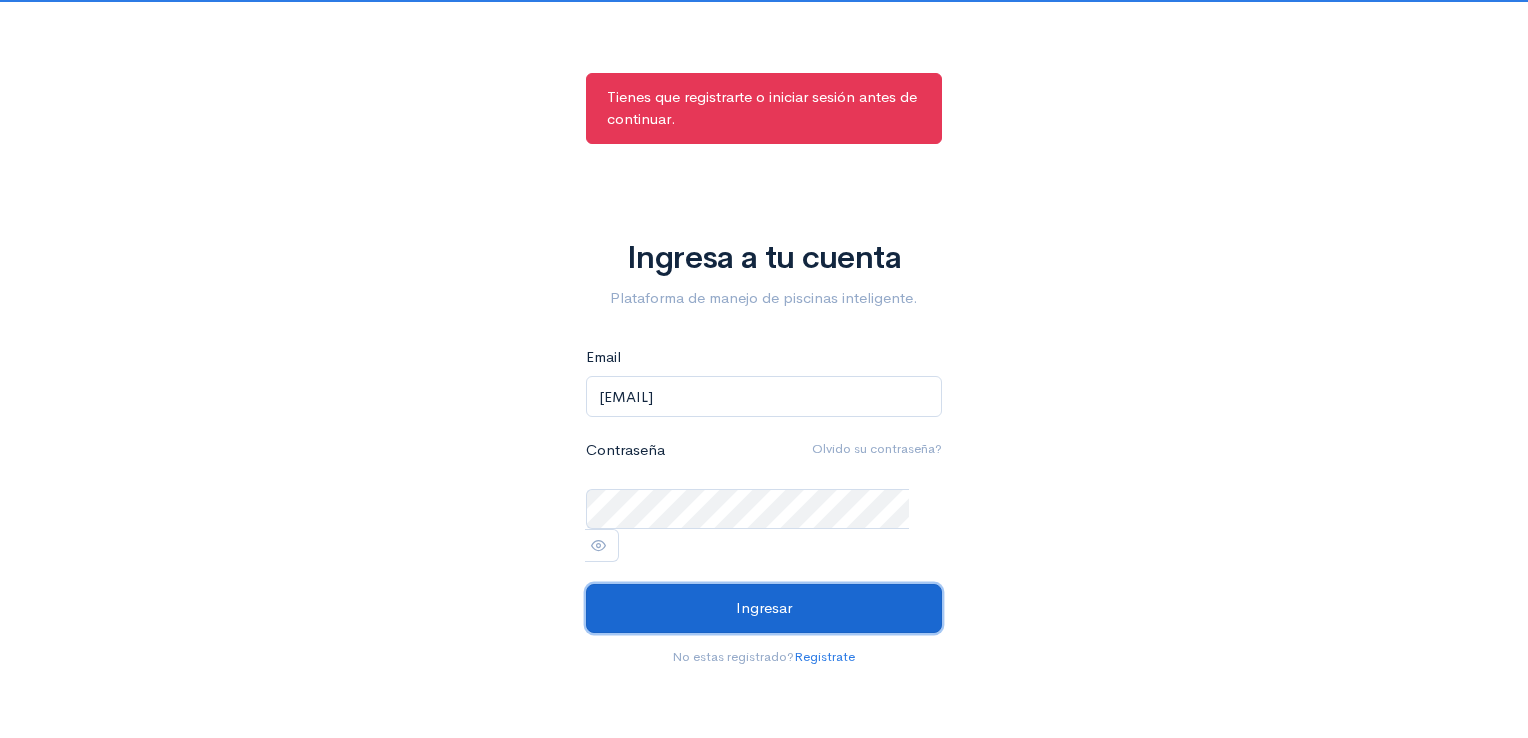 click on "Ingresar" at bounding box center [764, 608] 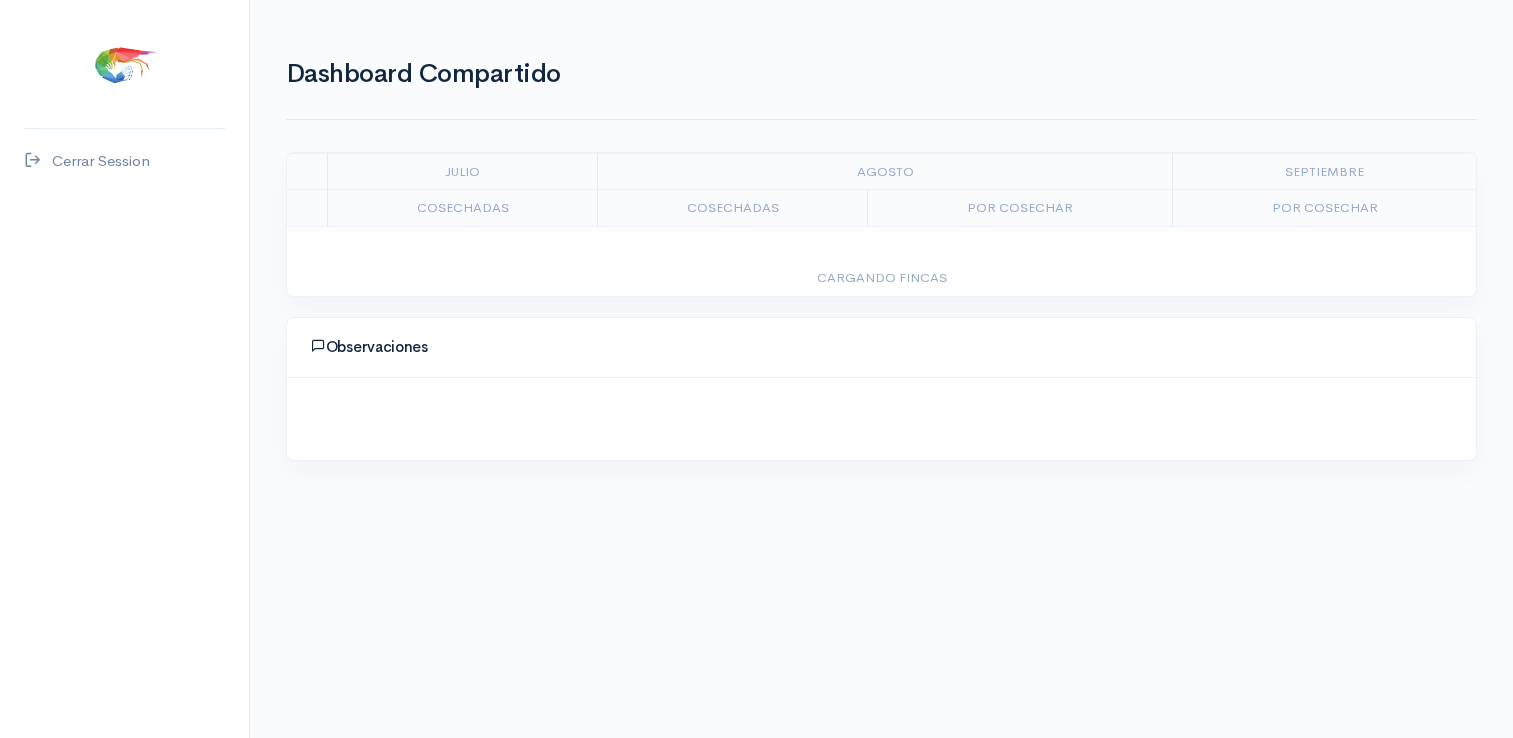 scroll, scrollTop: 0, scrollLeft: 0, axis: both 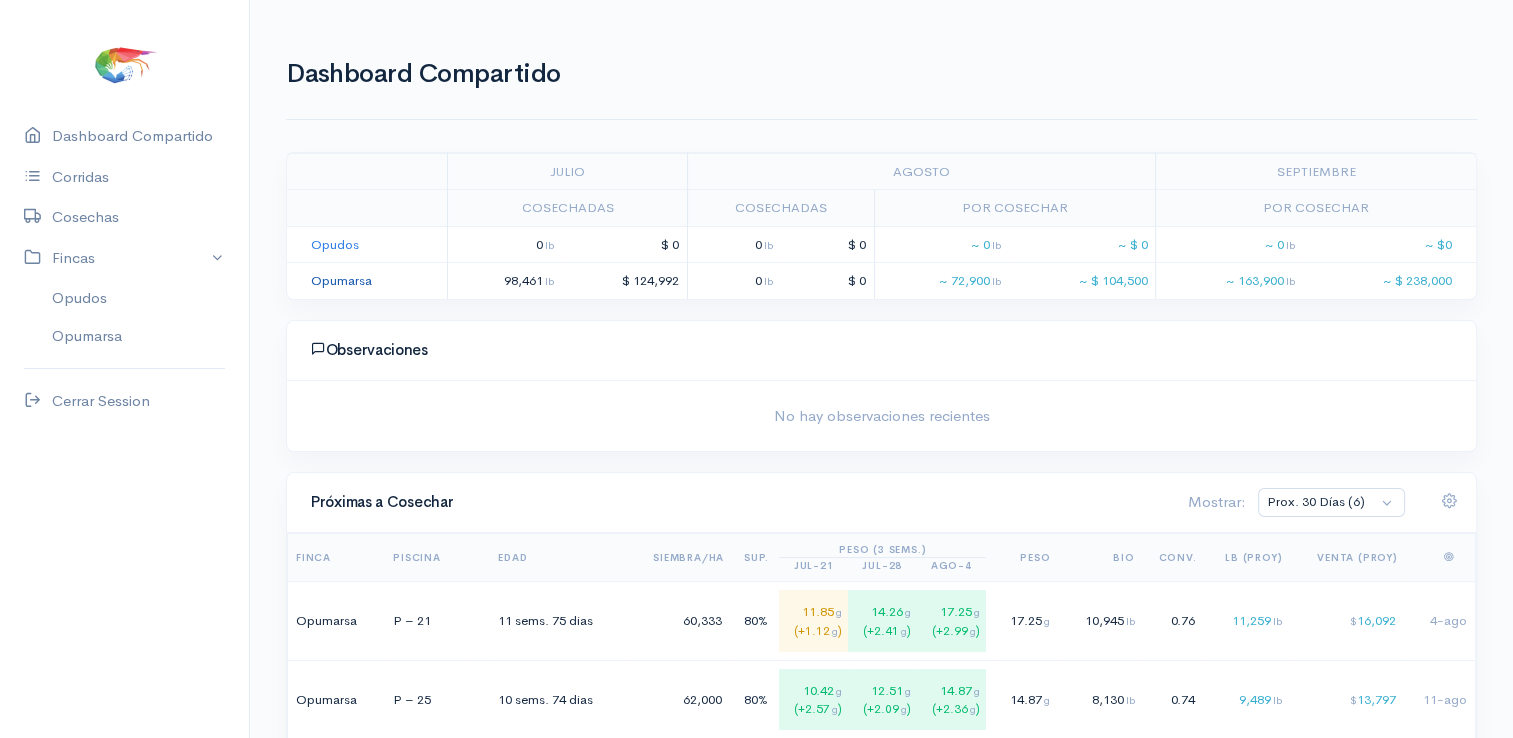 click on "Opumarsa" 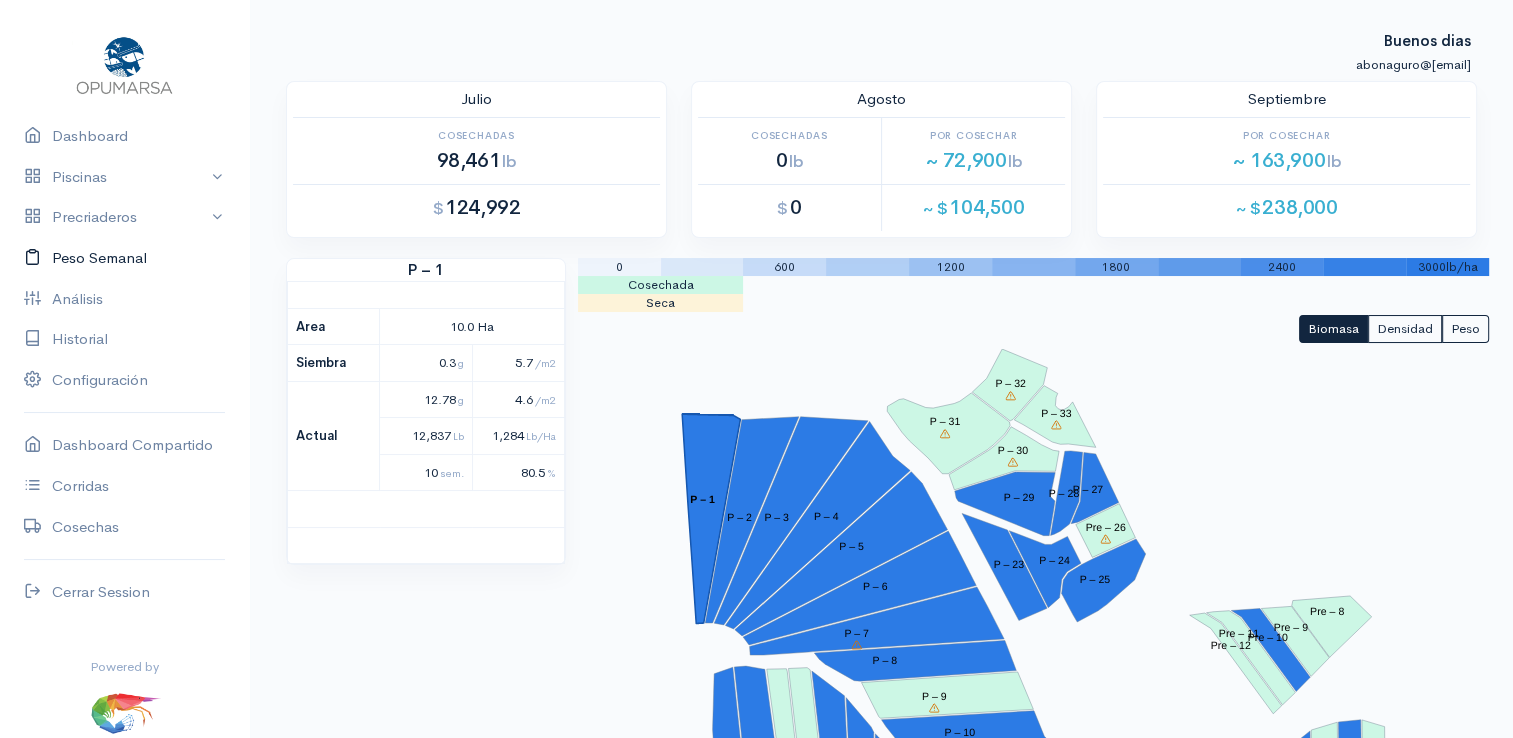 click on "Peso Semanal" at bounding box center (124, 258) 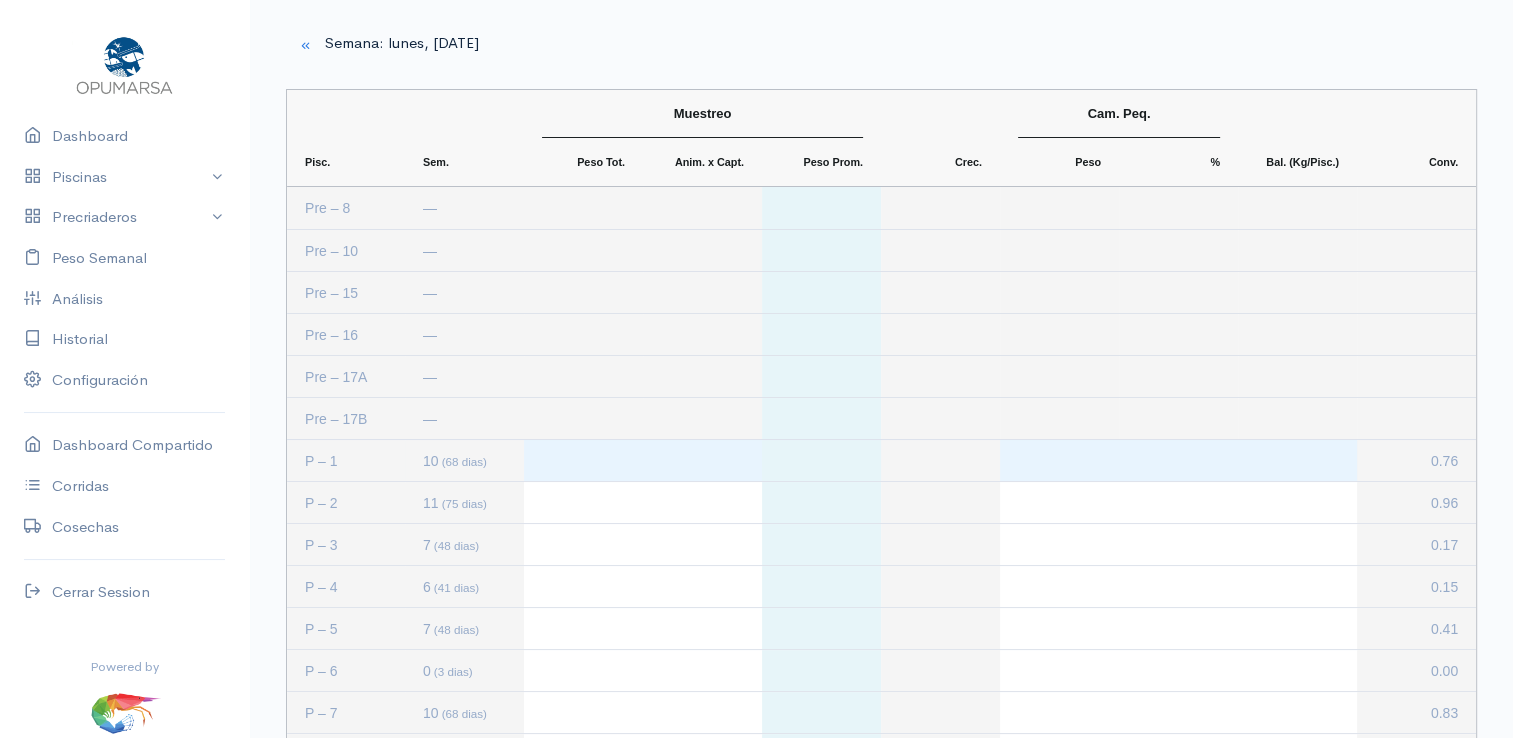 click 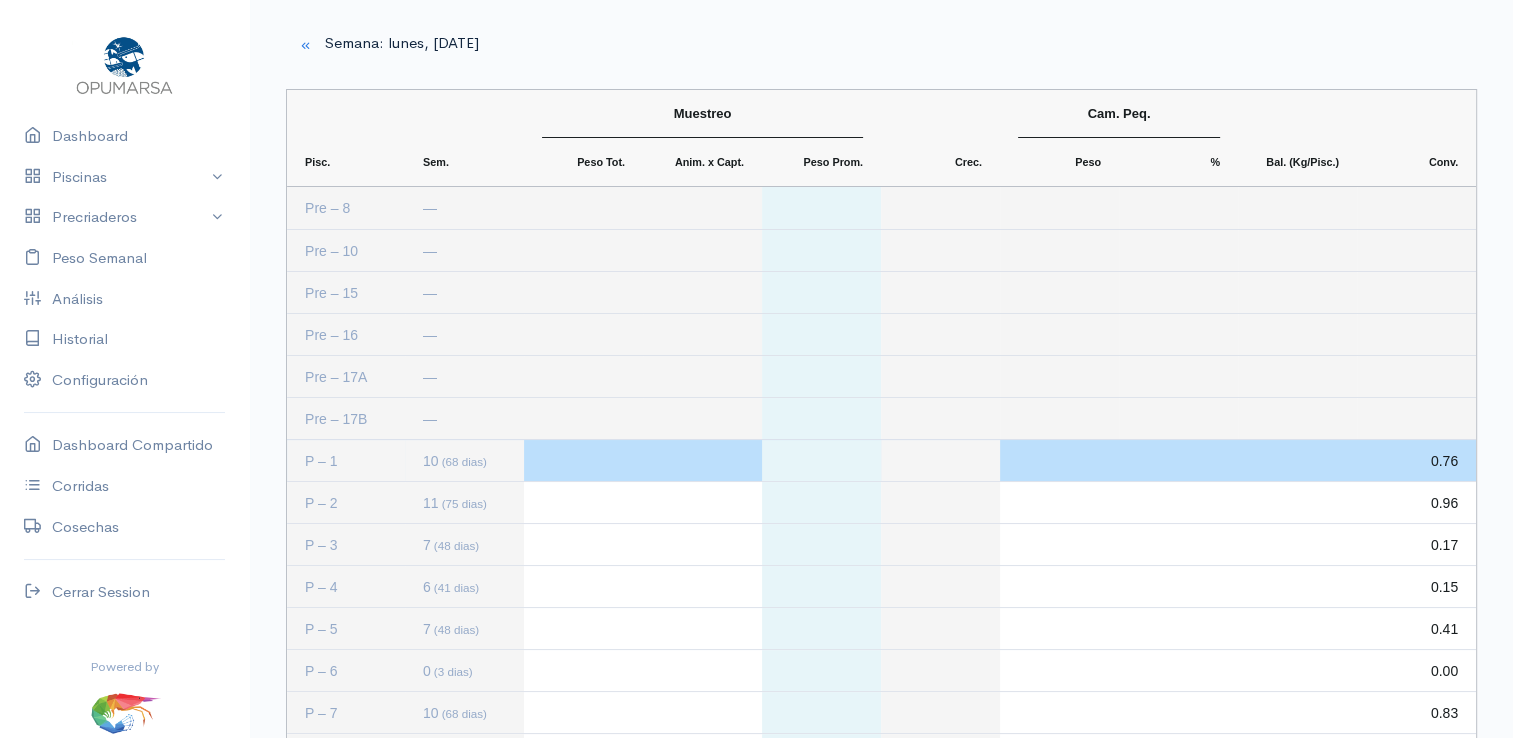 click 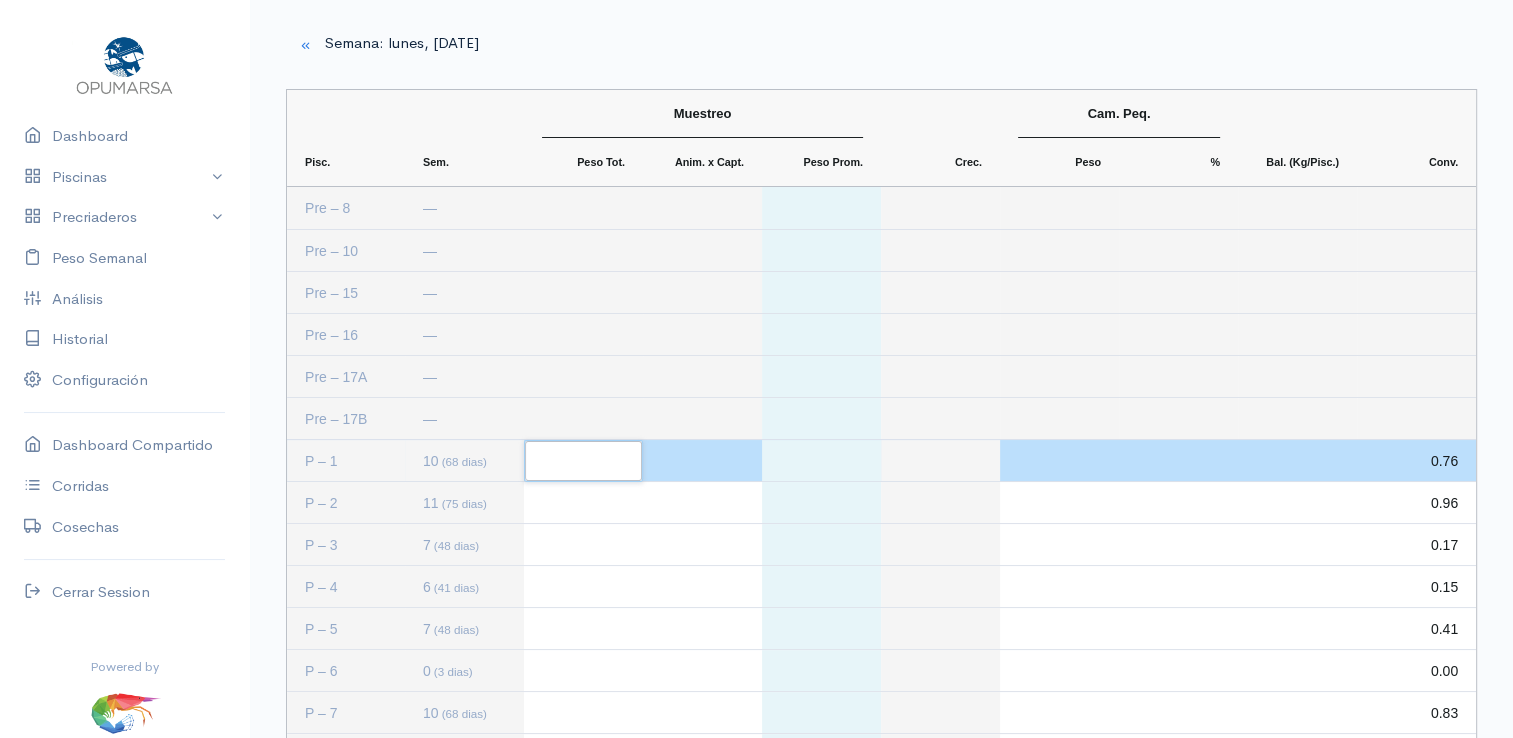 click at bounding box center [583, 461] 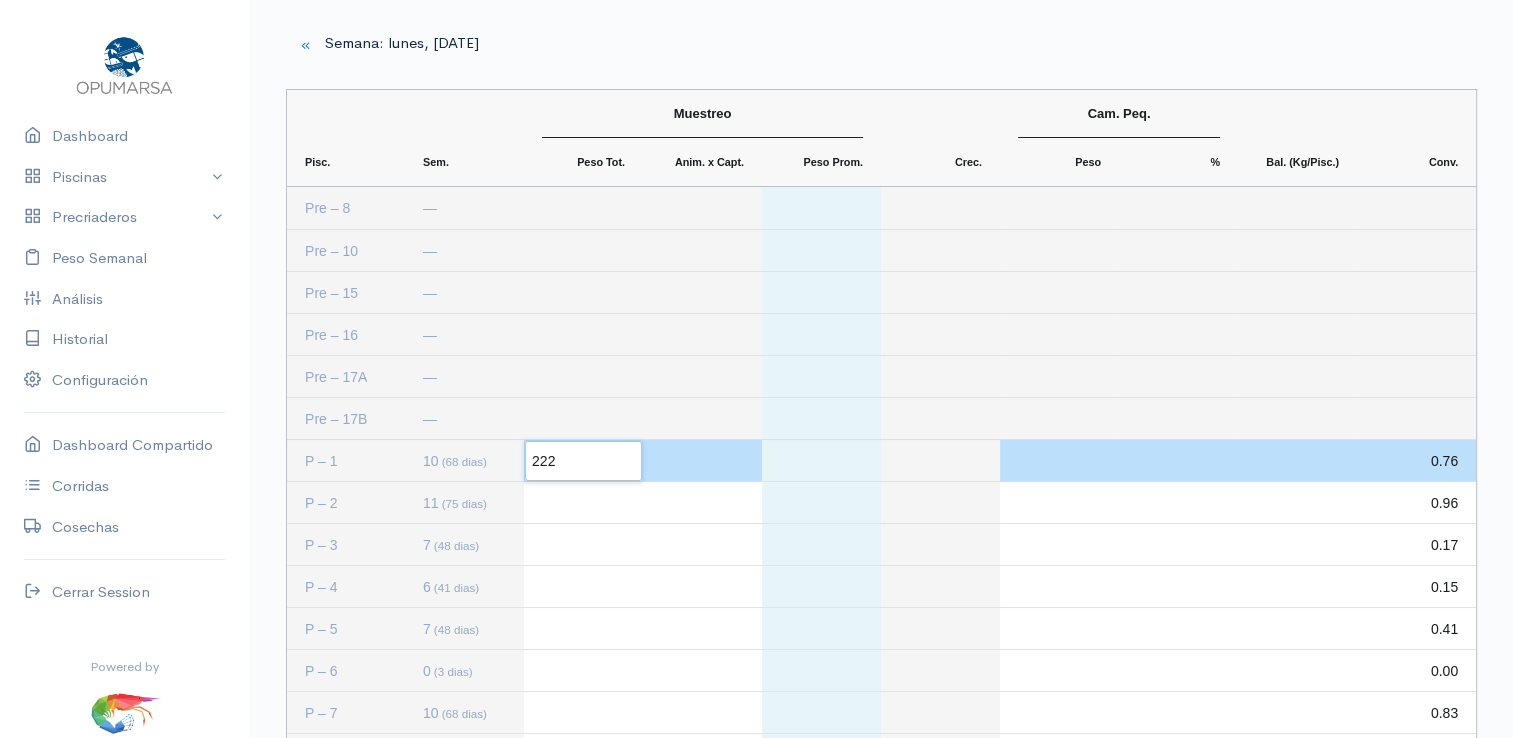 type on "2223" 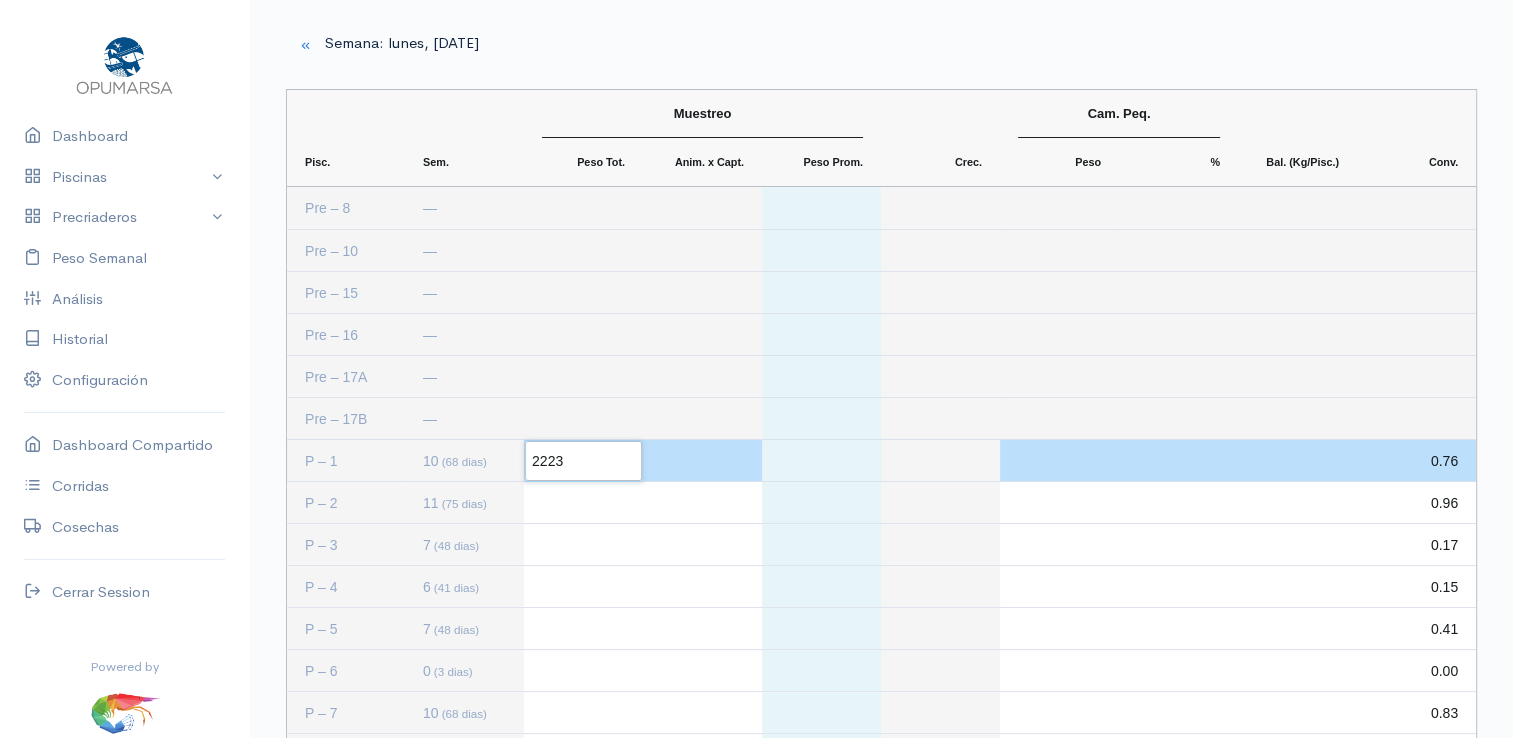 click 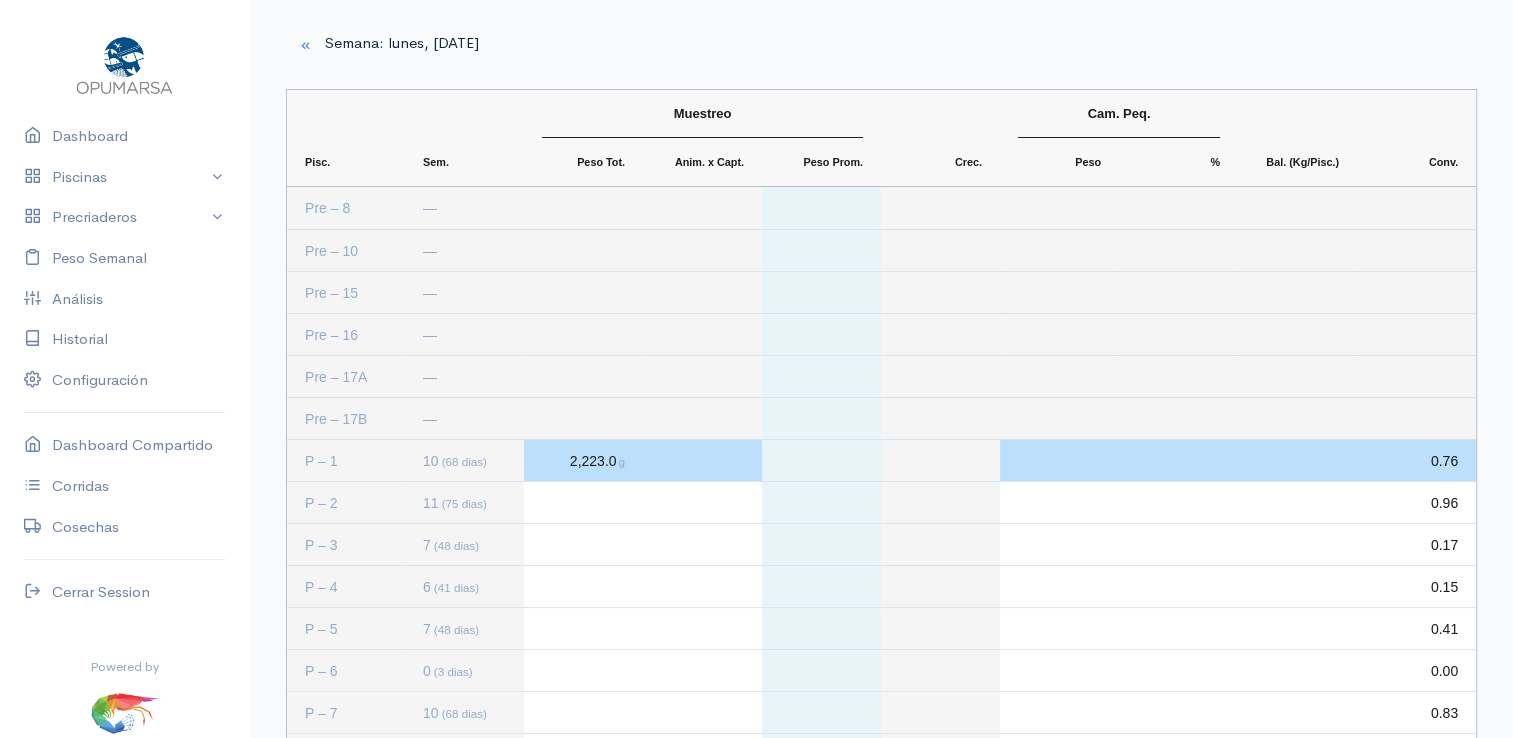 click 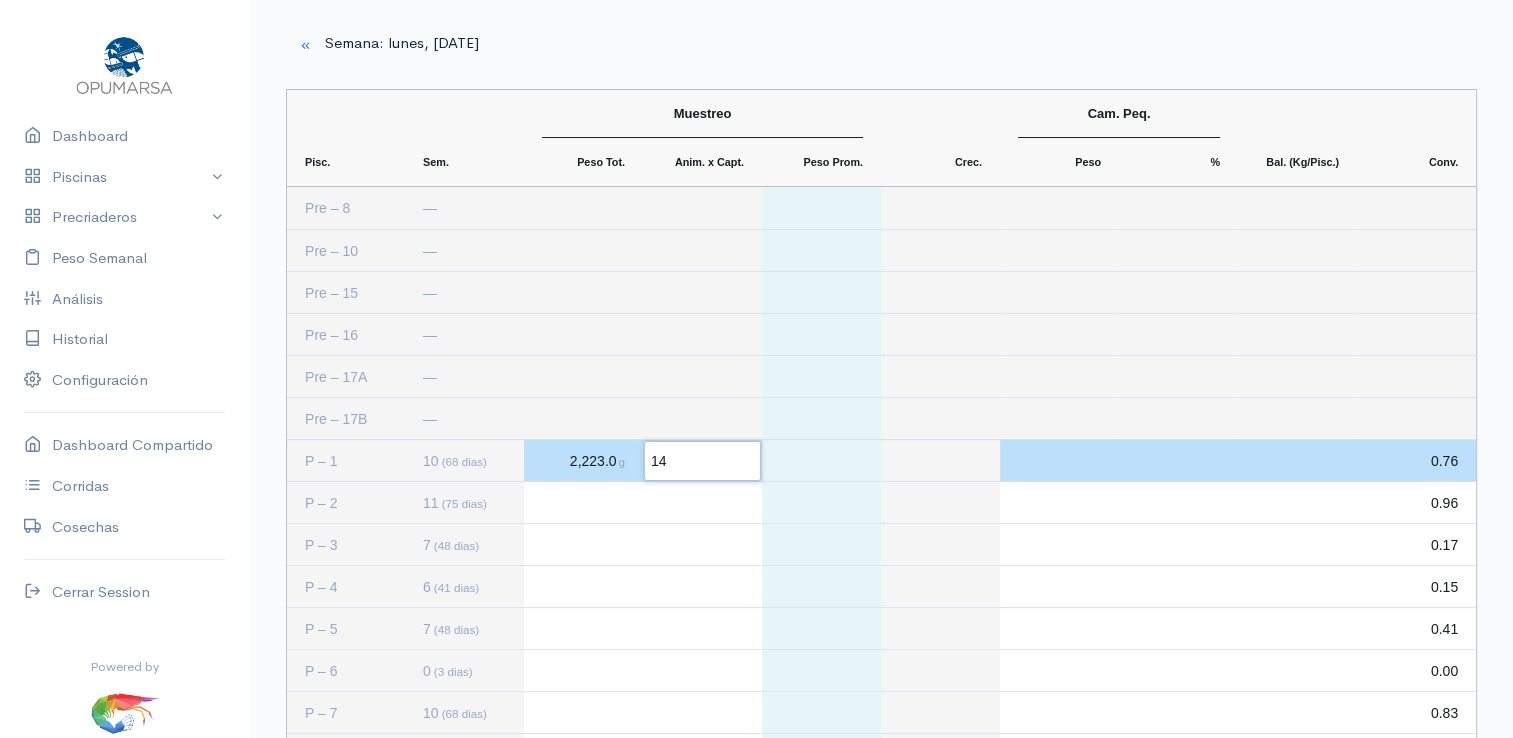 type on "149" 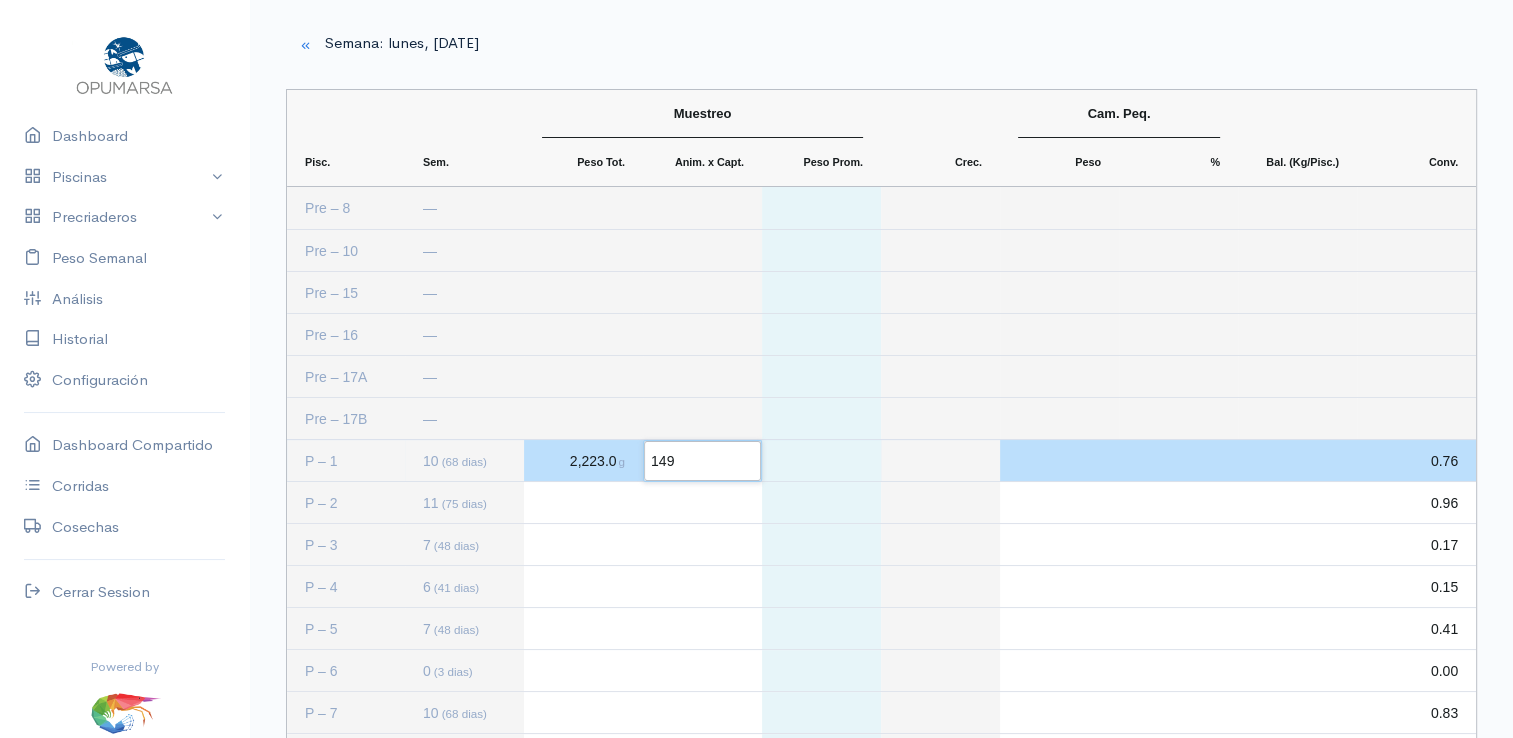 click 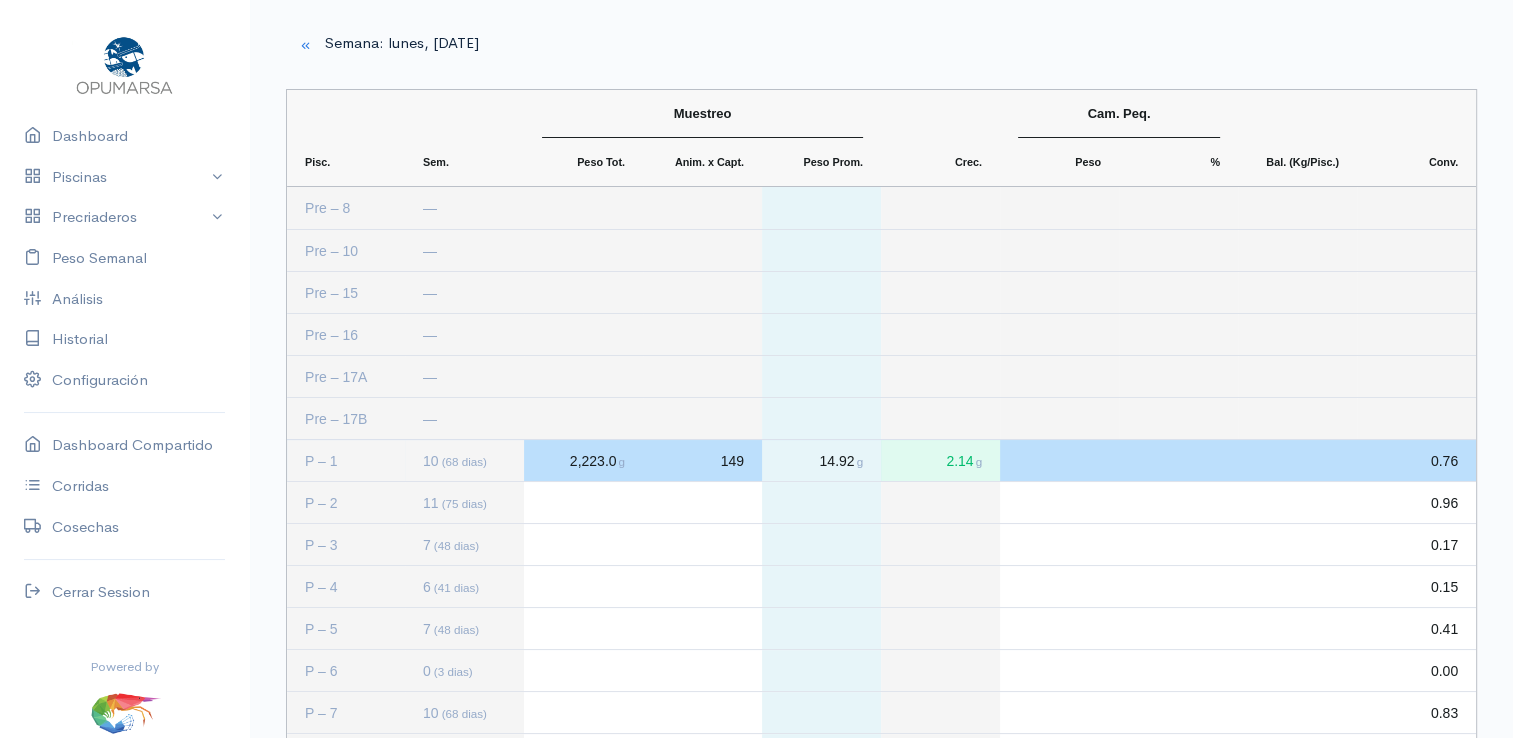 click 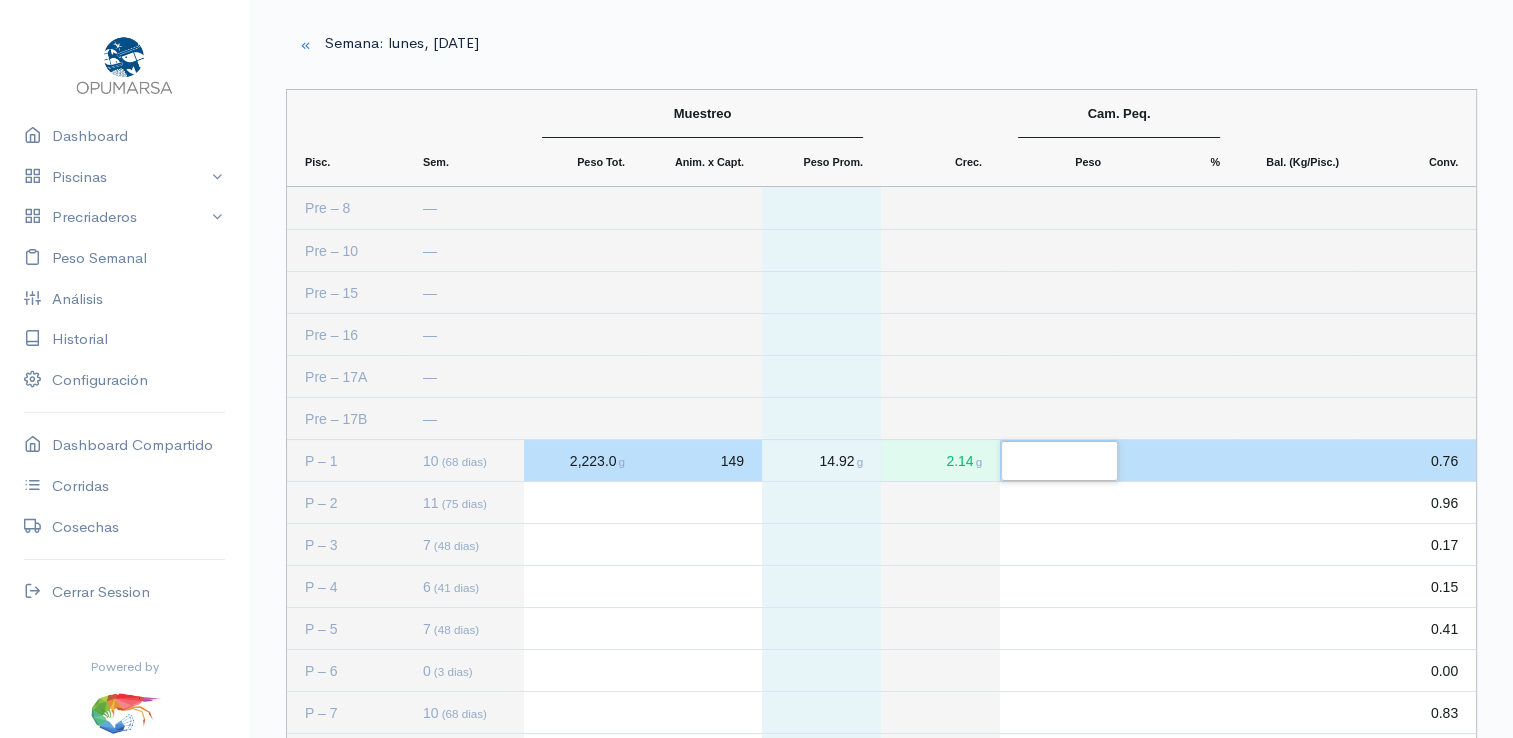 click at bounding box center [1059, 461] 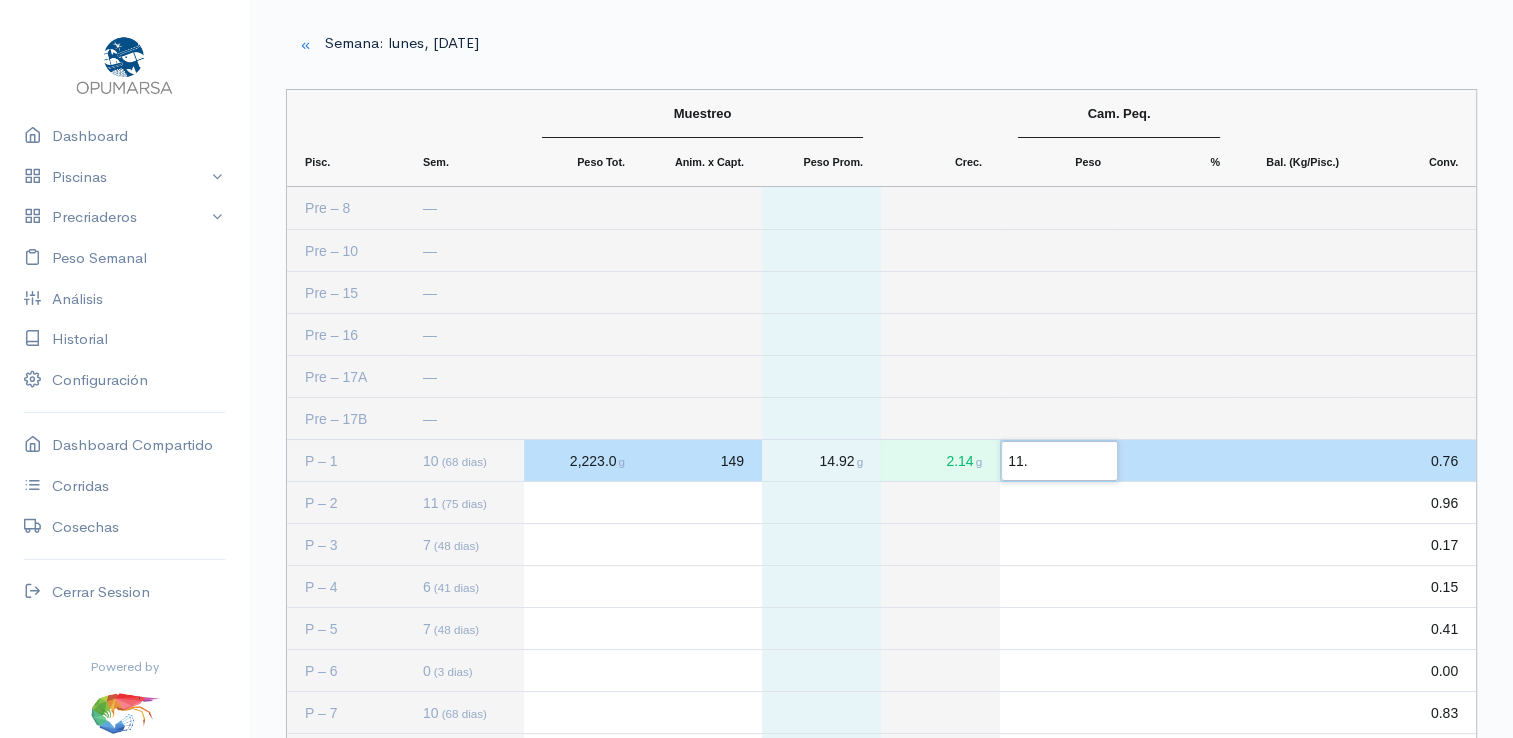 type on "11.7" 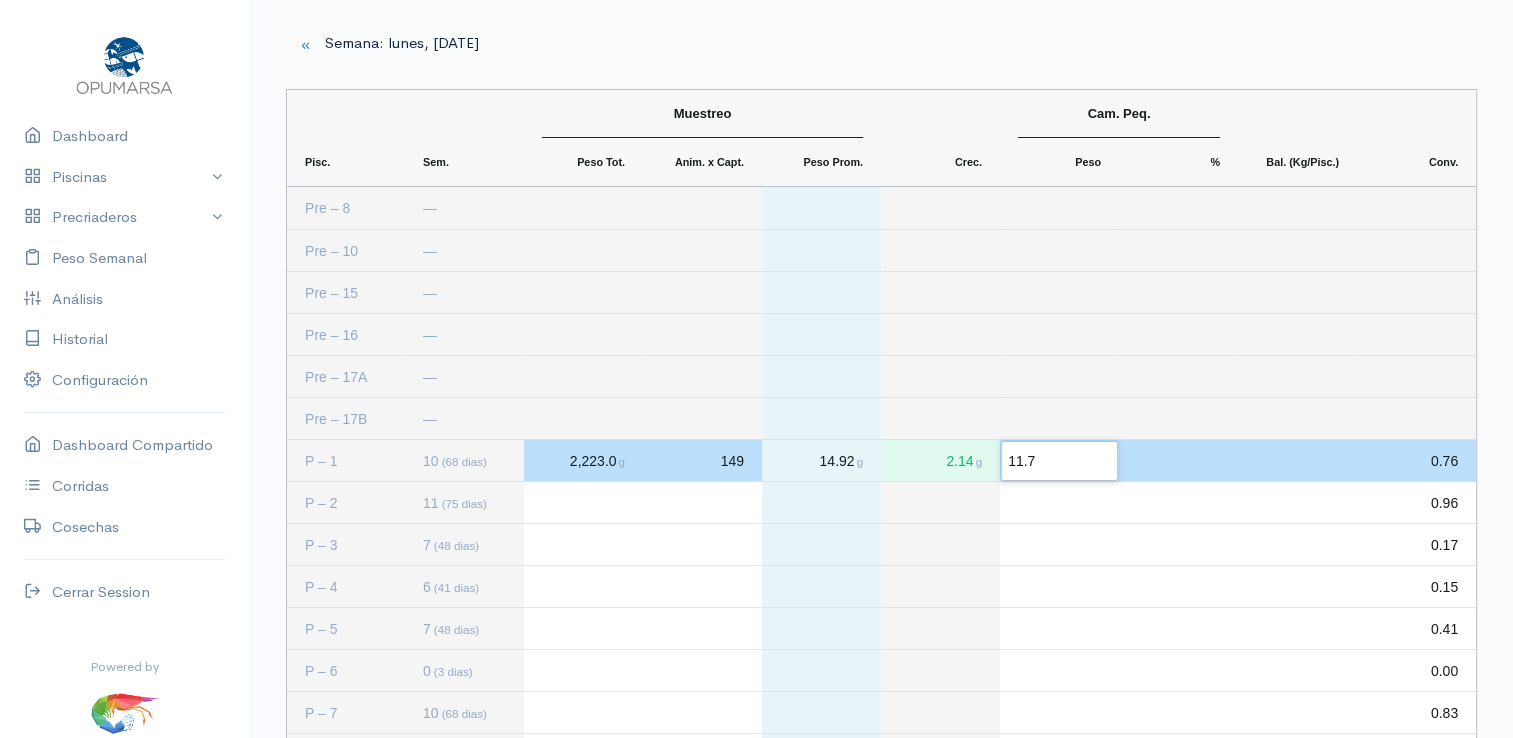 click 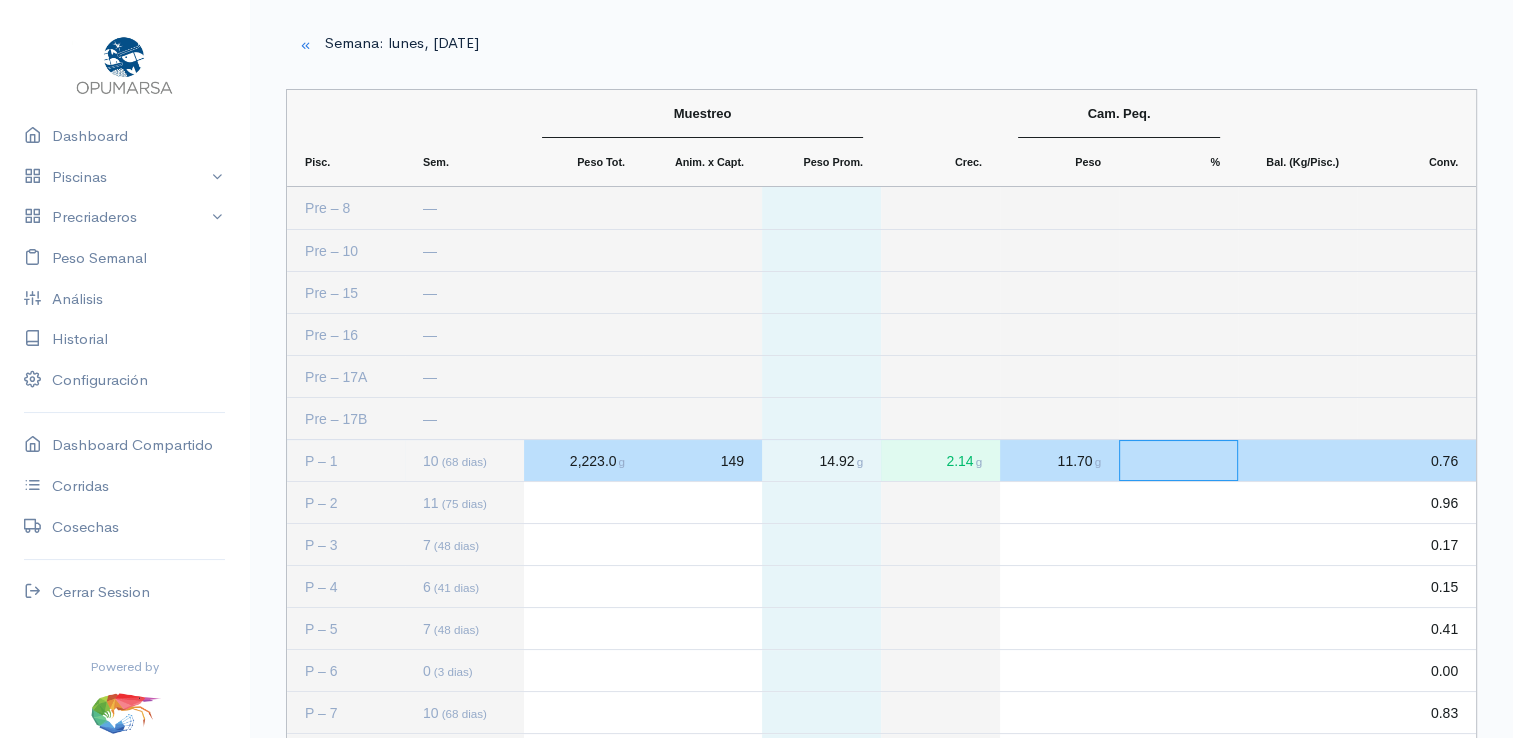 click 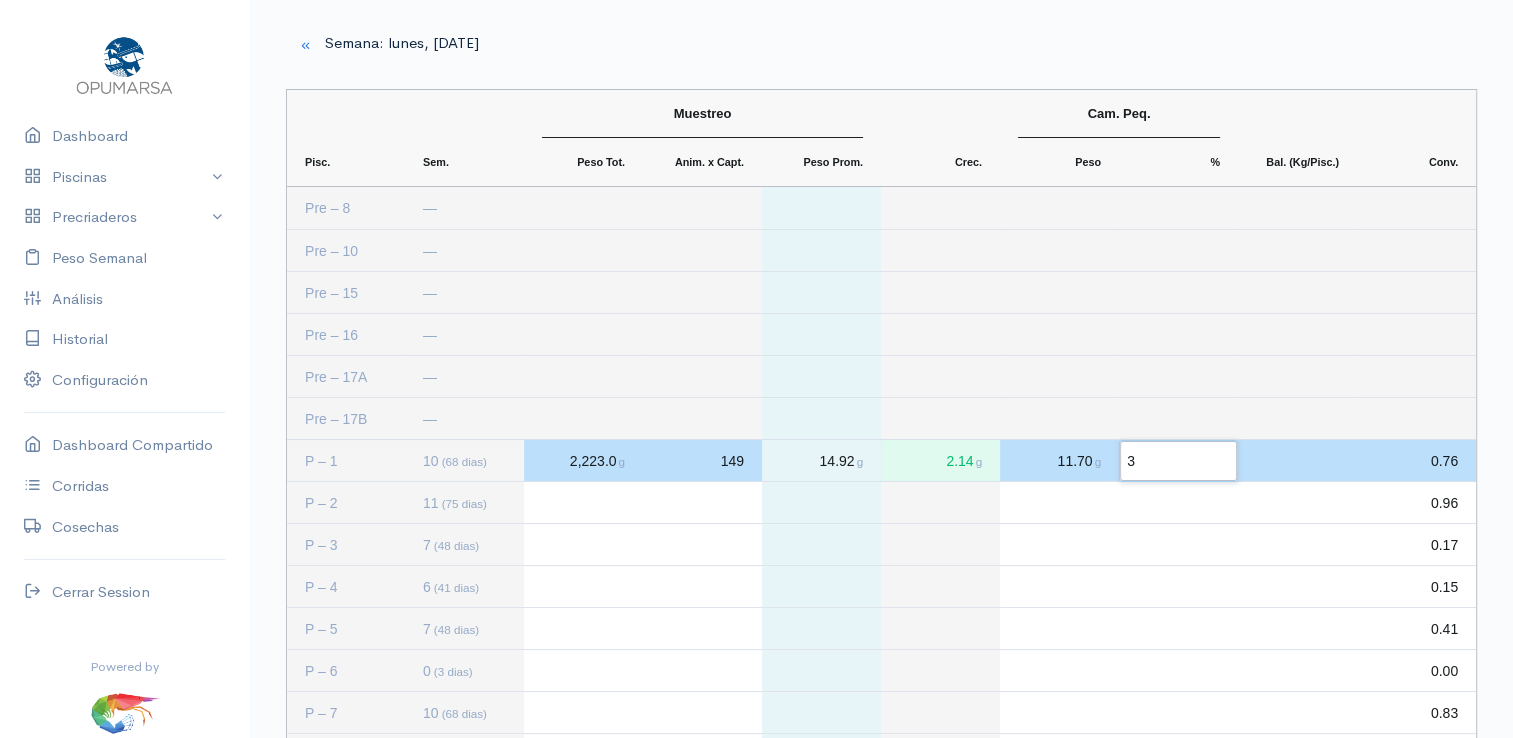 type on "35" 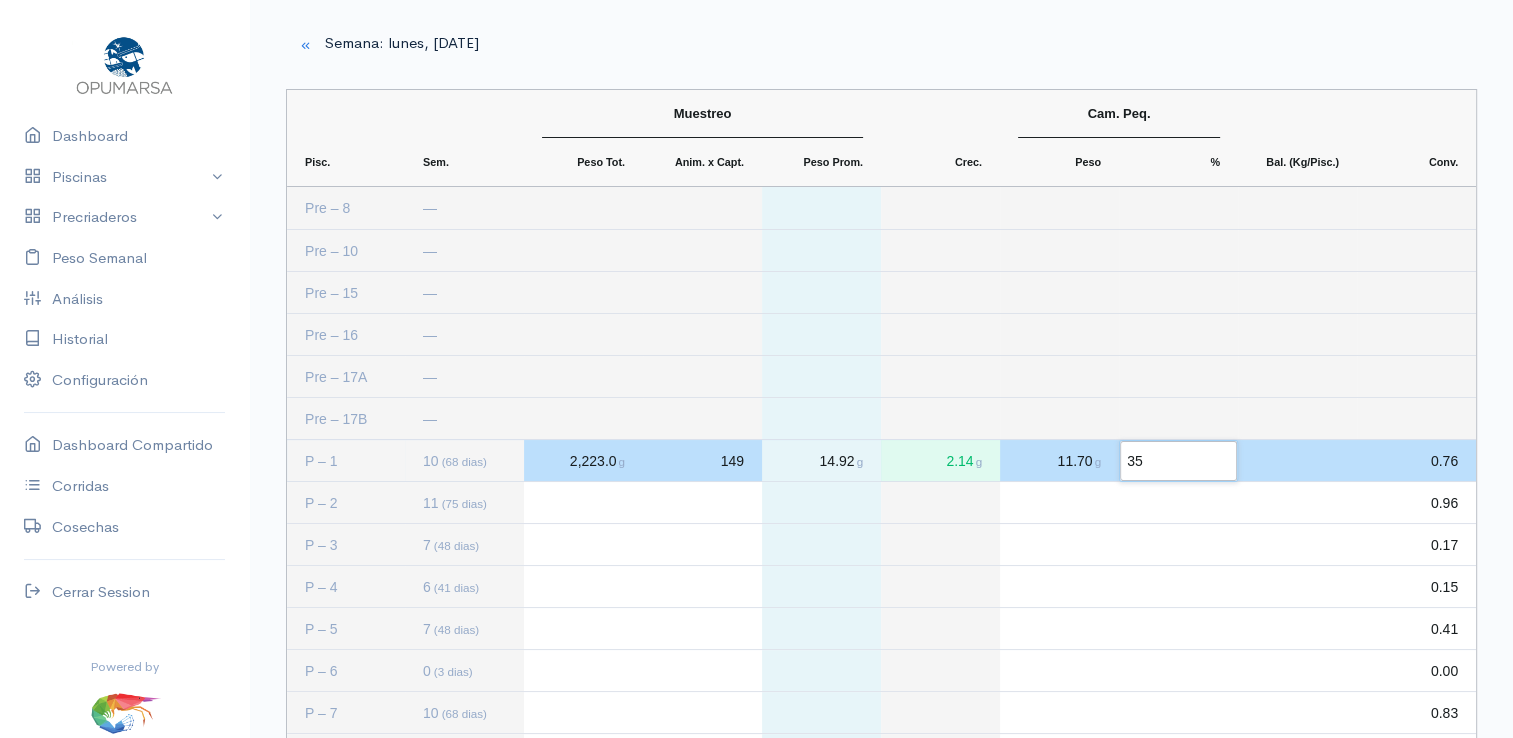 click 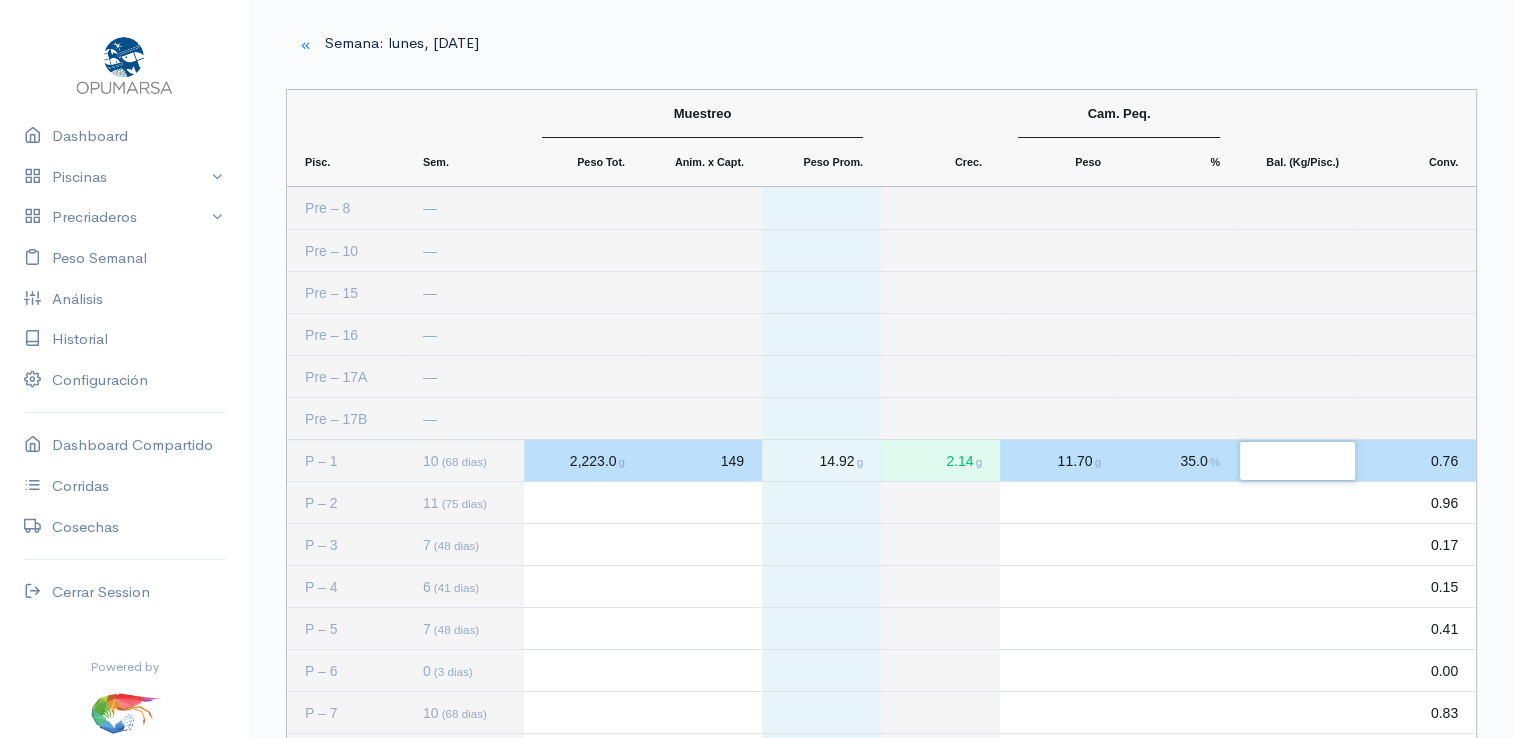 click at bounding box center (1297, 461) 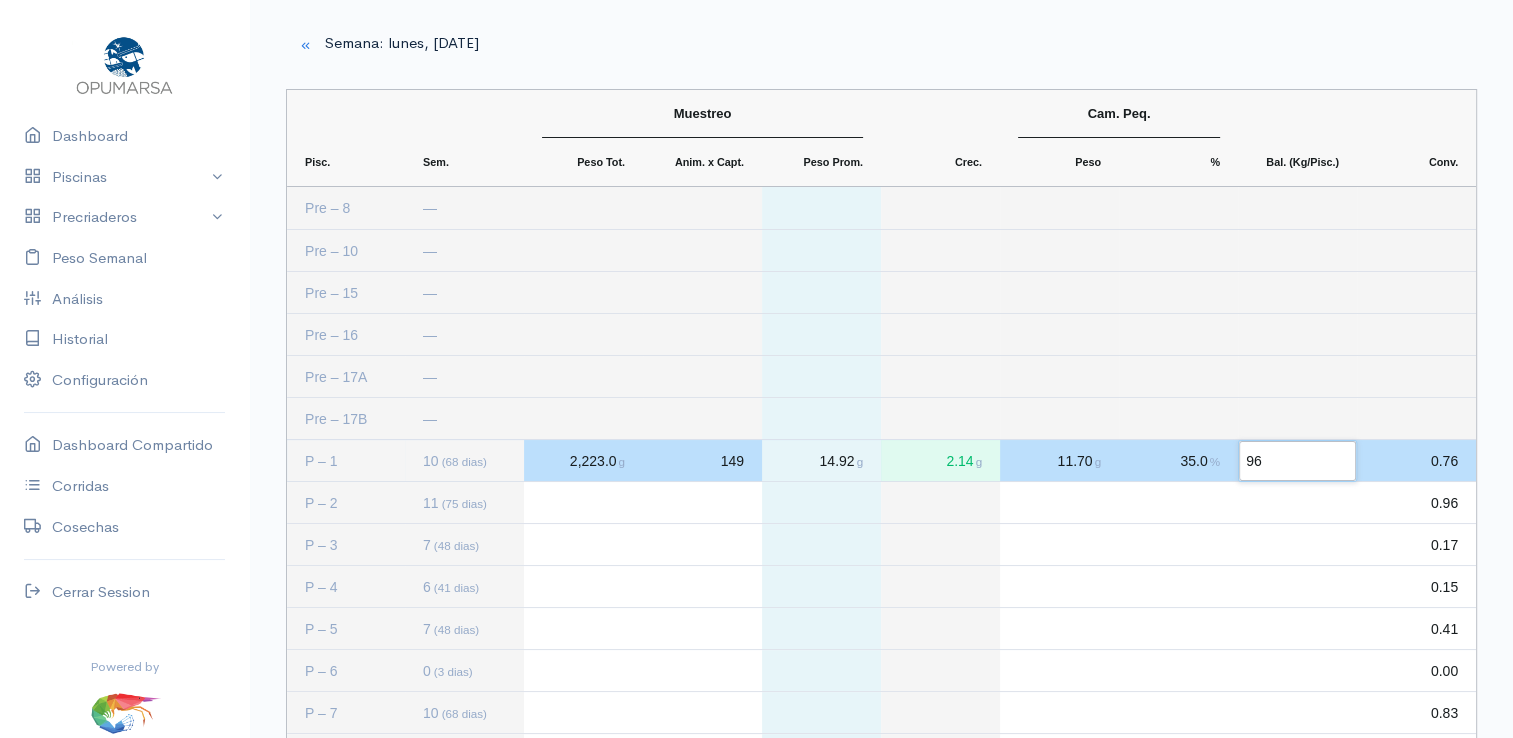 type on "964" 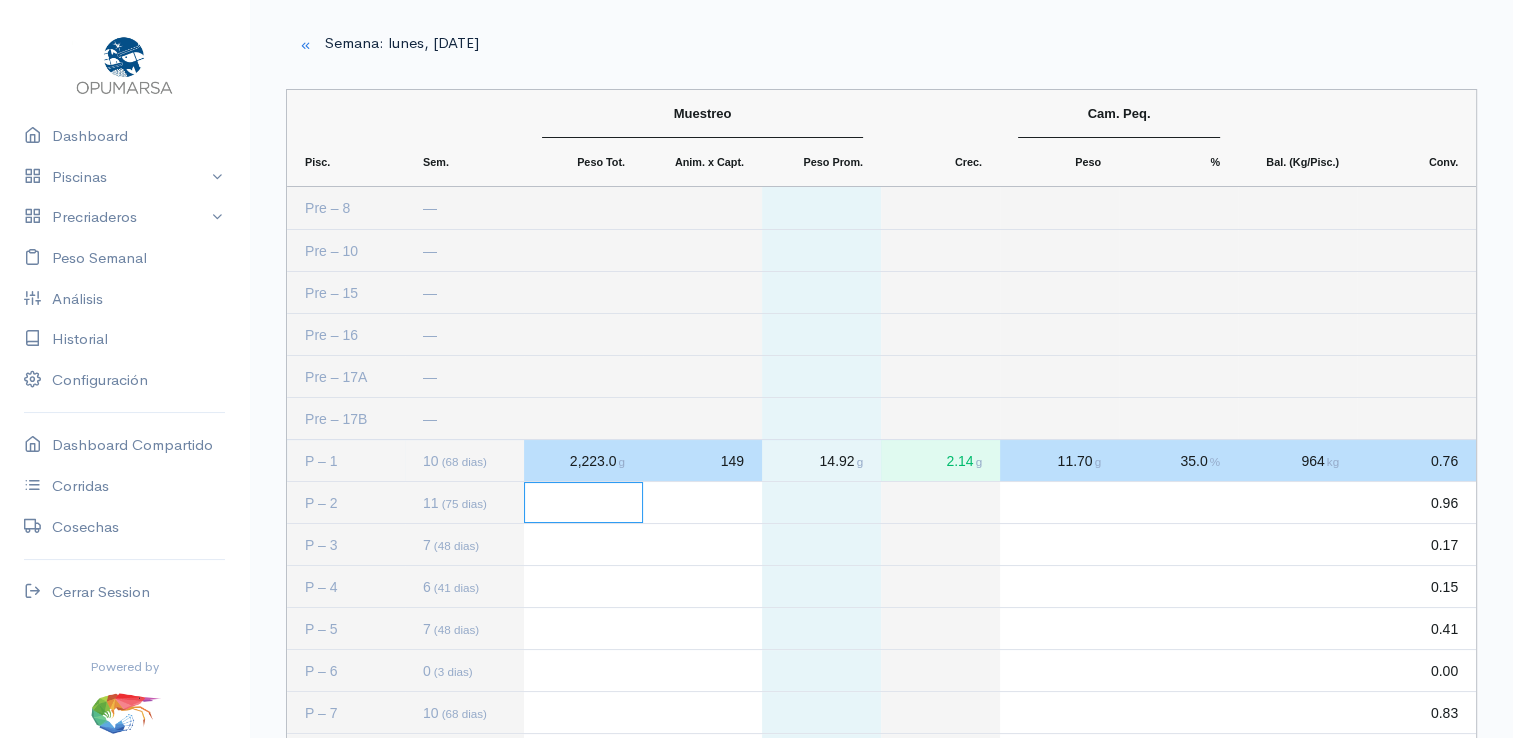 click 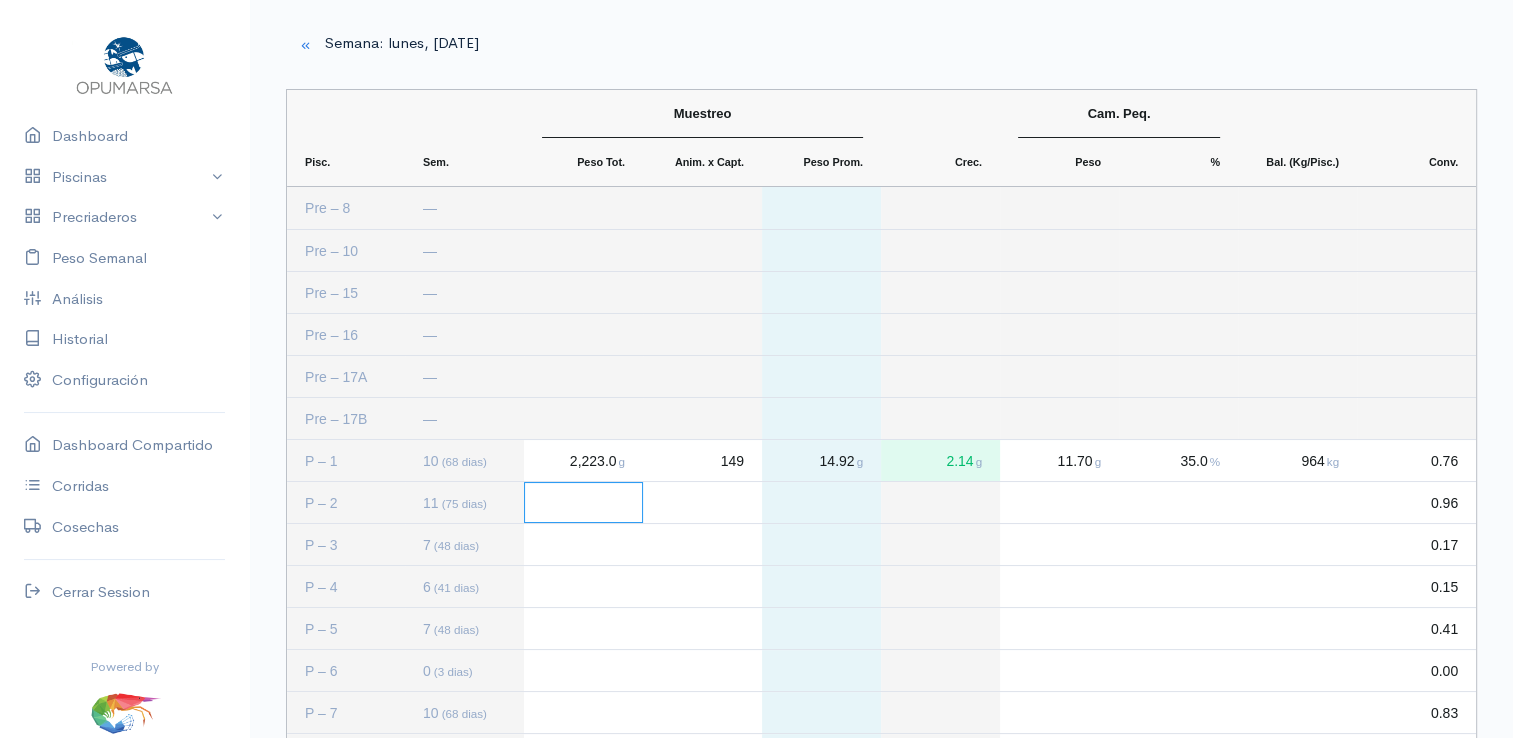click 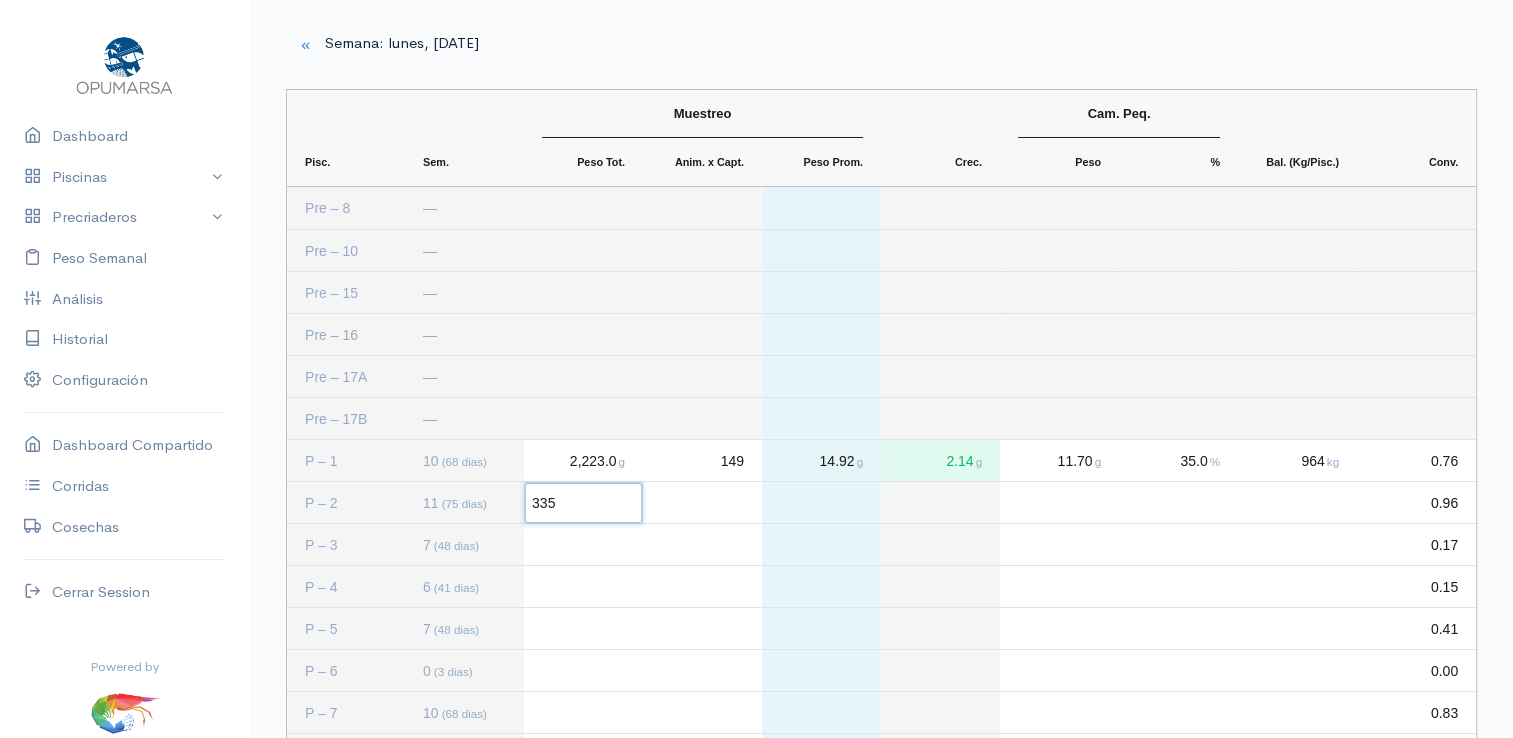 type on "3359" 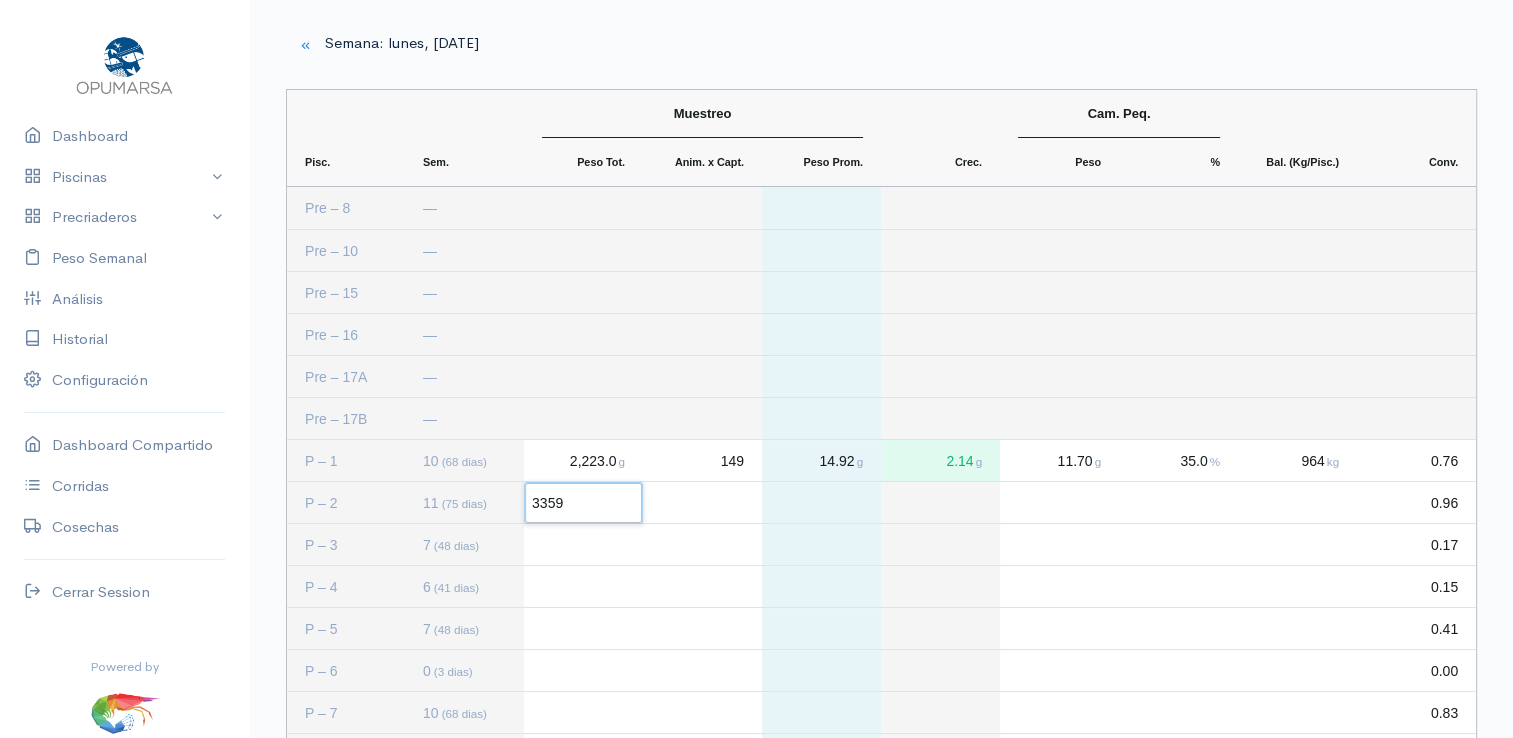 click 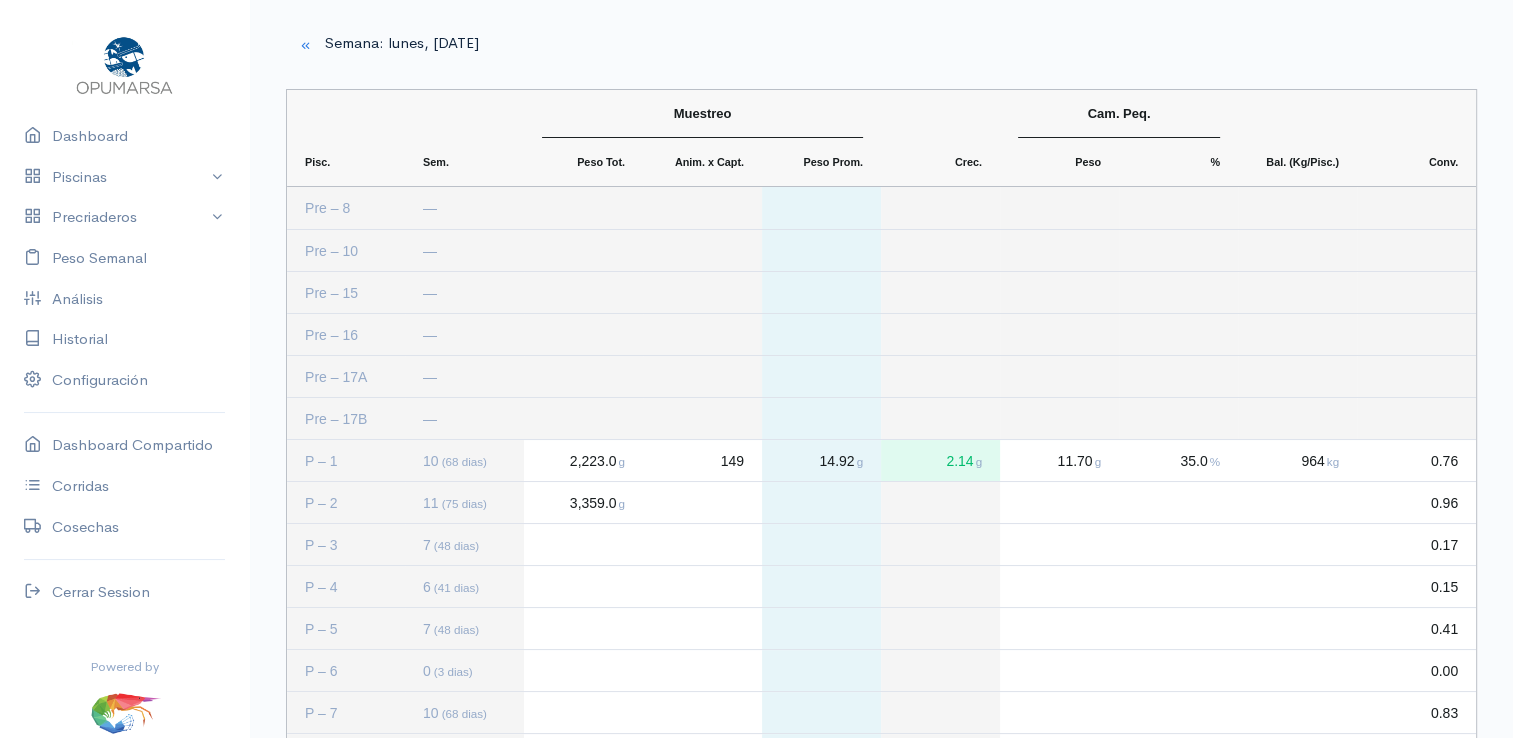 click 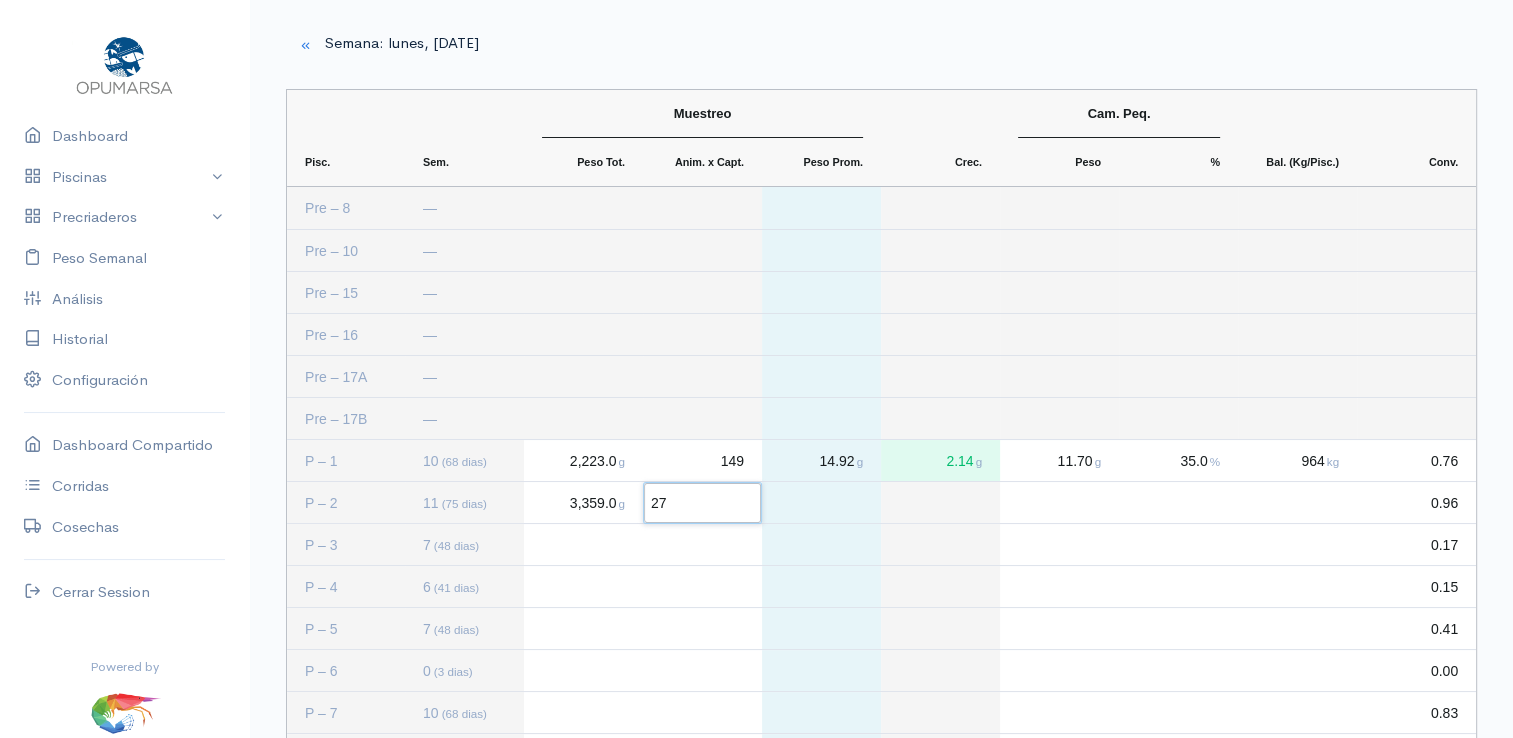 type on "270" 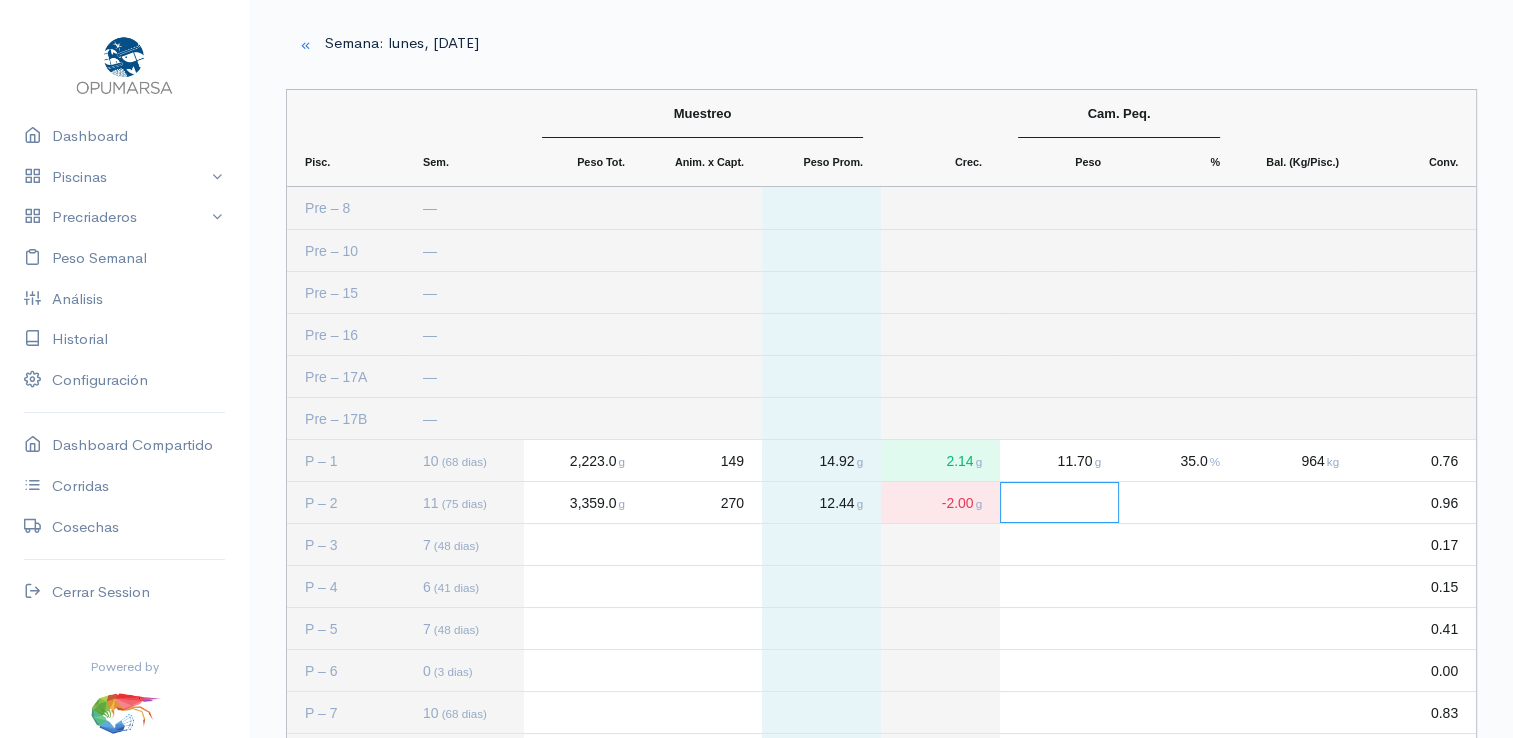click 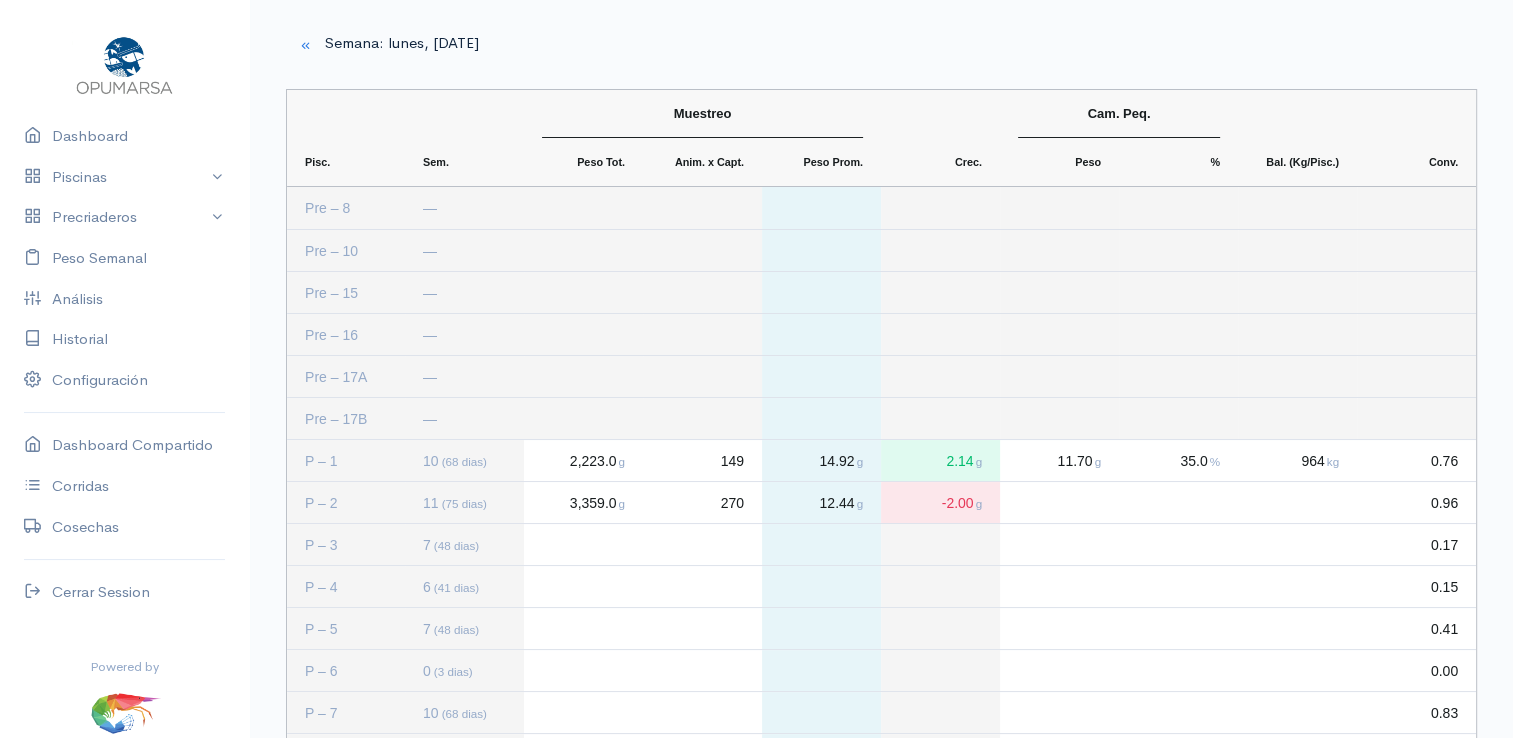 click on "3,359.0 g" 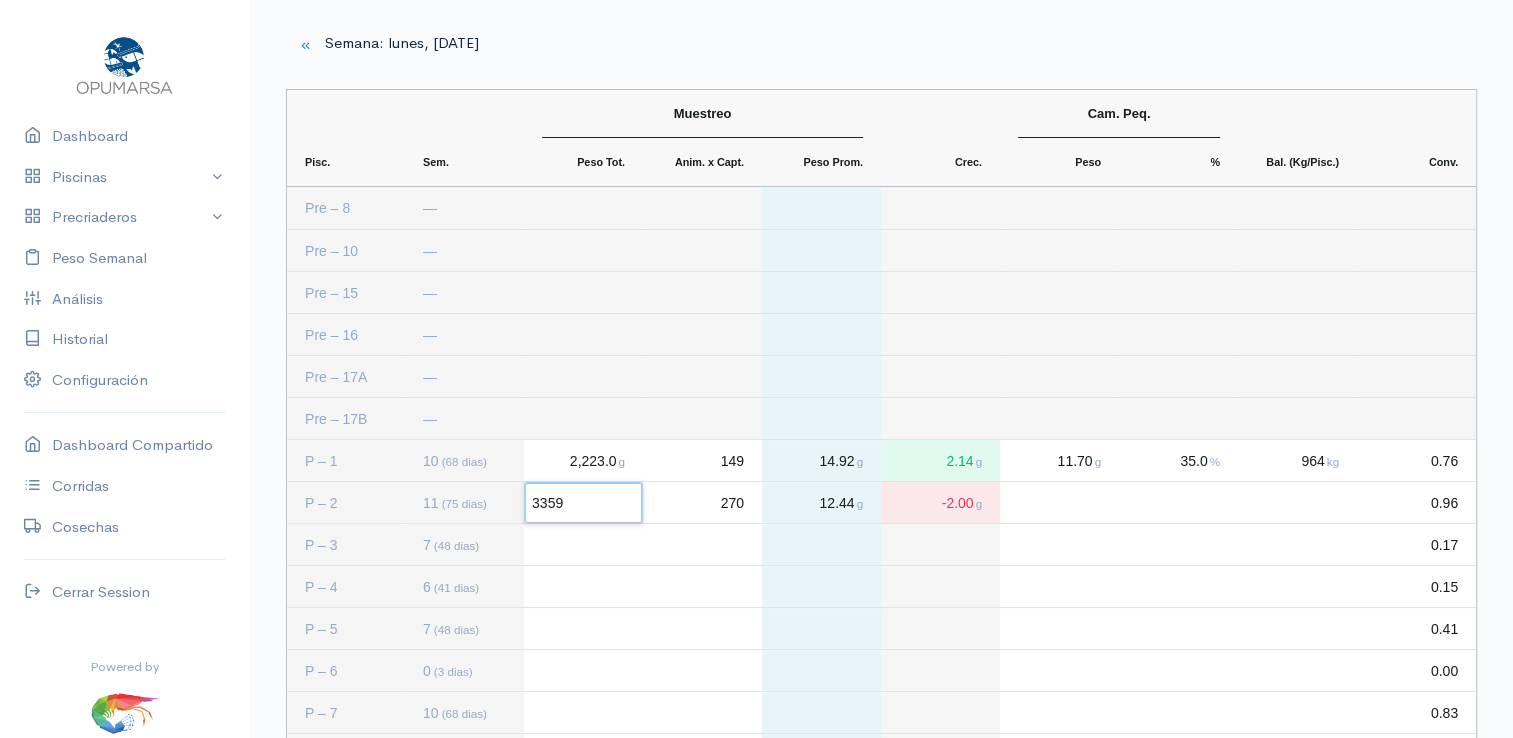 click on "3359" at bounding box center (583, 503) 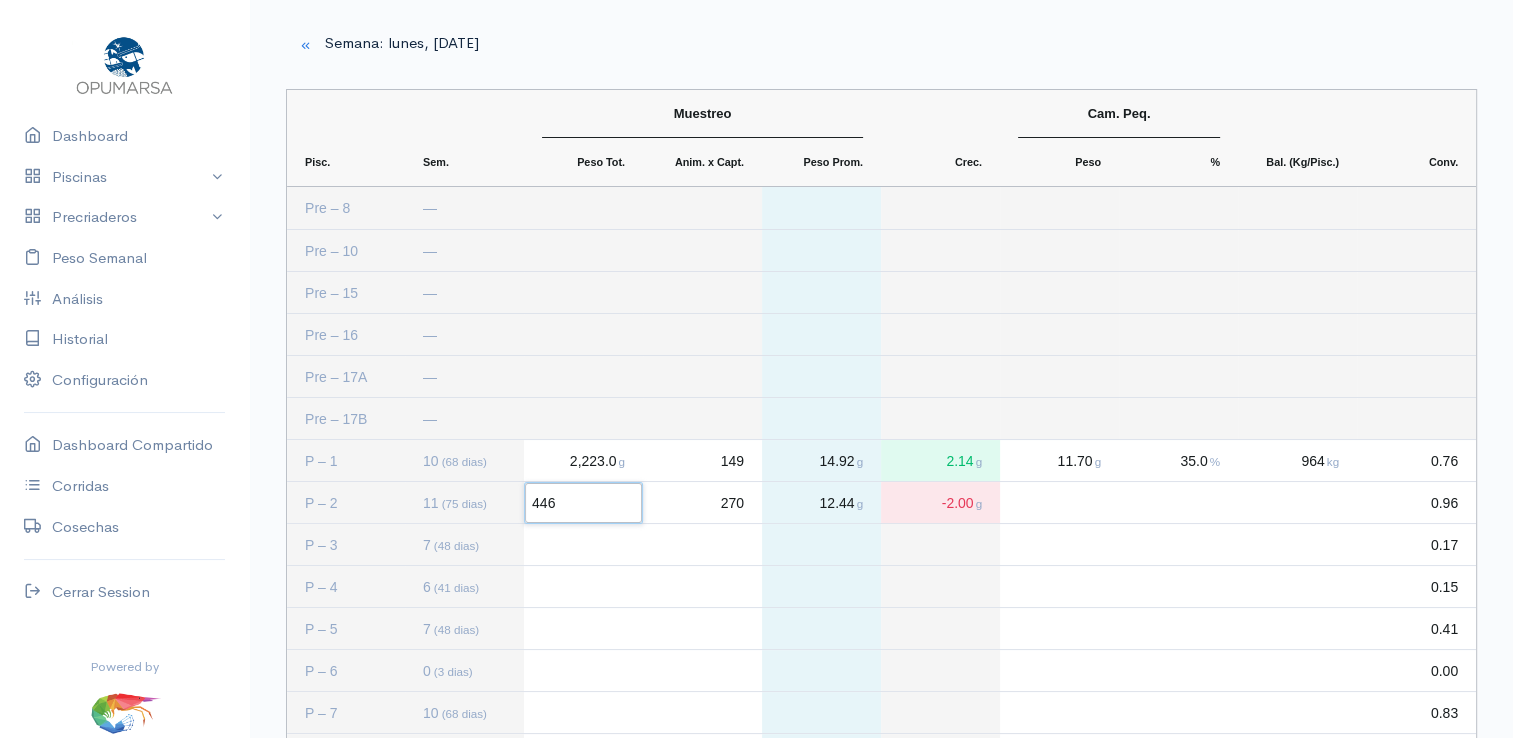 type on "4468" 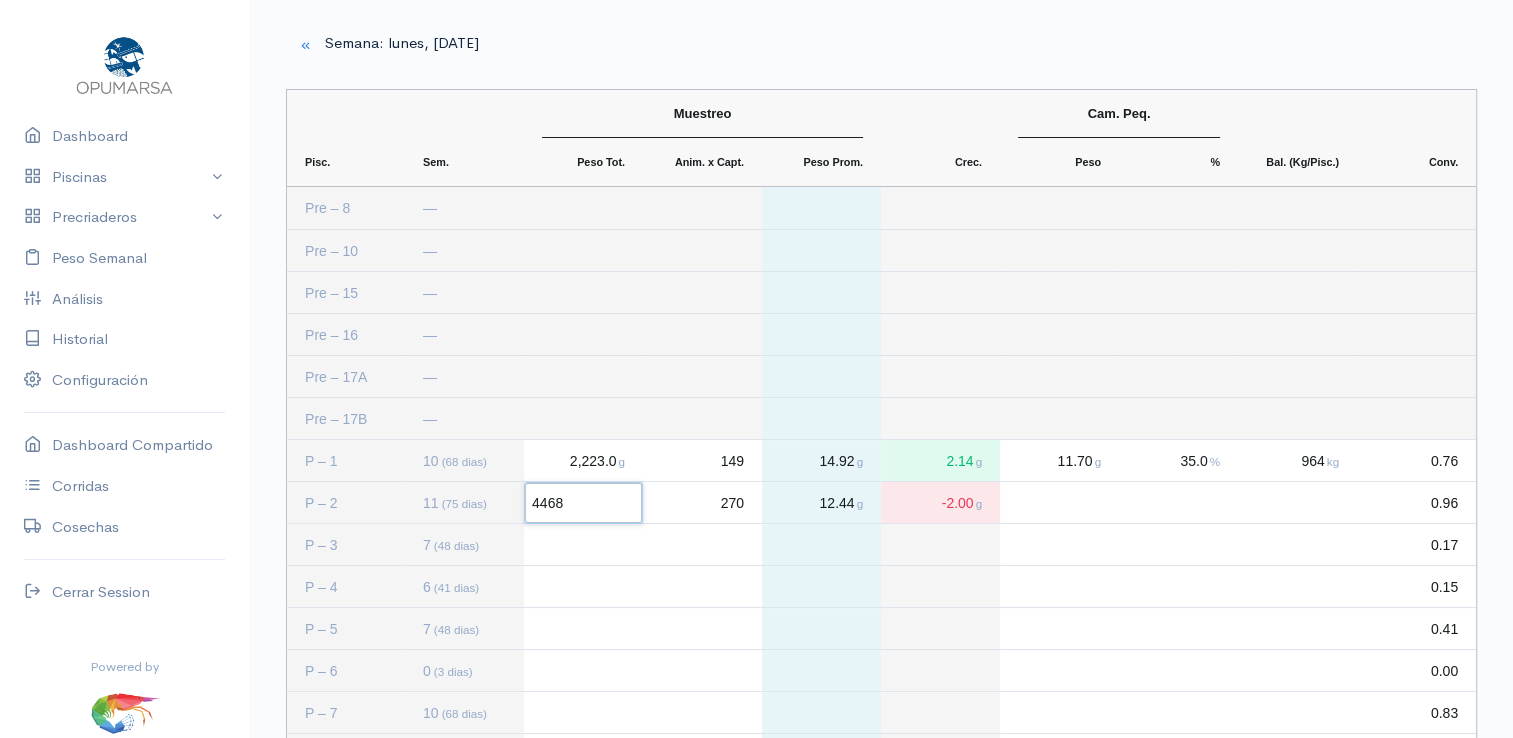 click 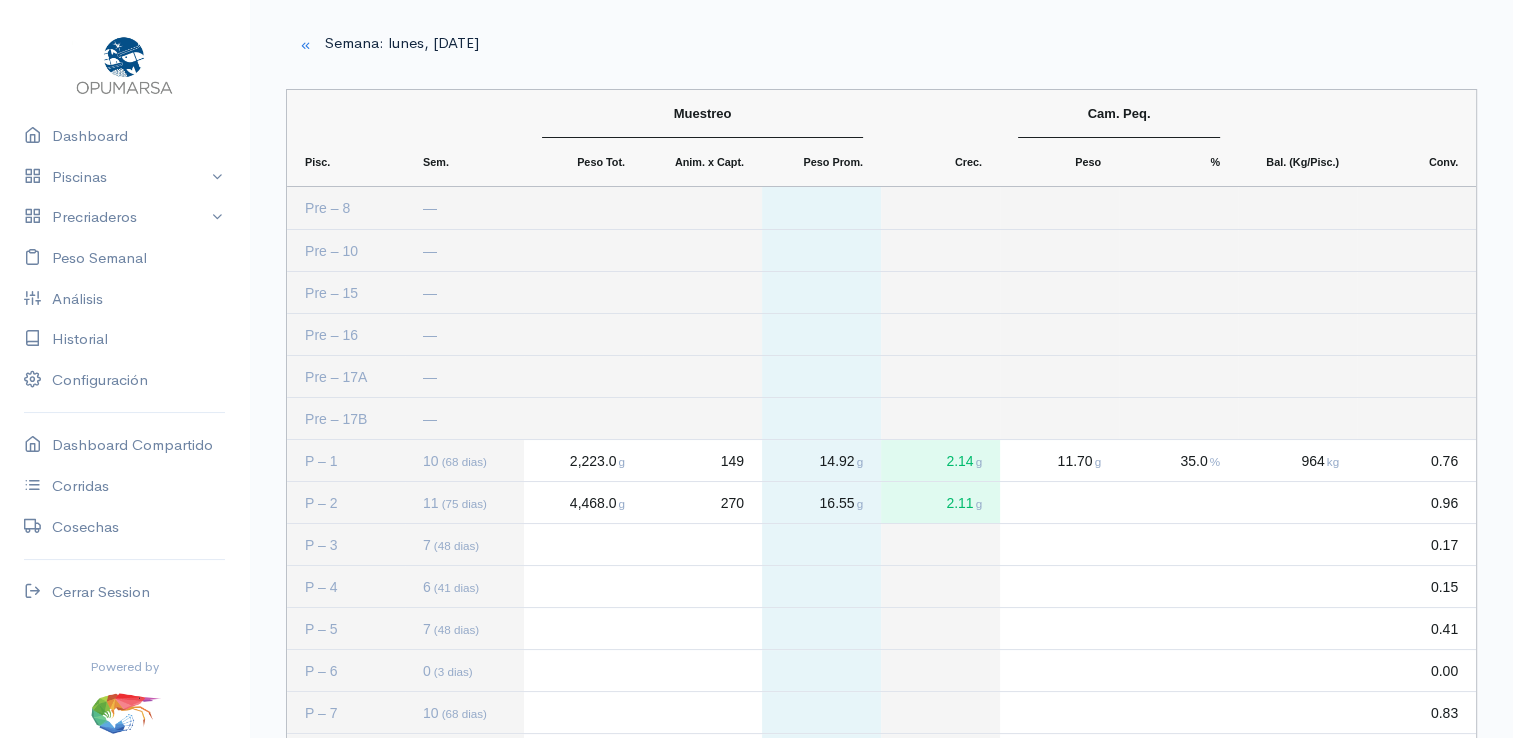 click 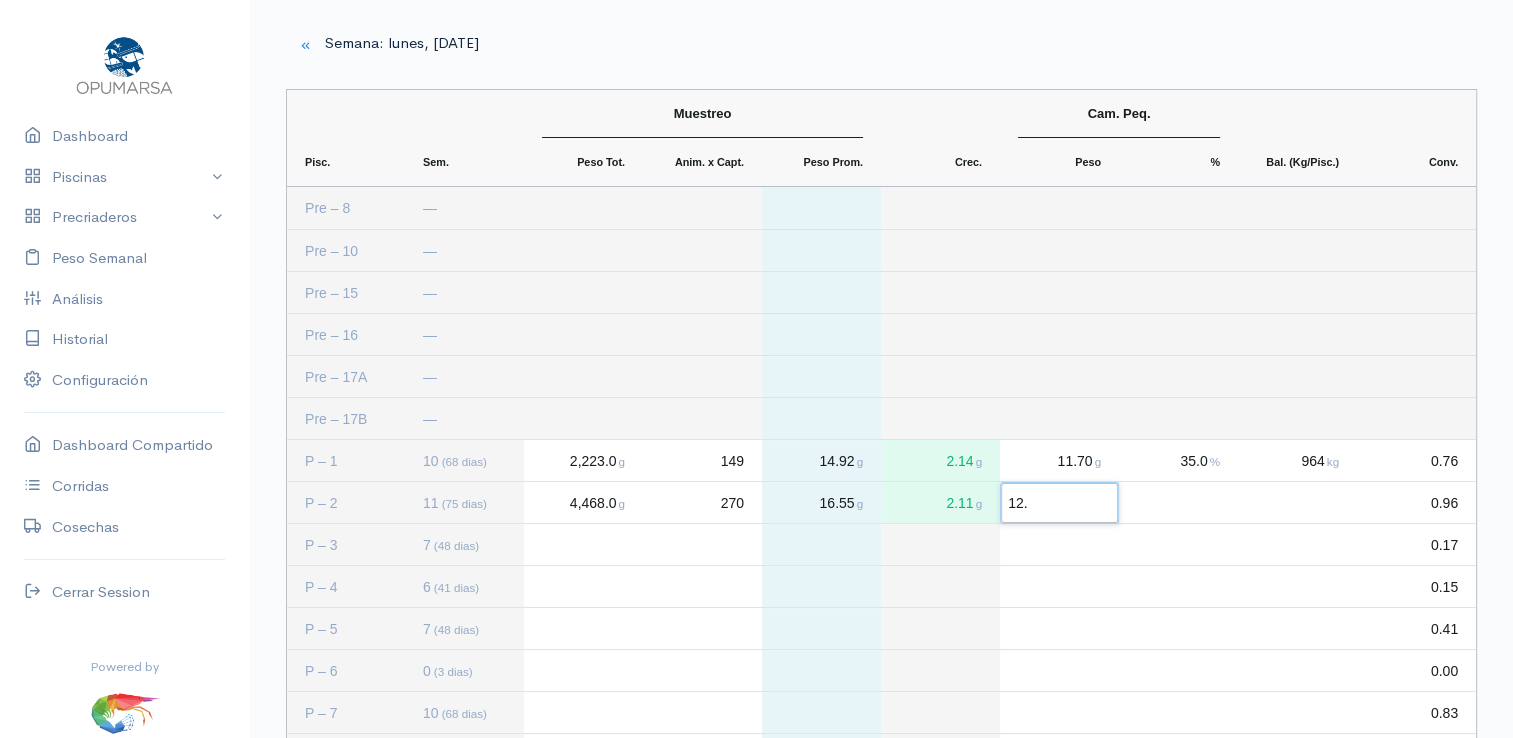 type on "12.9" 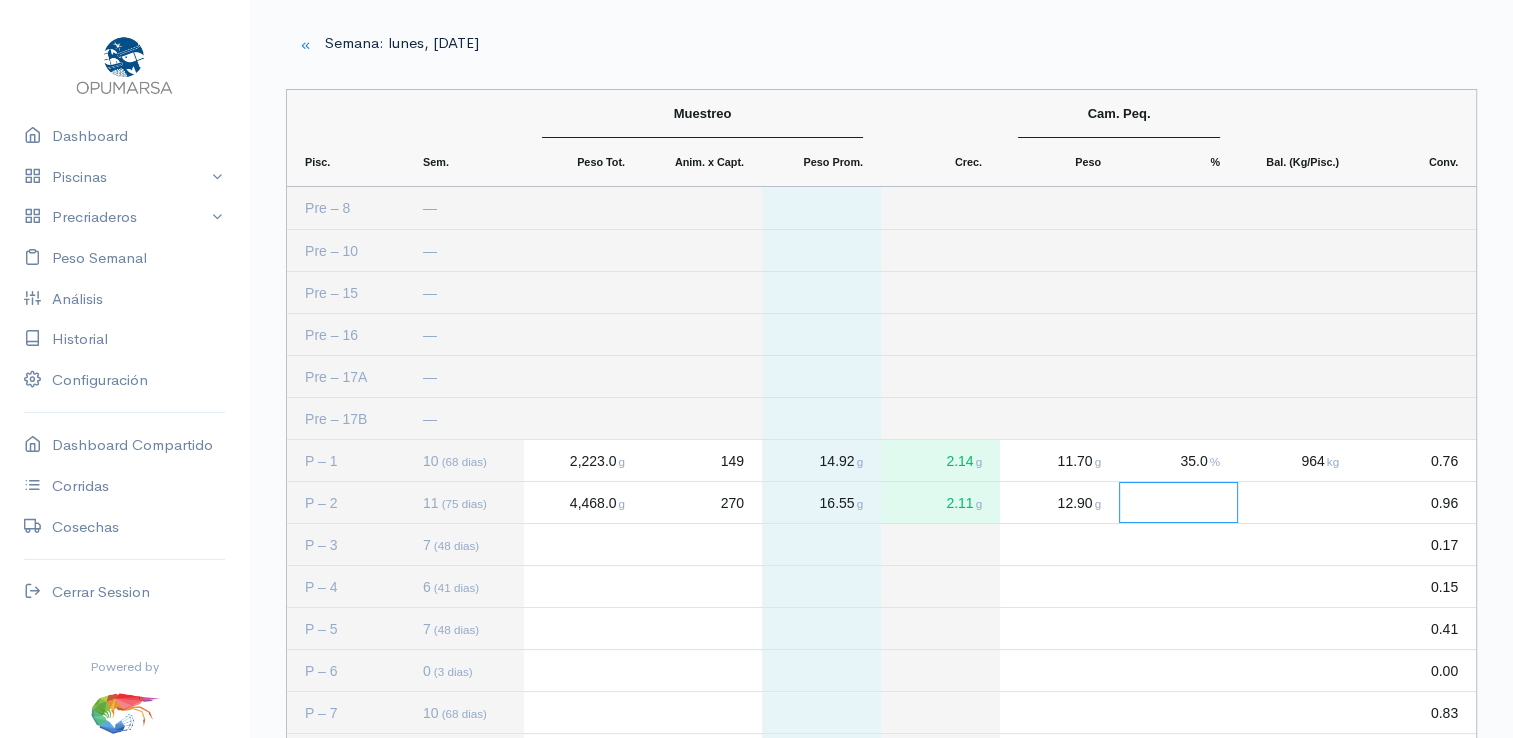 click 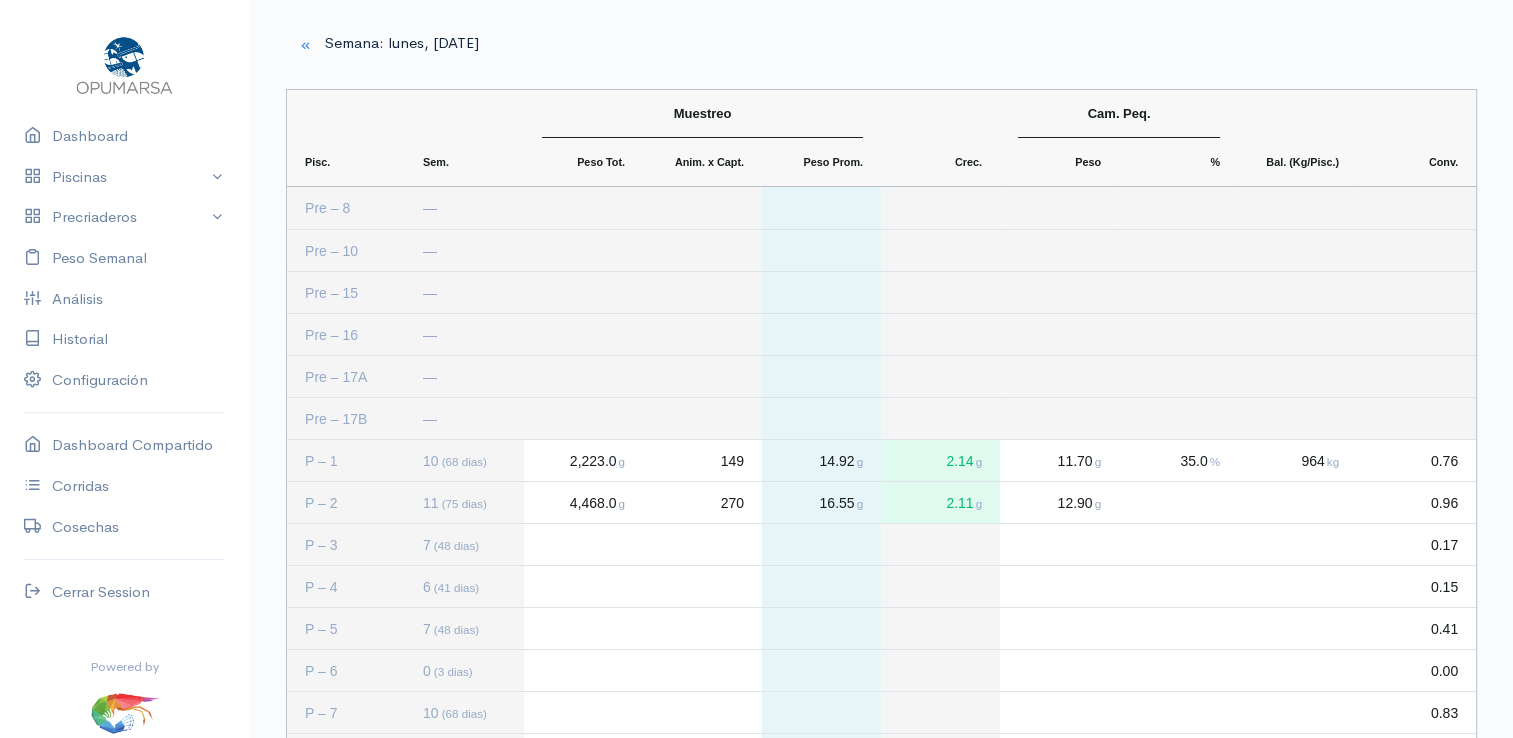 click 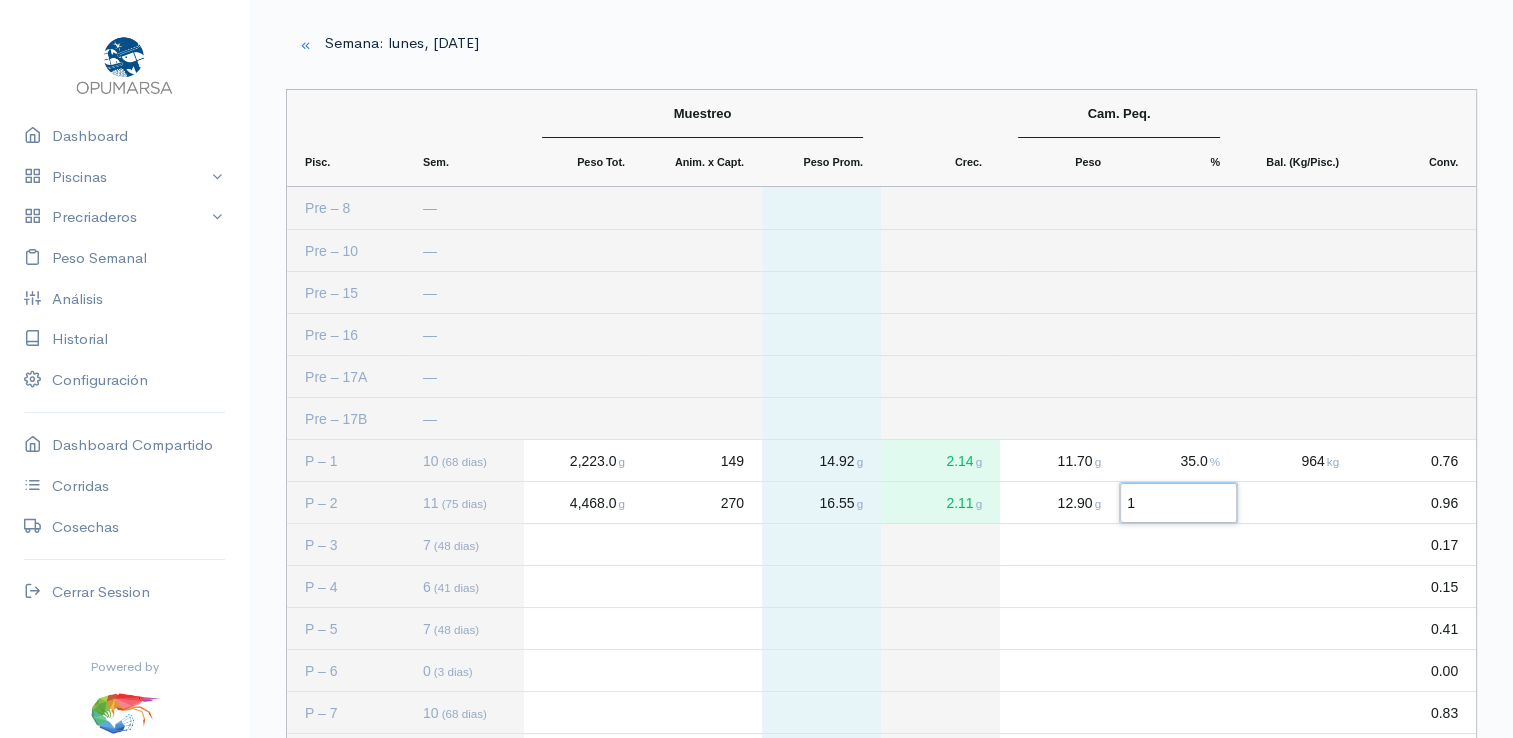 type on "14" 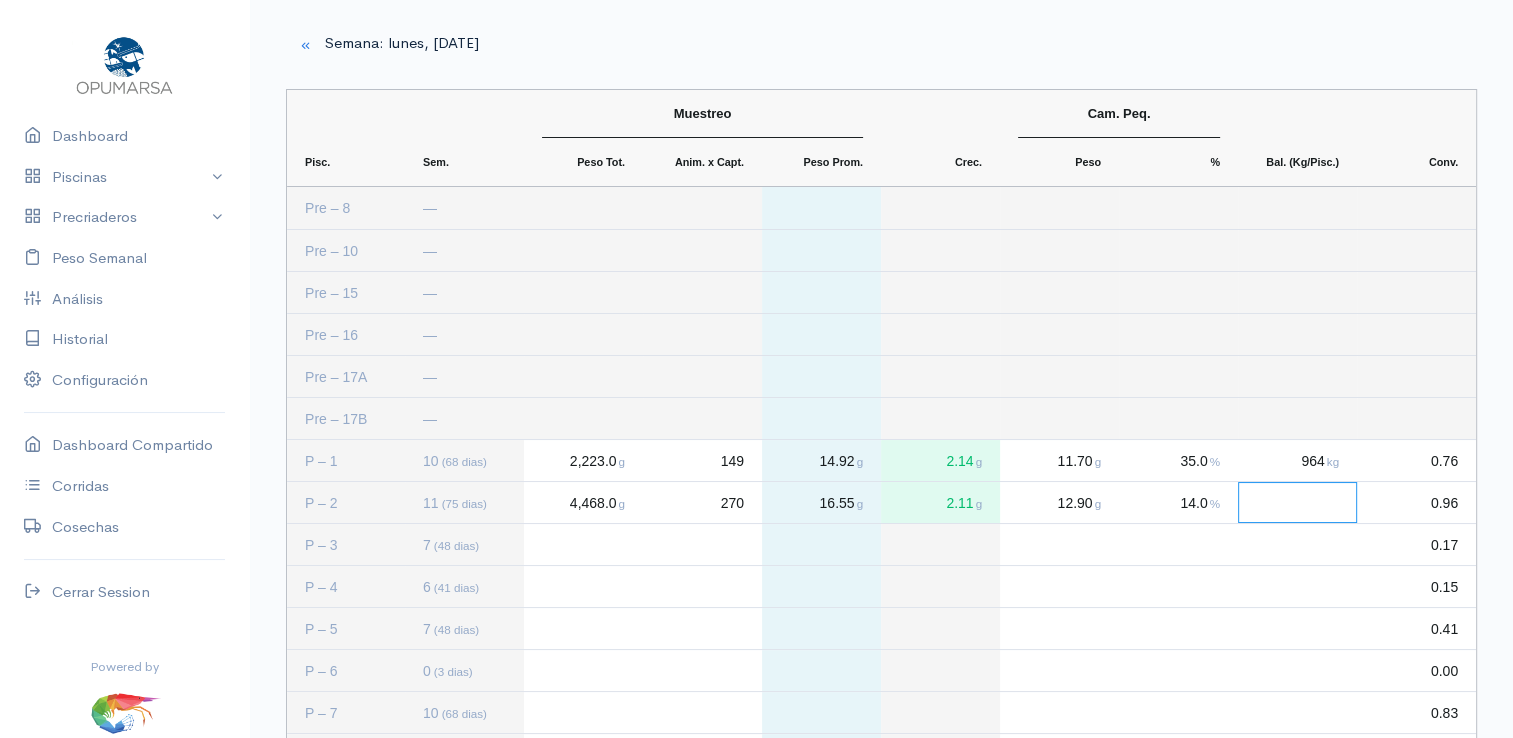 click 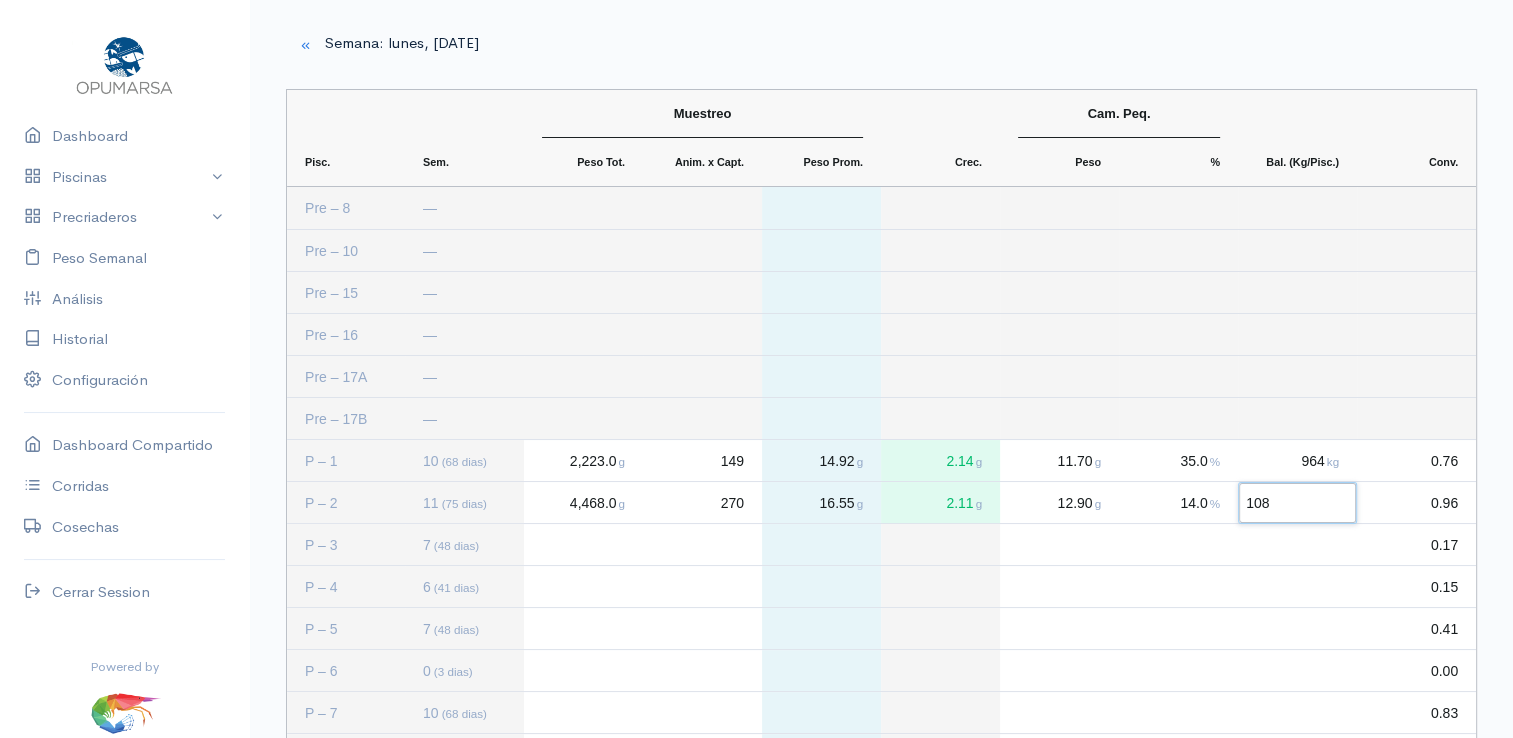 type on "1088" 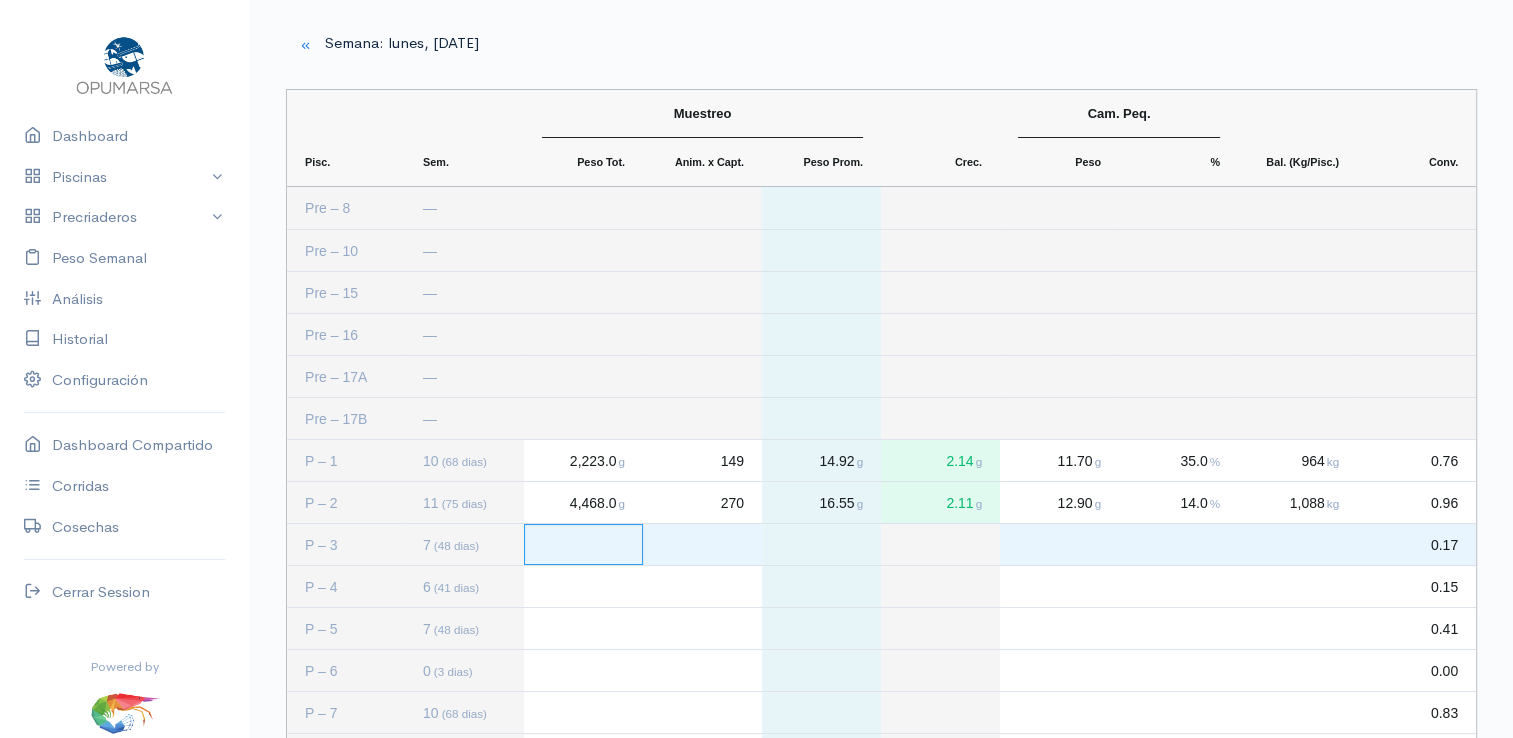 click 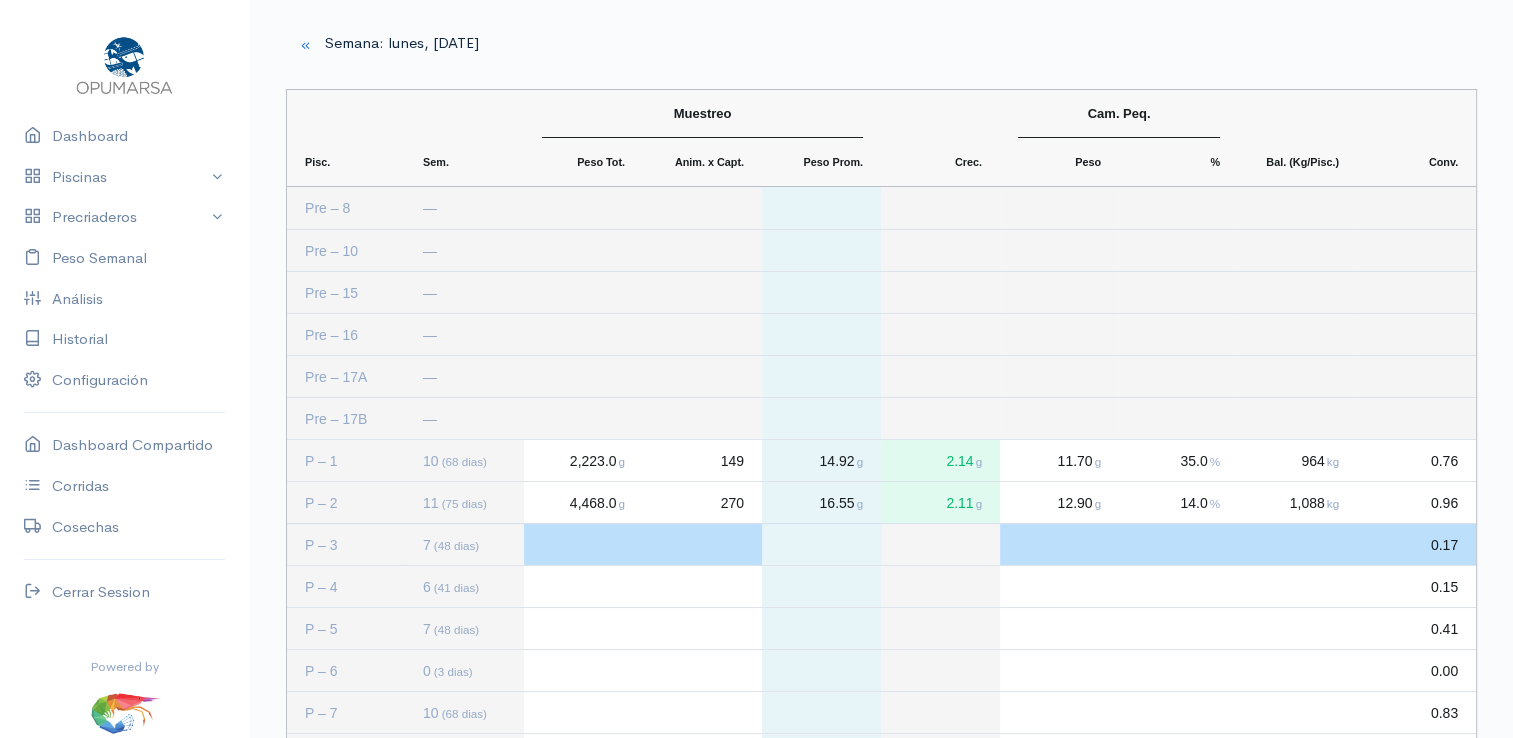 click 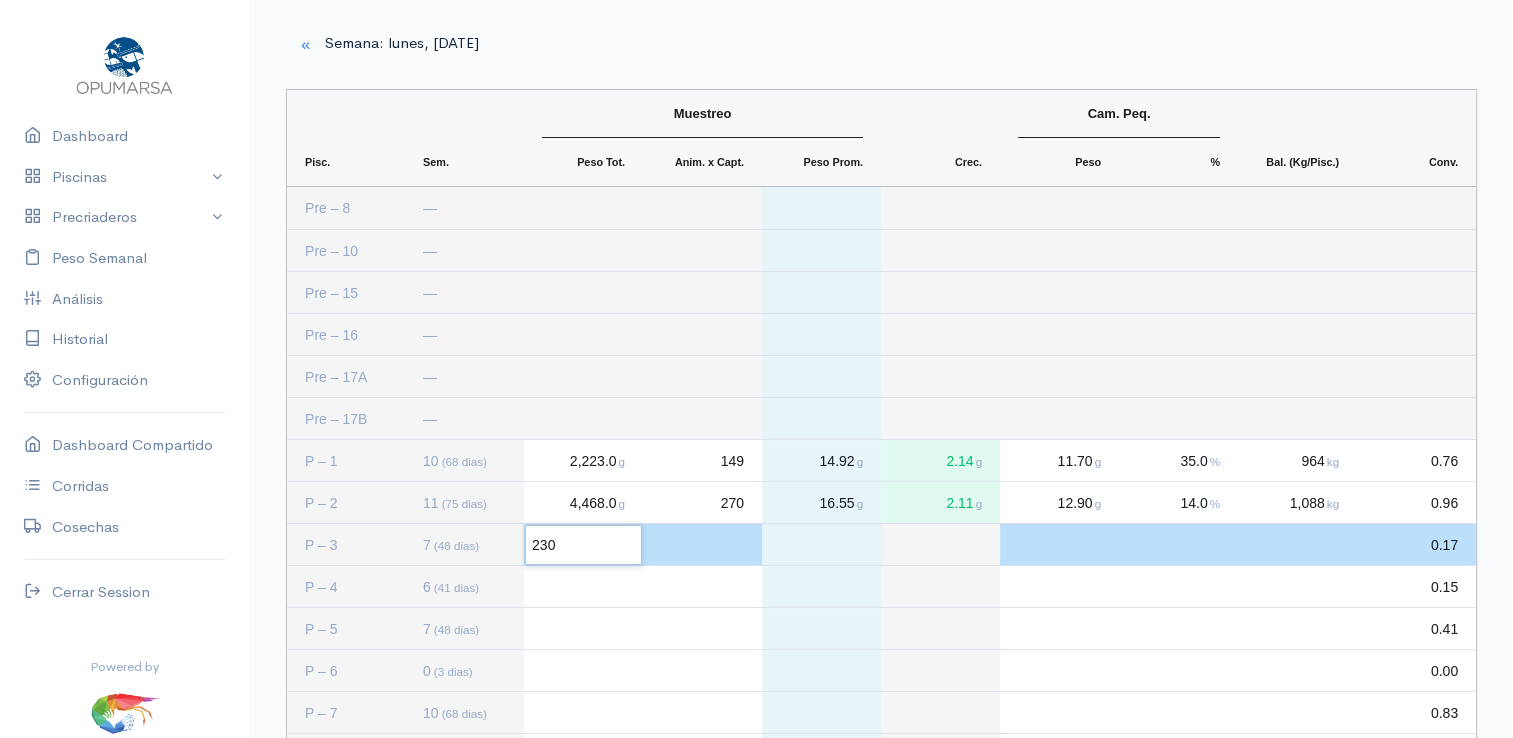 type on "2309" 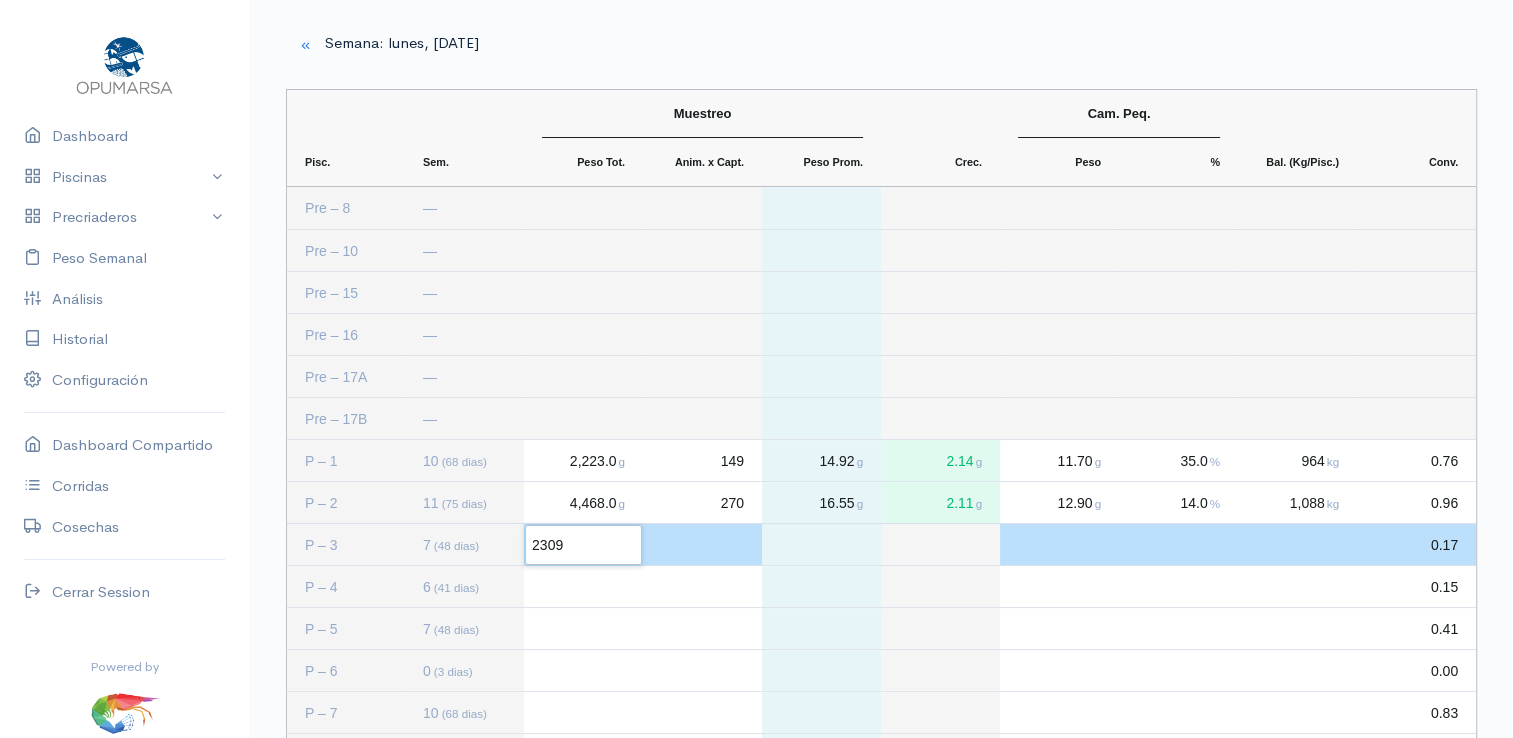 click 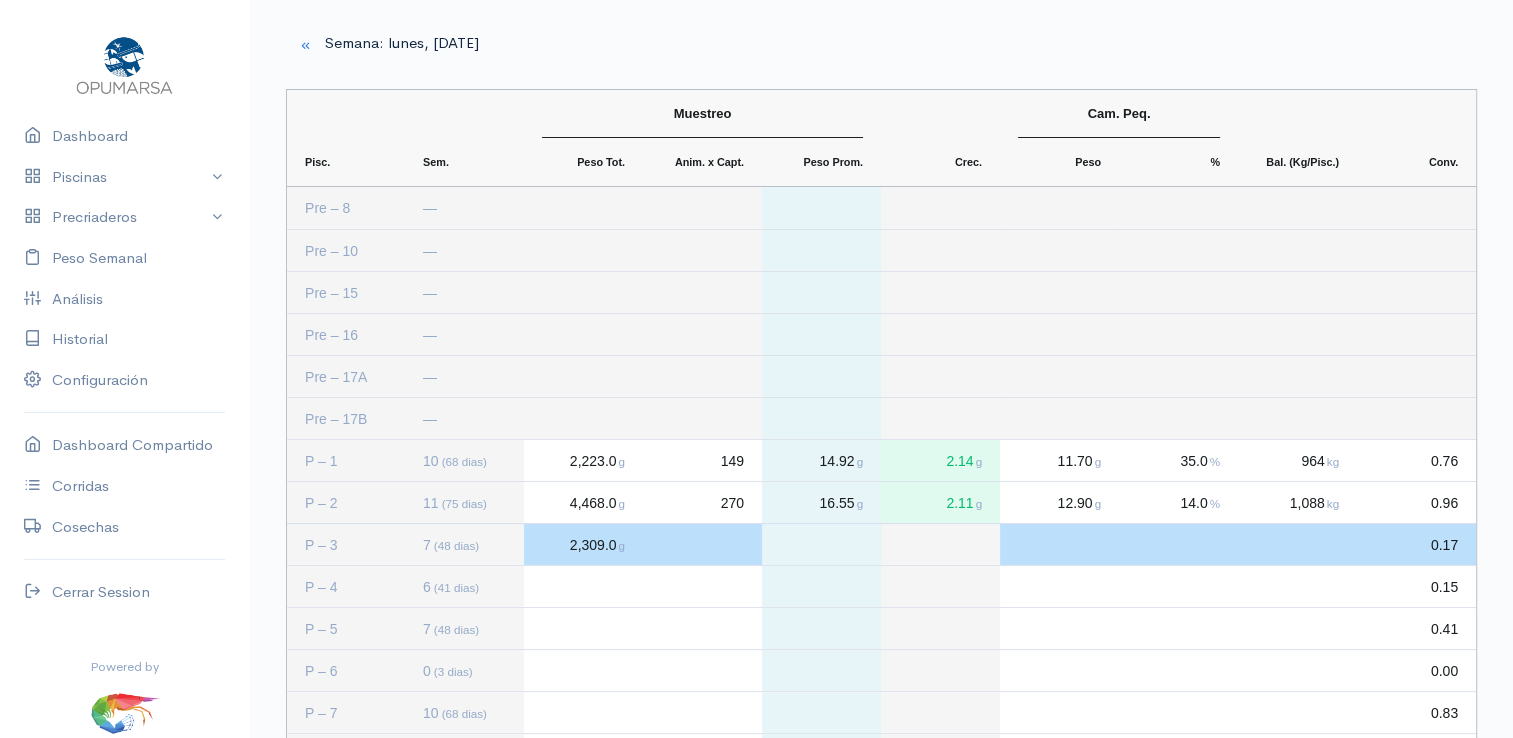 click 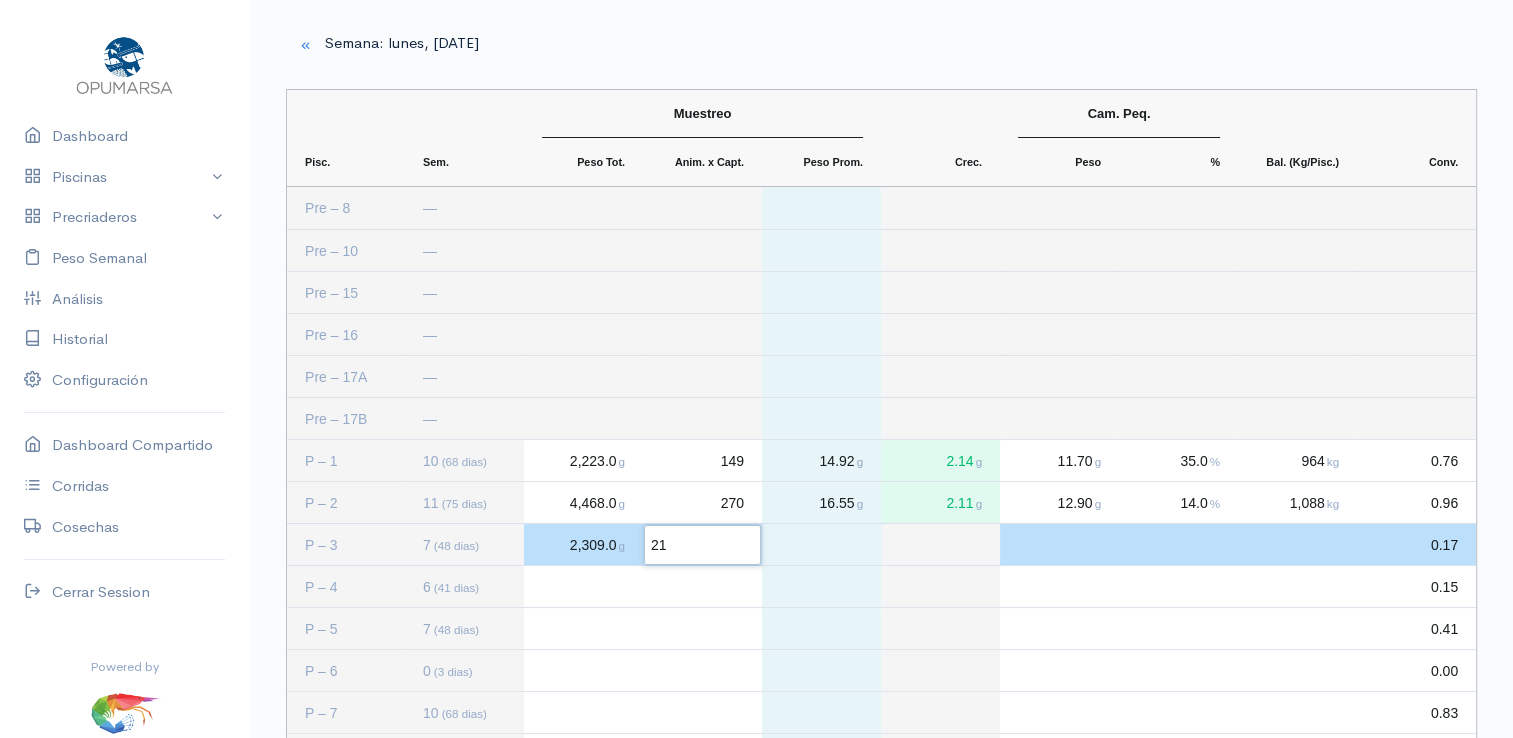 type on "216" 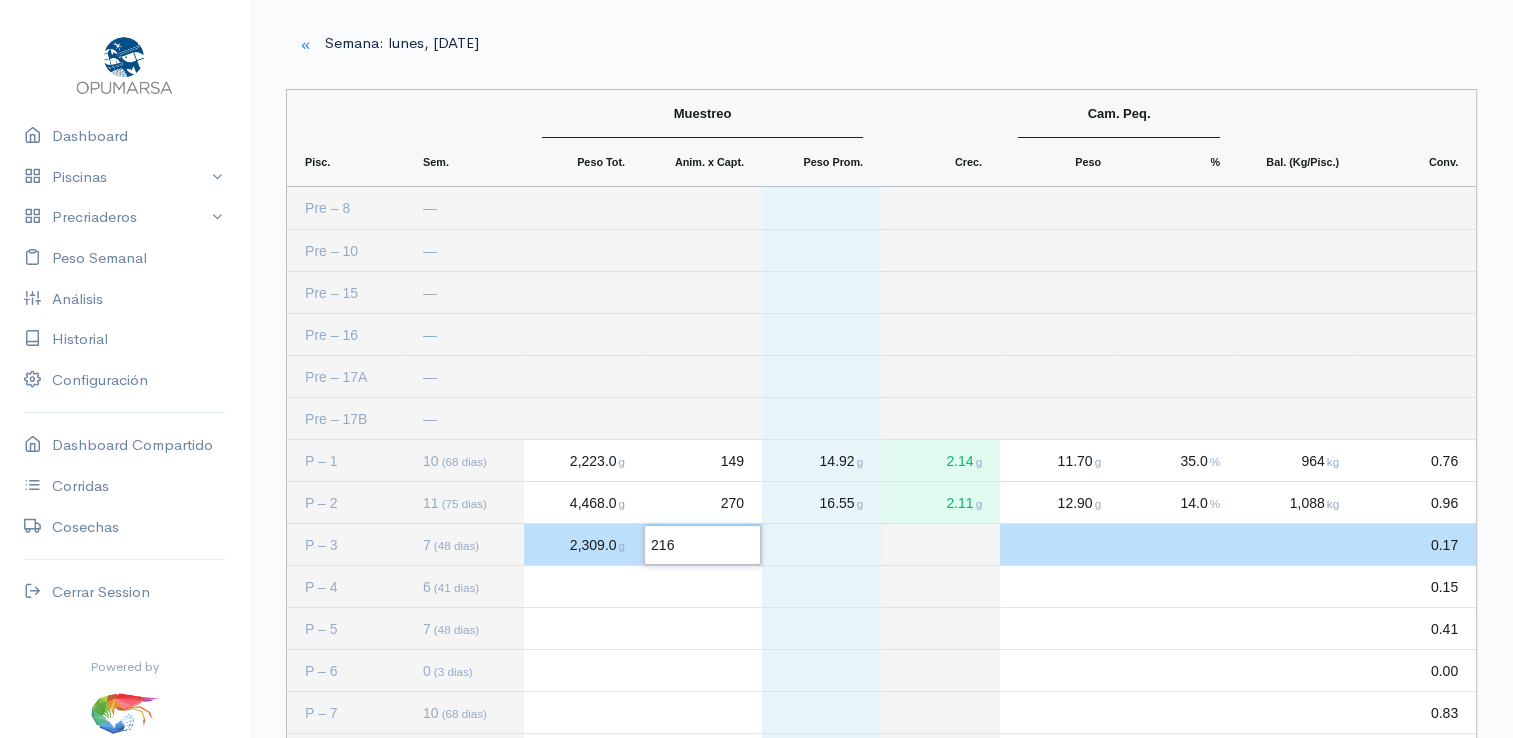 click 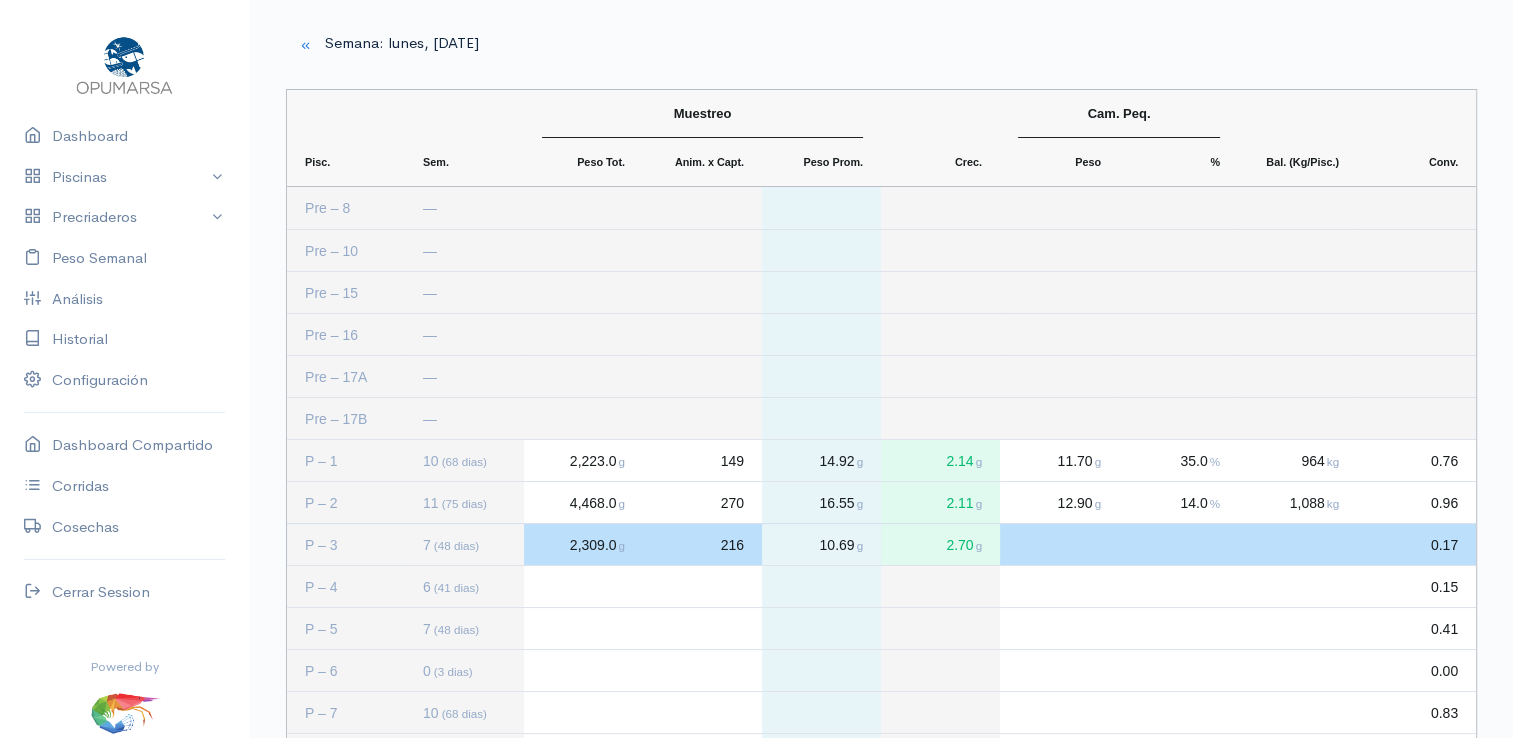 click on "2,309.0 g" 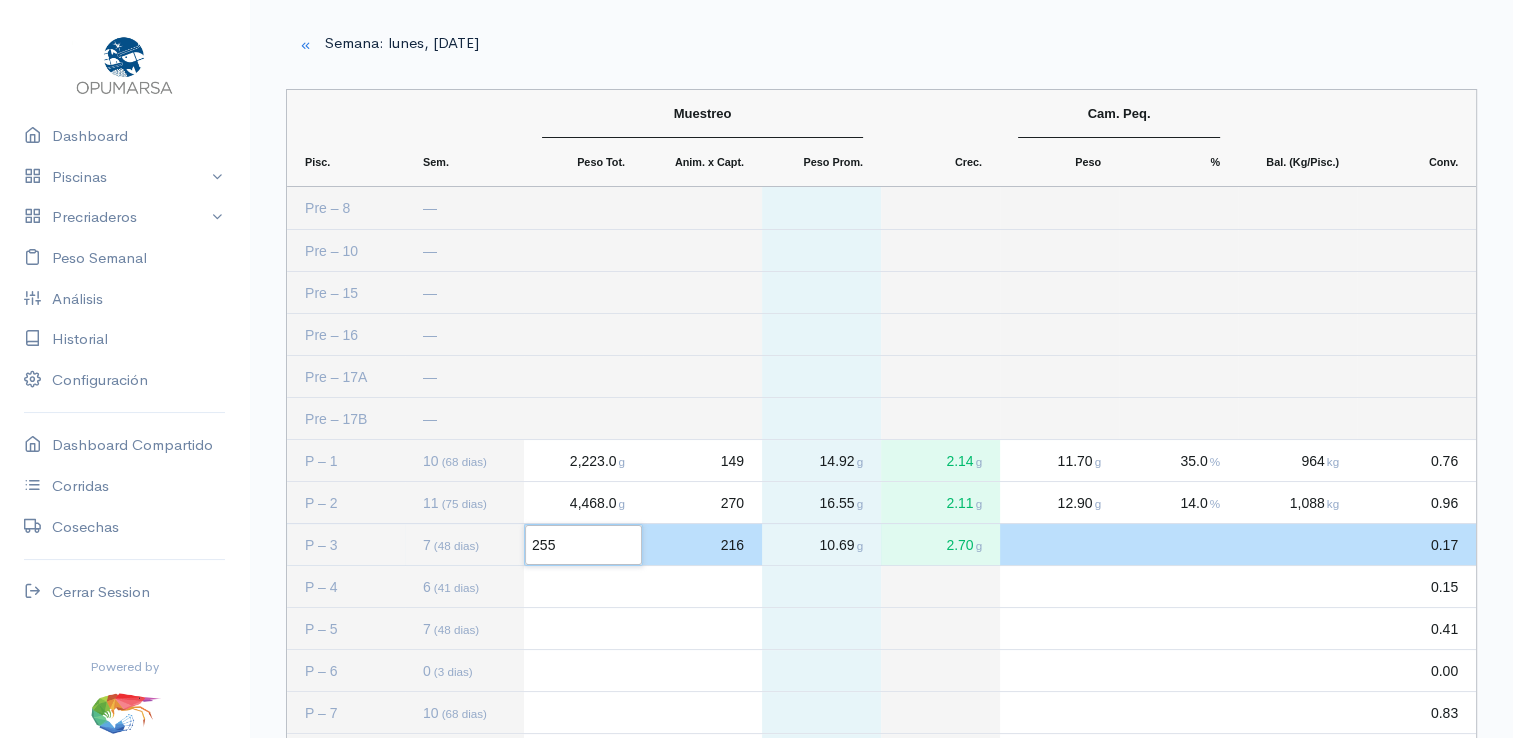 type on "2559" 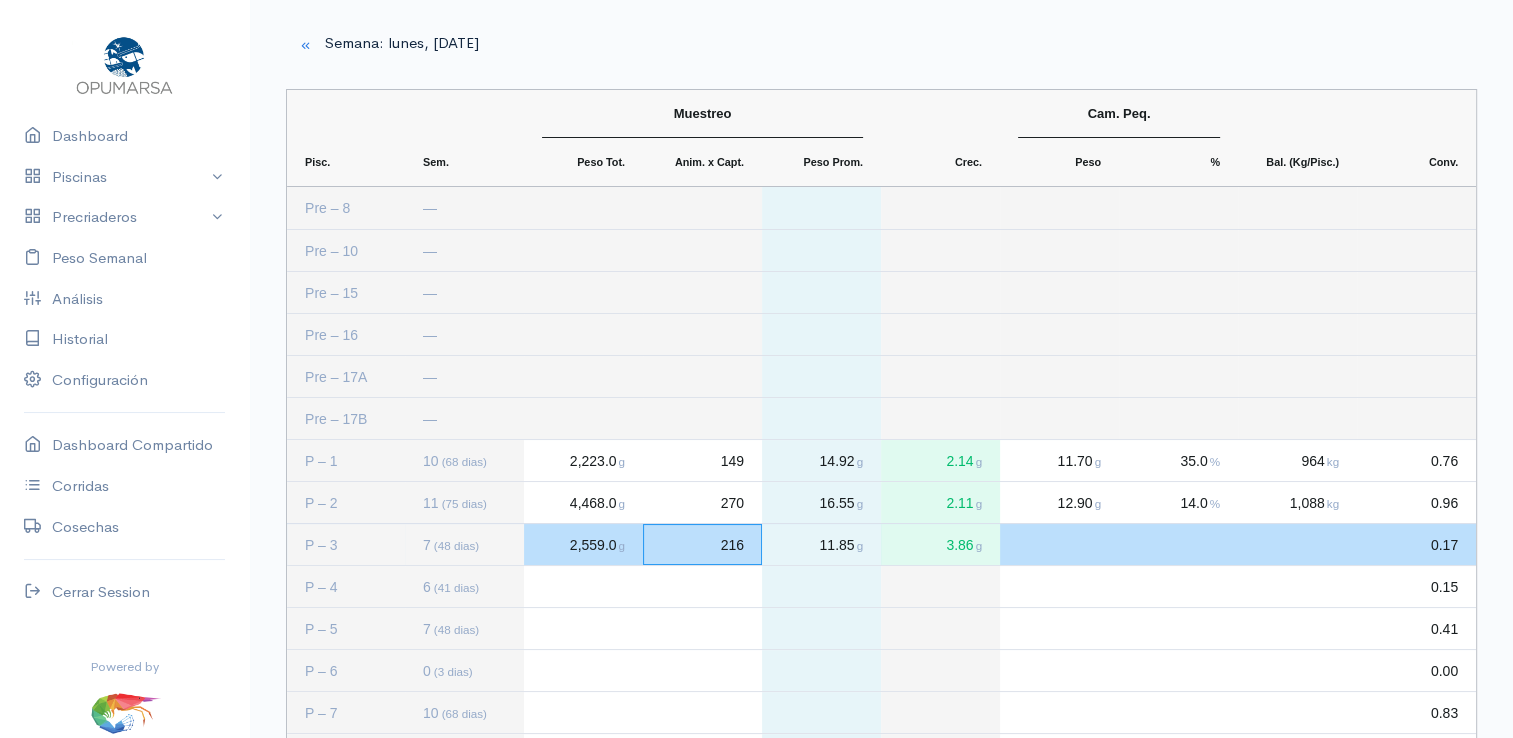 click on "216" 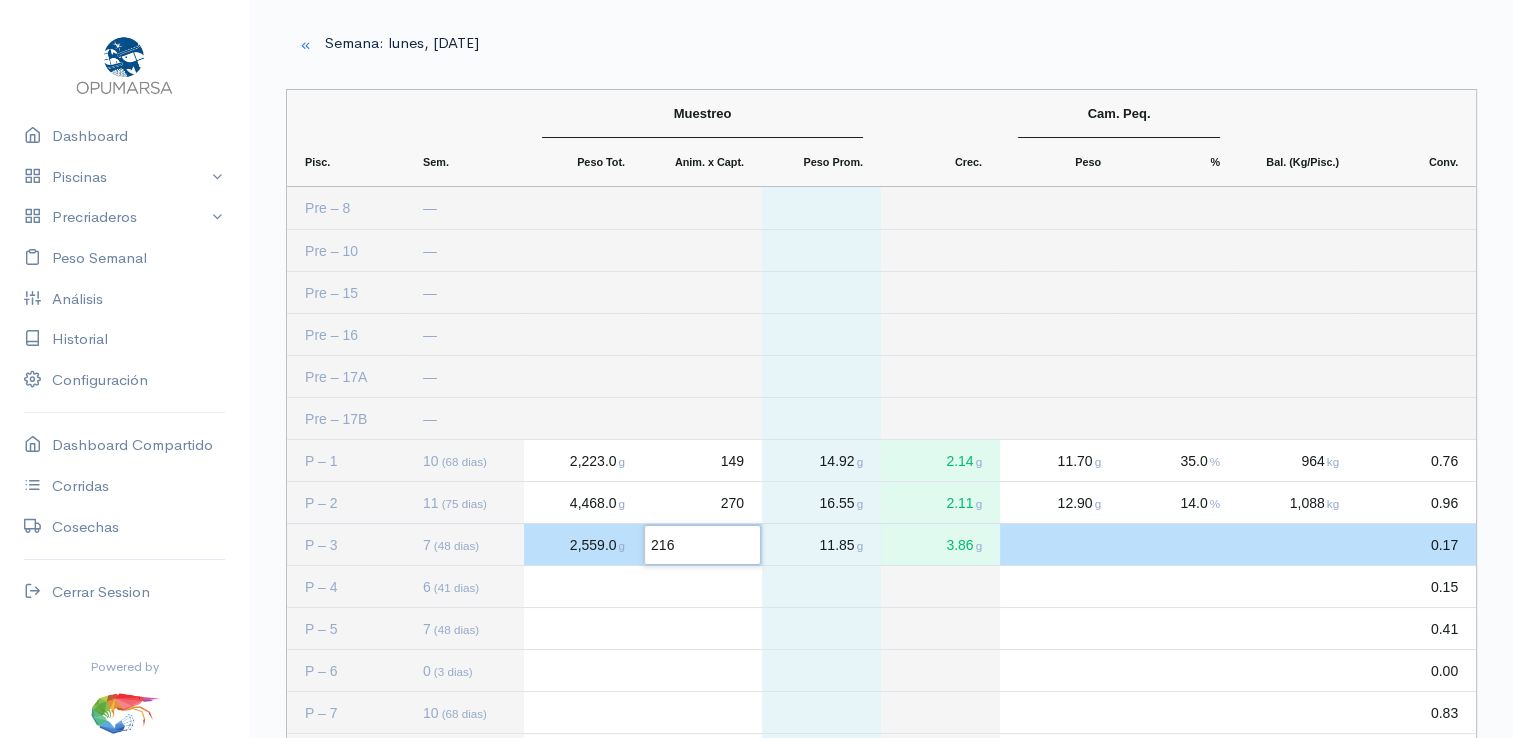 type 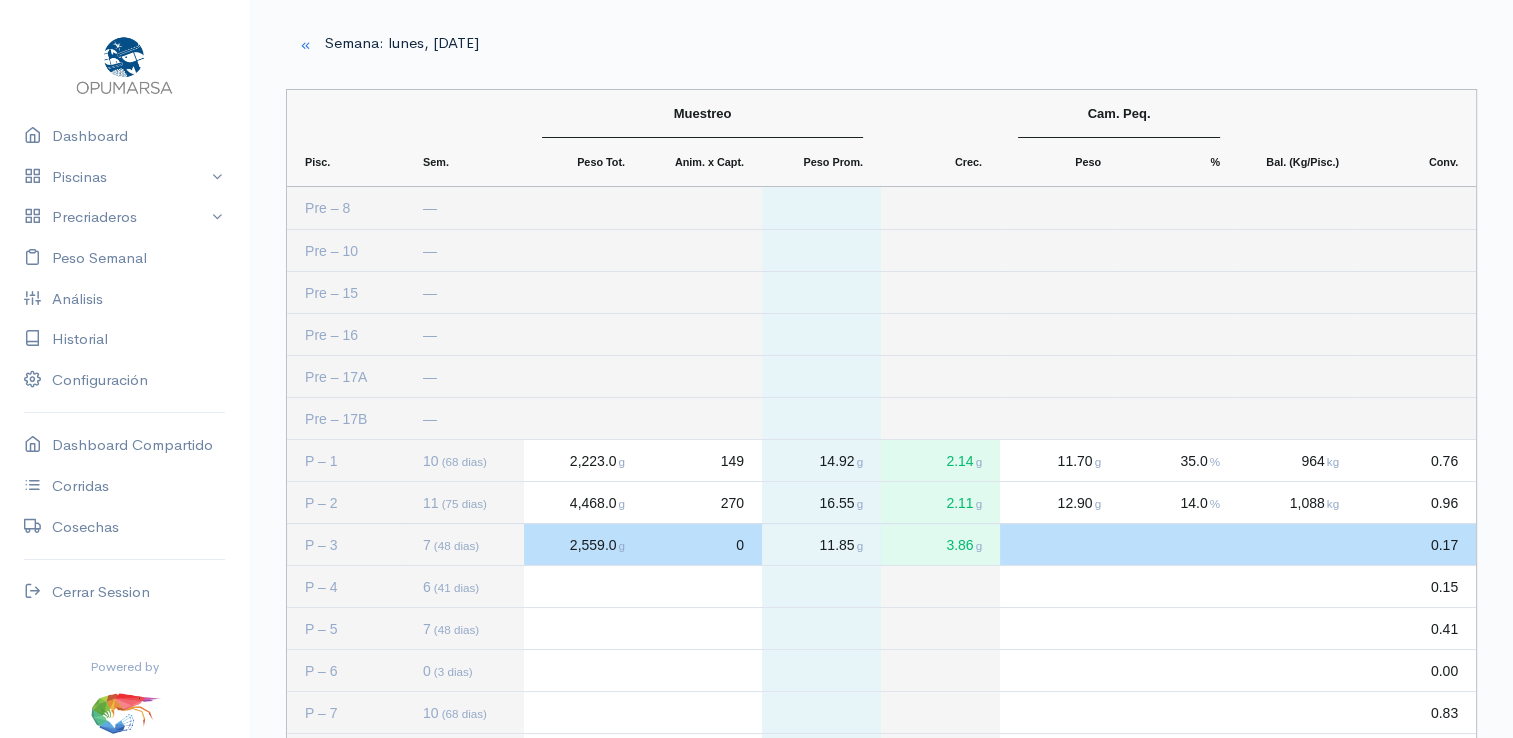 click on "0" 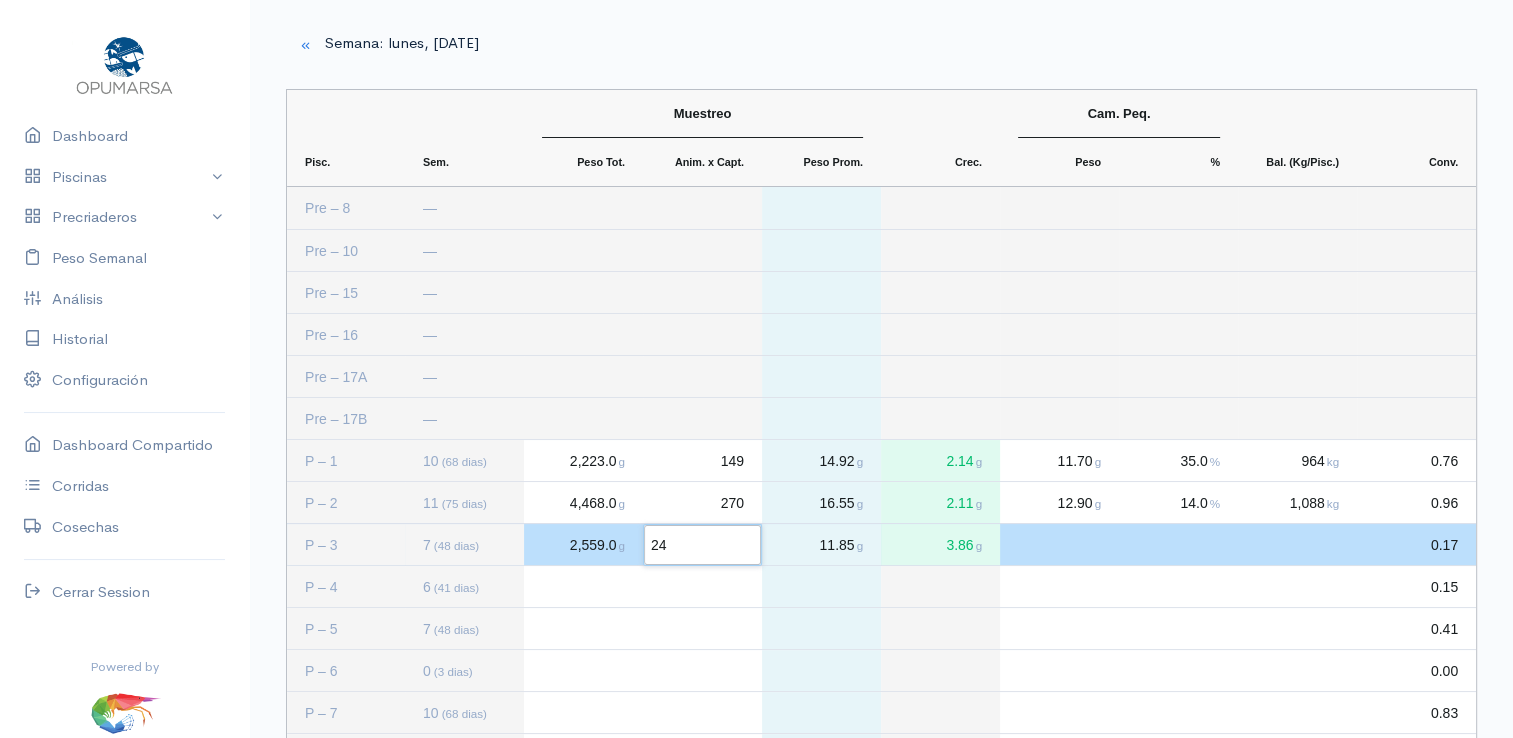 type on "245" 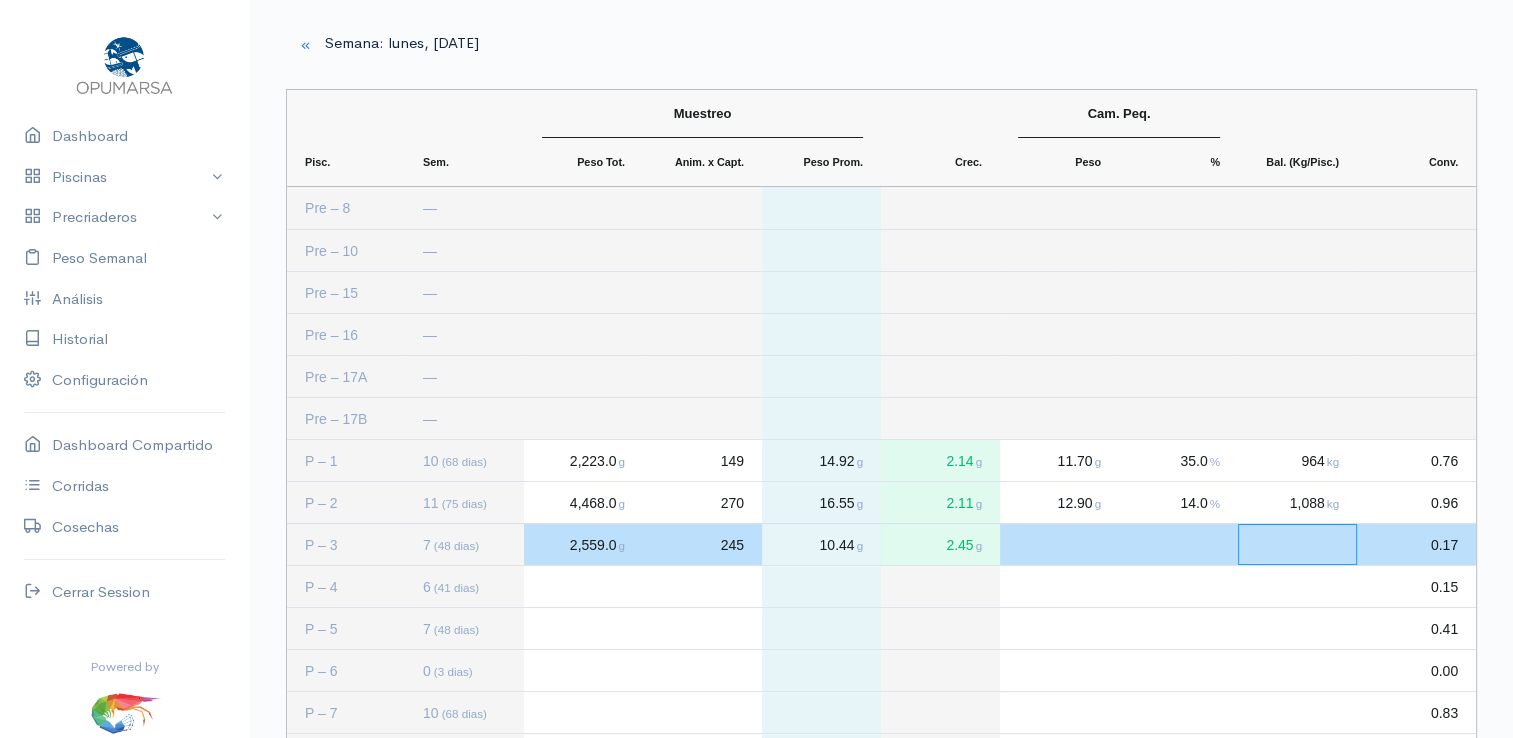 click 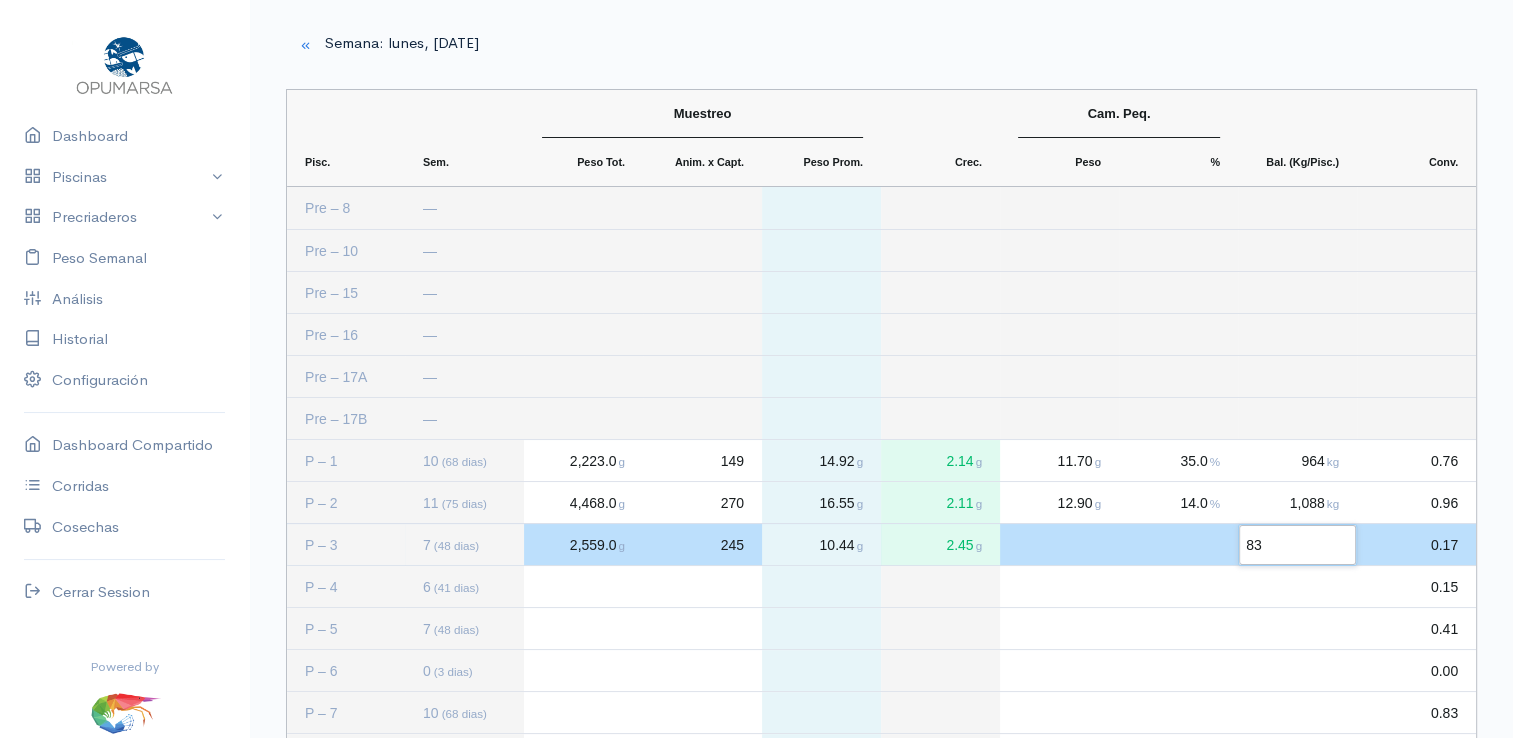 type on "837" 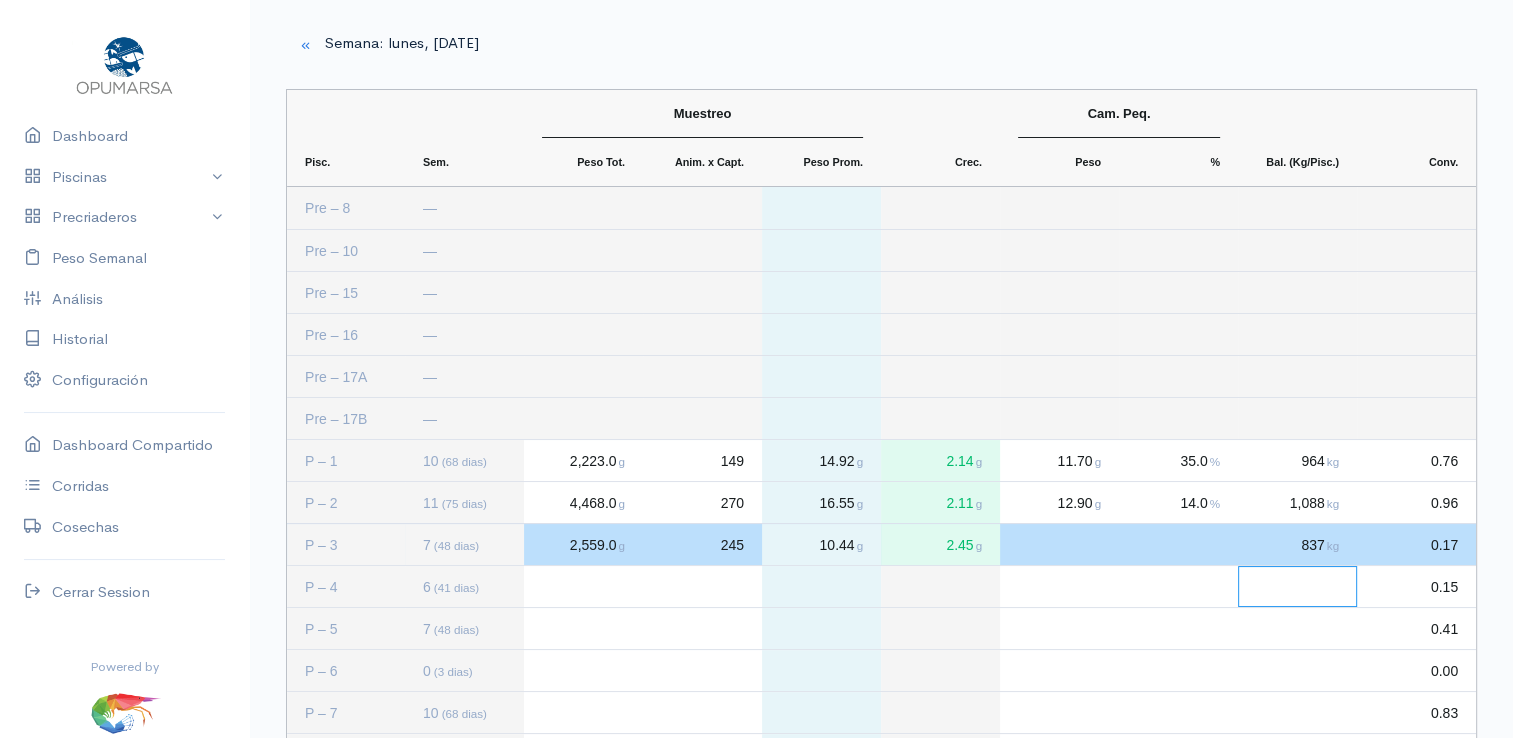 click 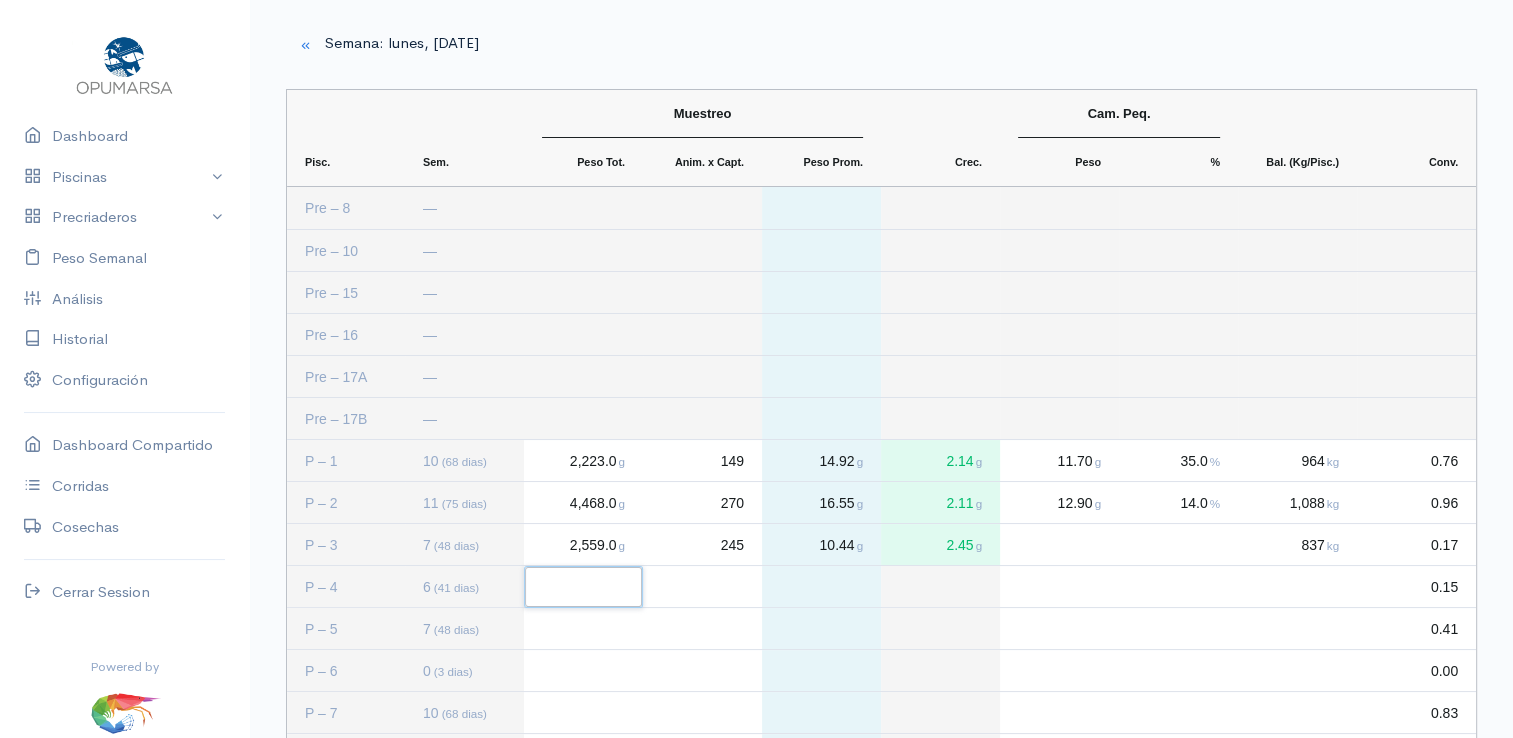 click at bounding box center (583, 587) 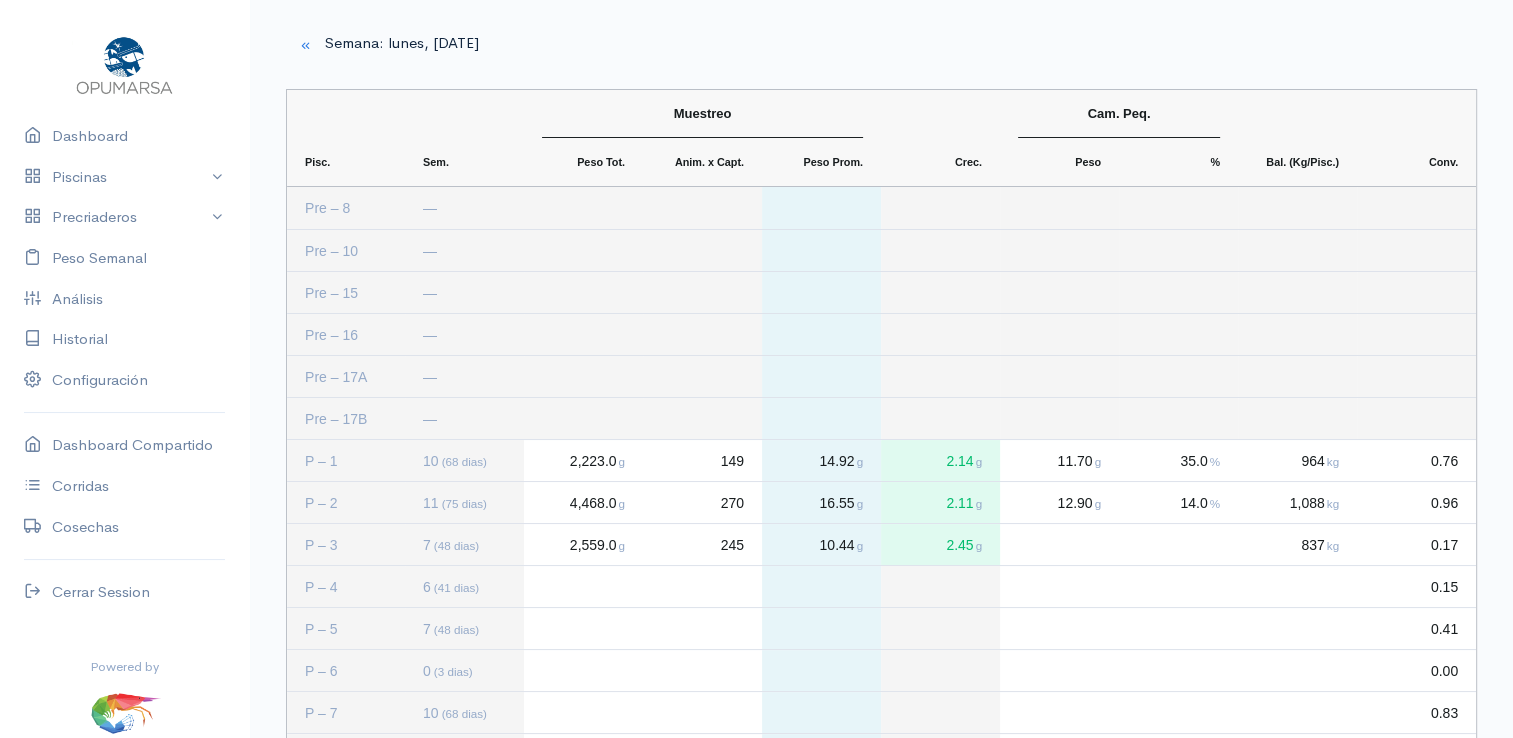 click 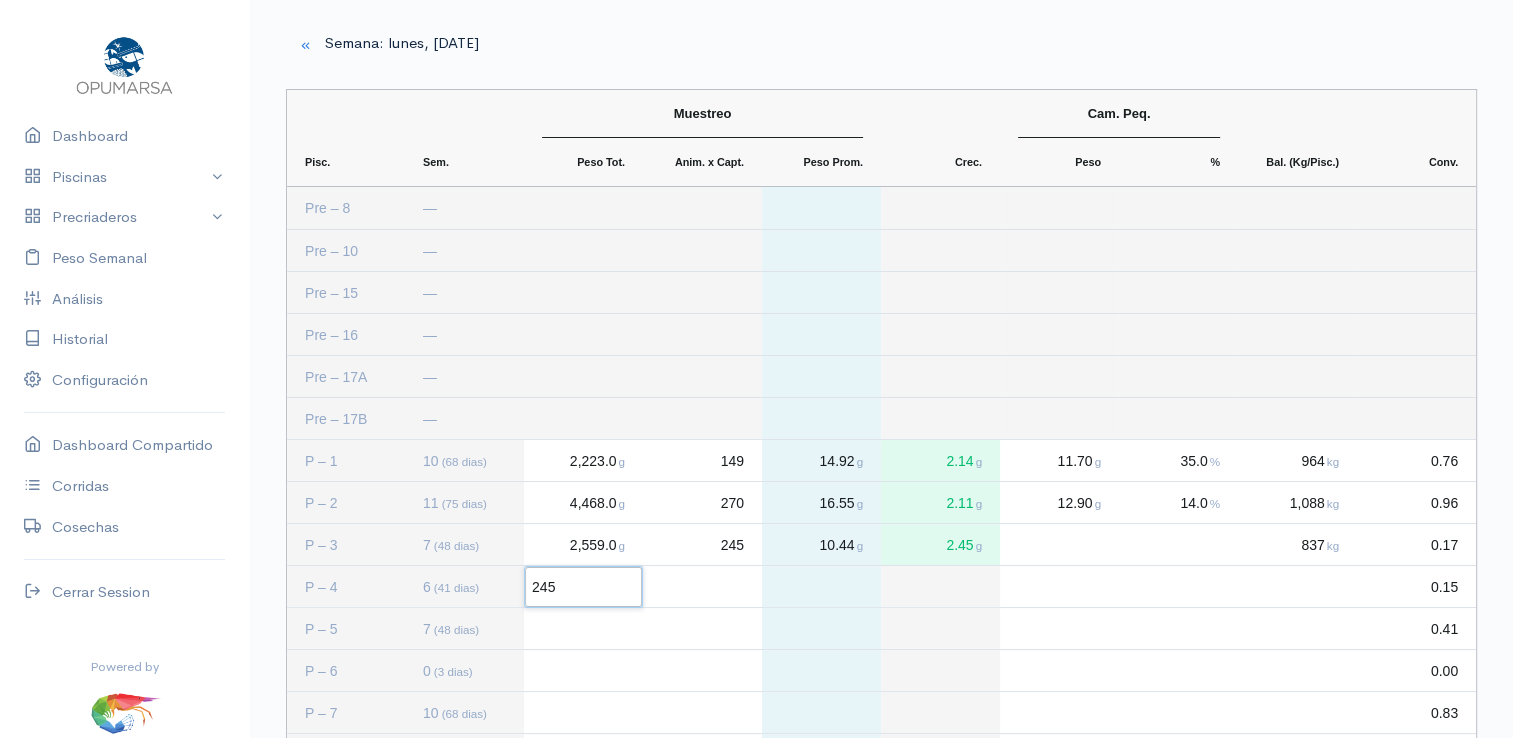 type on "2456" 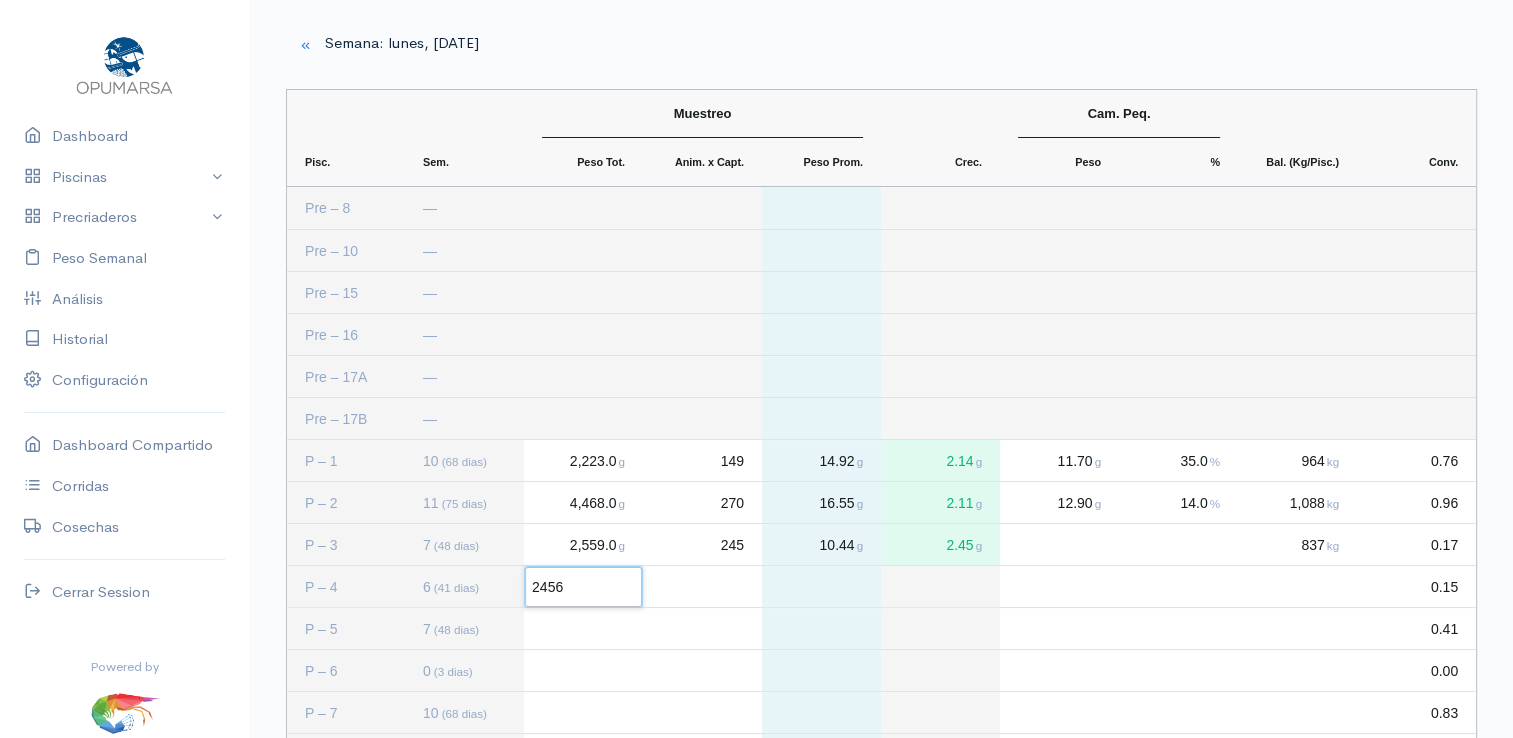 click 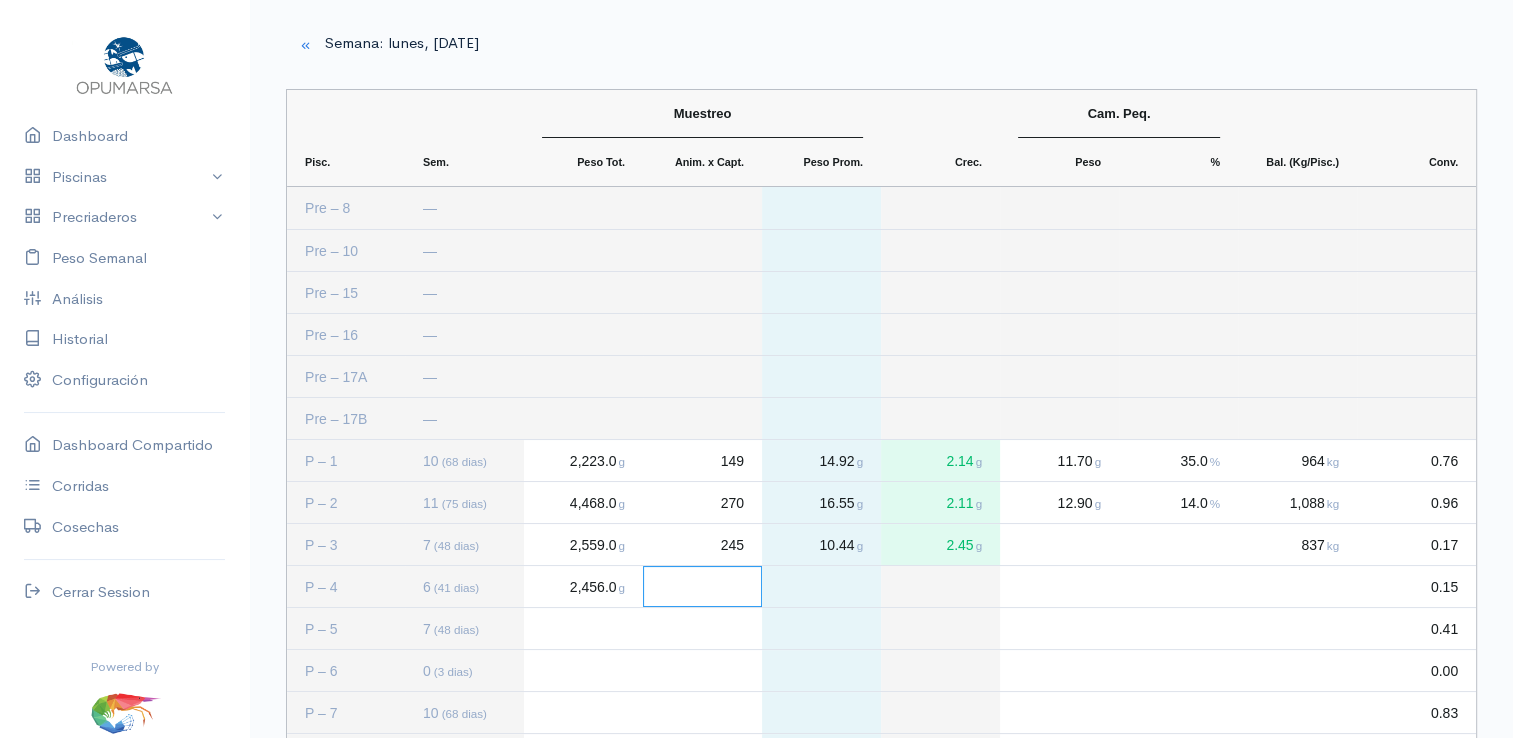 click 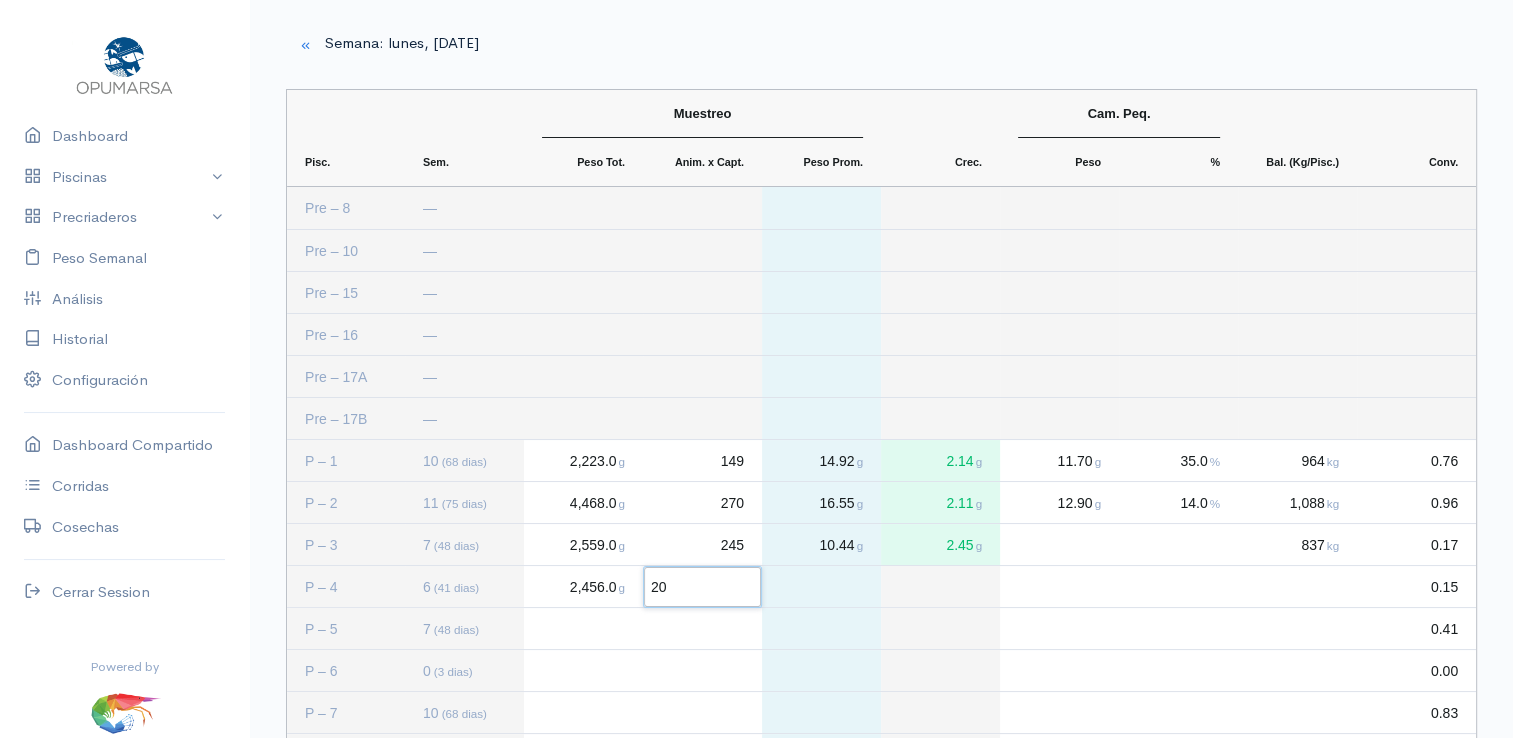 type on "200" 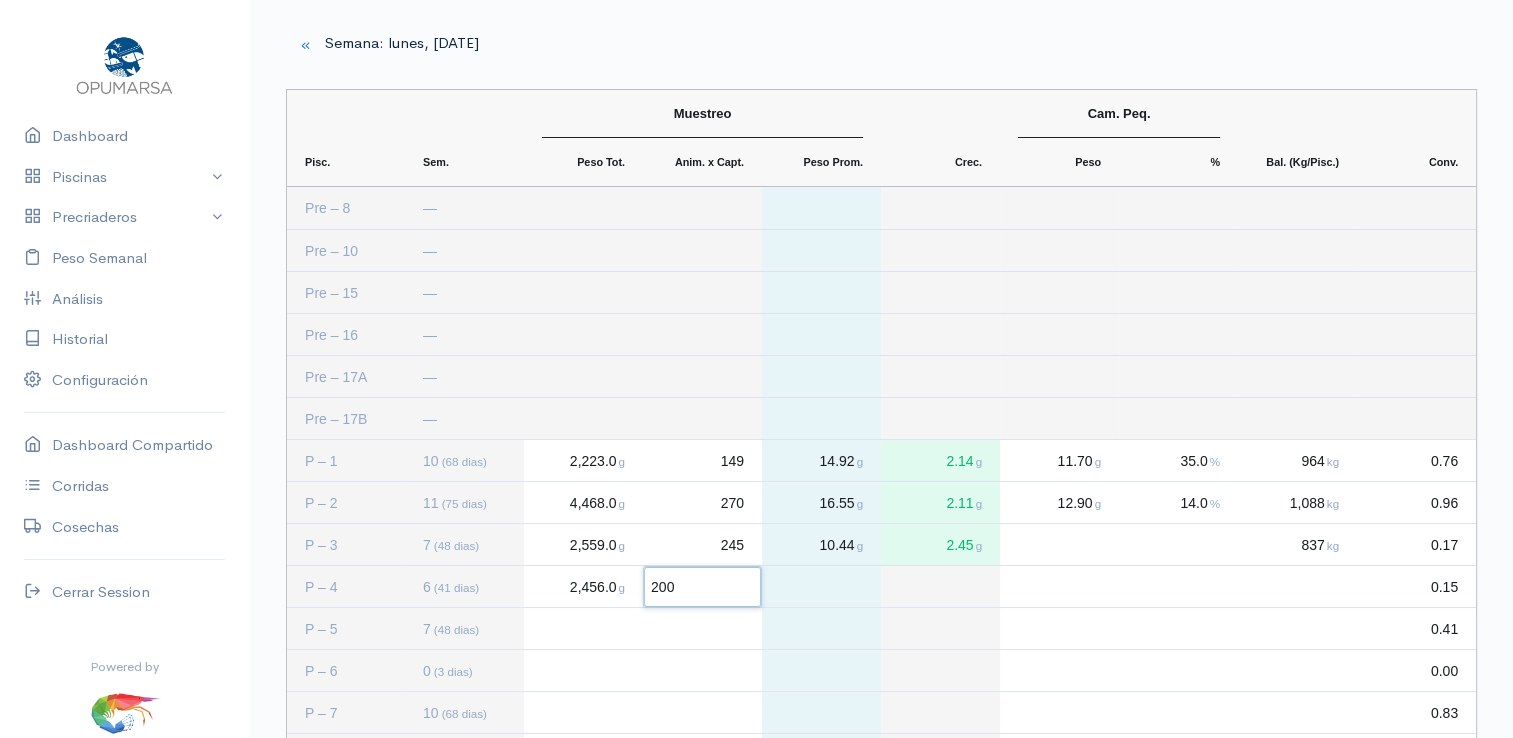 click 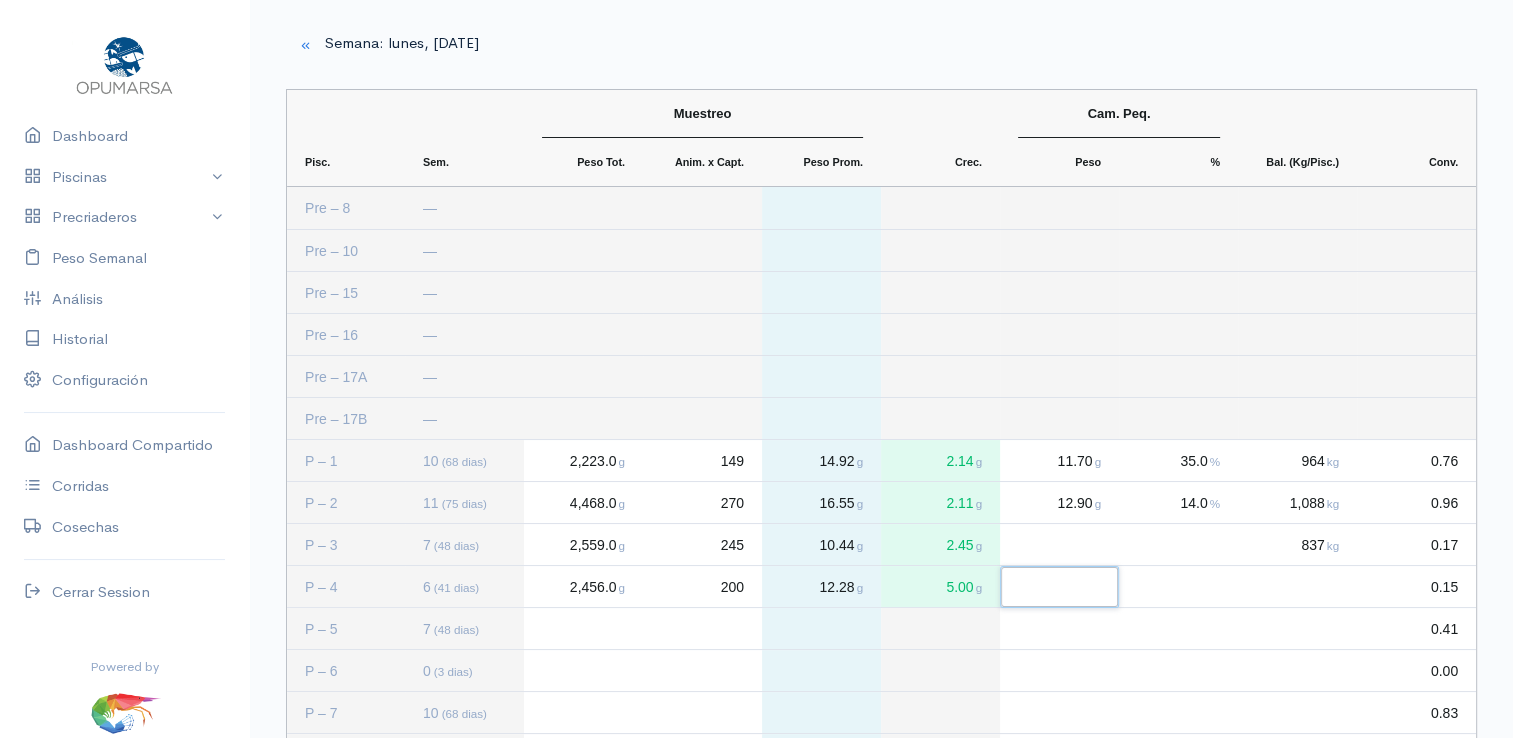 click at bounding box center (1059, 587) 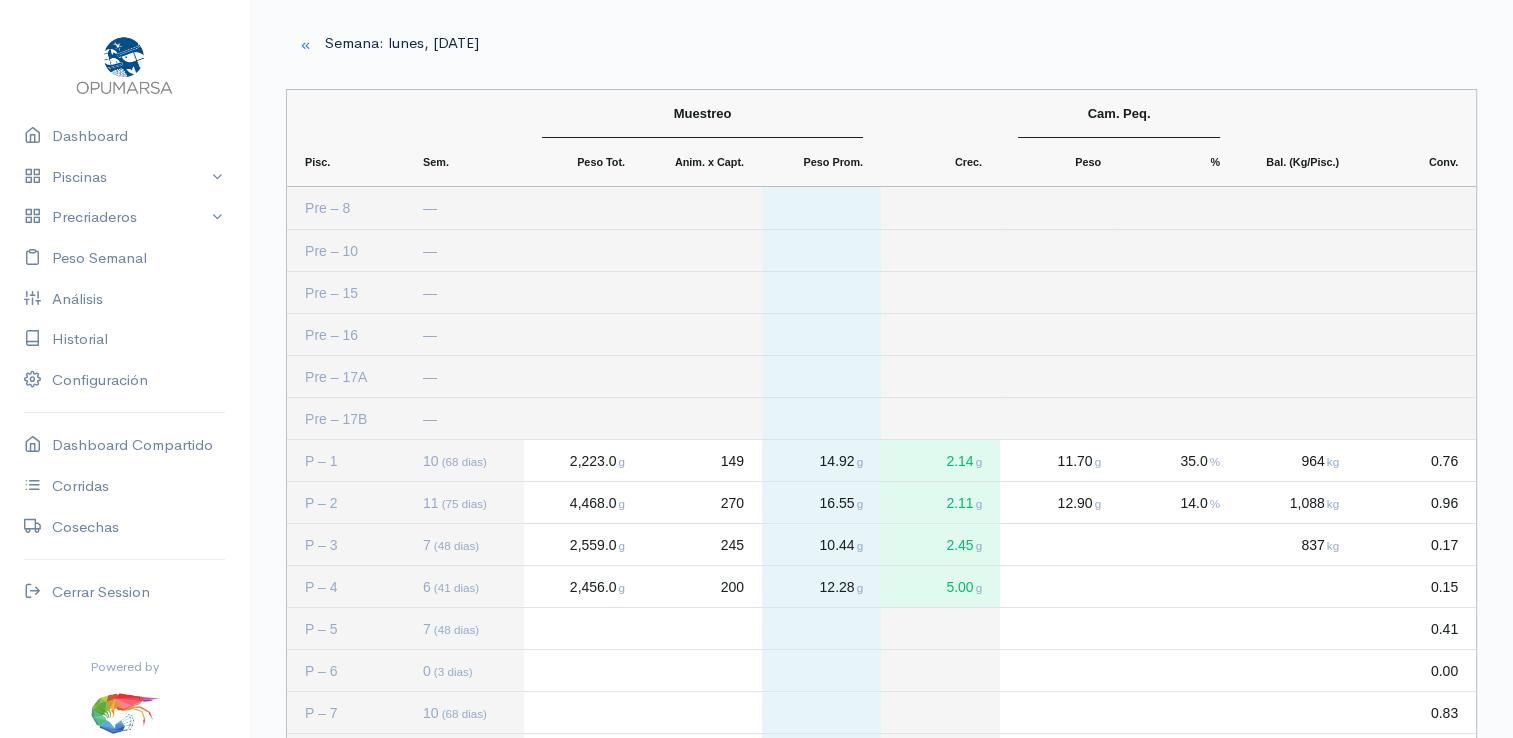 click on "2,456.0 g" 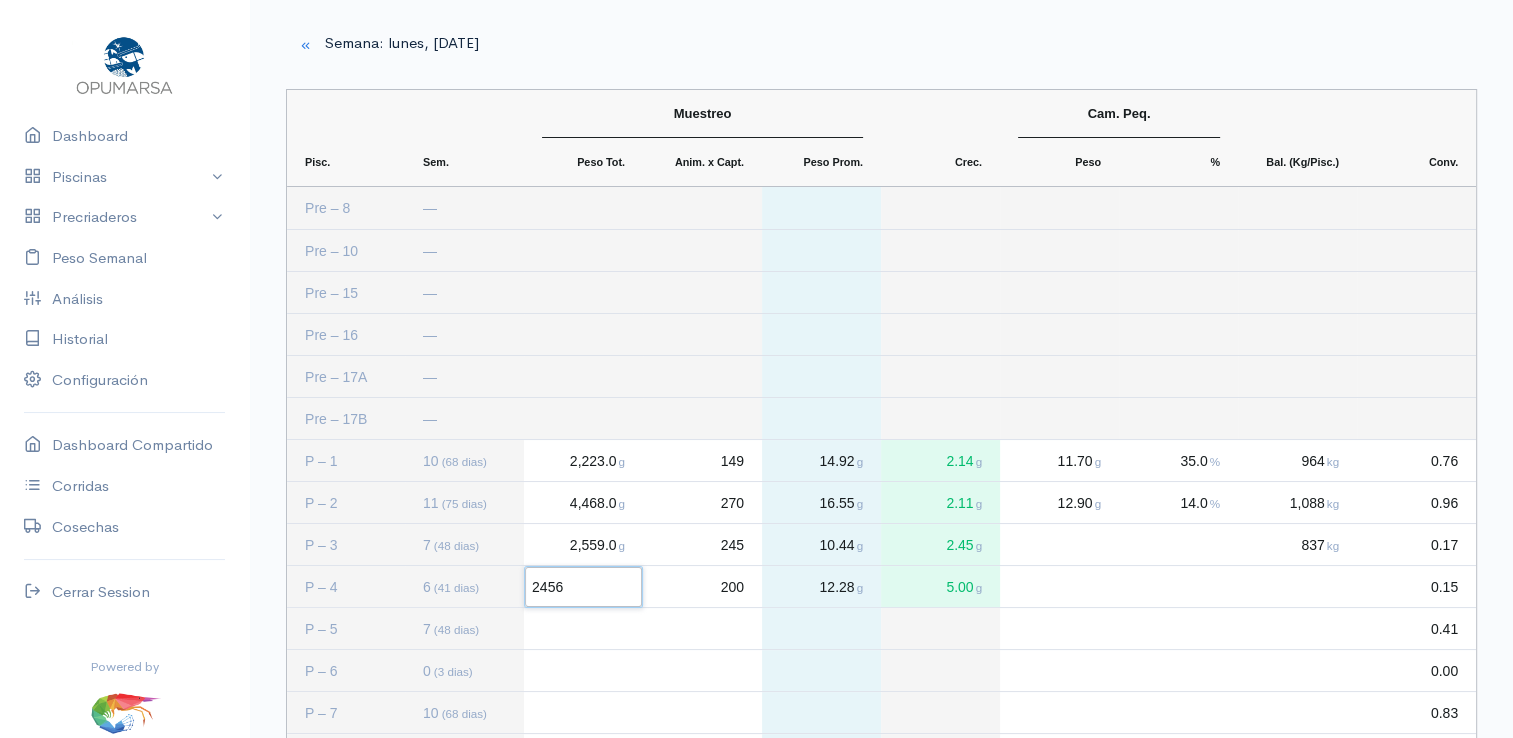 click on "2456" at bounding box center [583, 587] 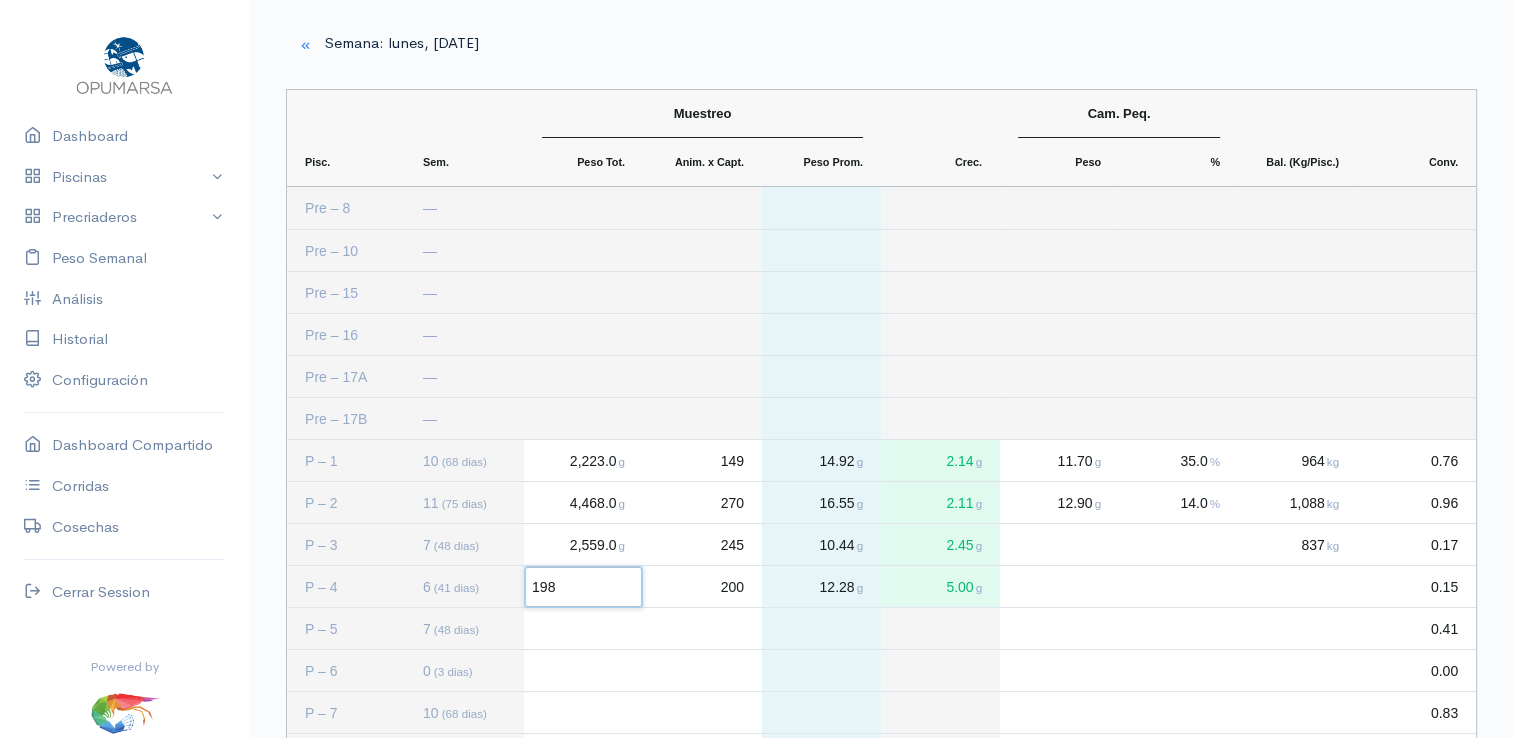 type on "1980" 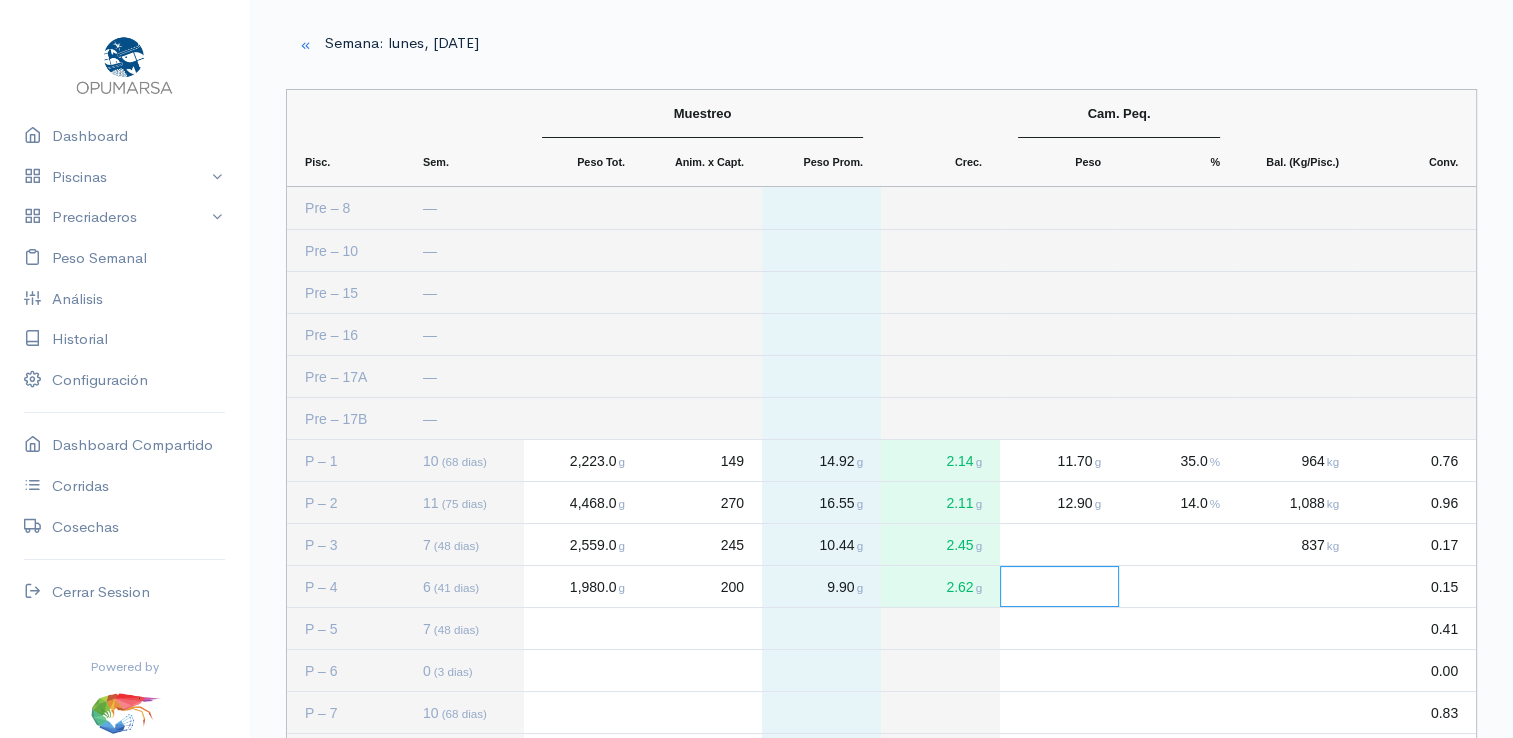 click 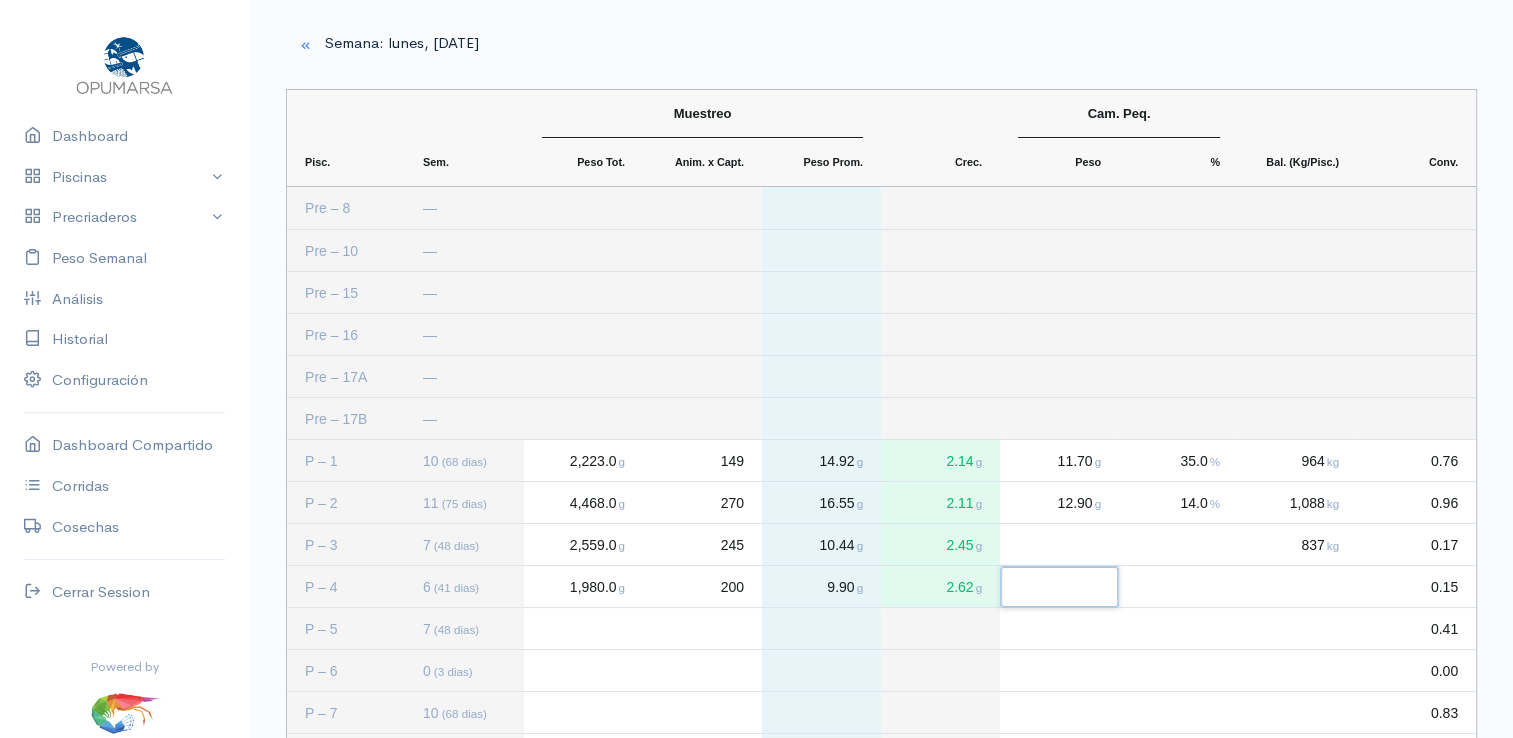 click 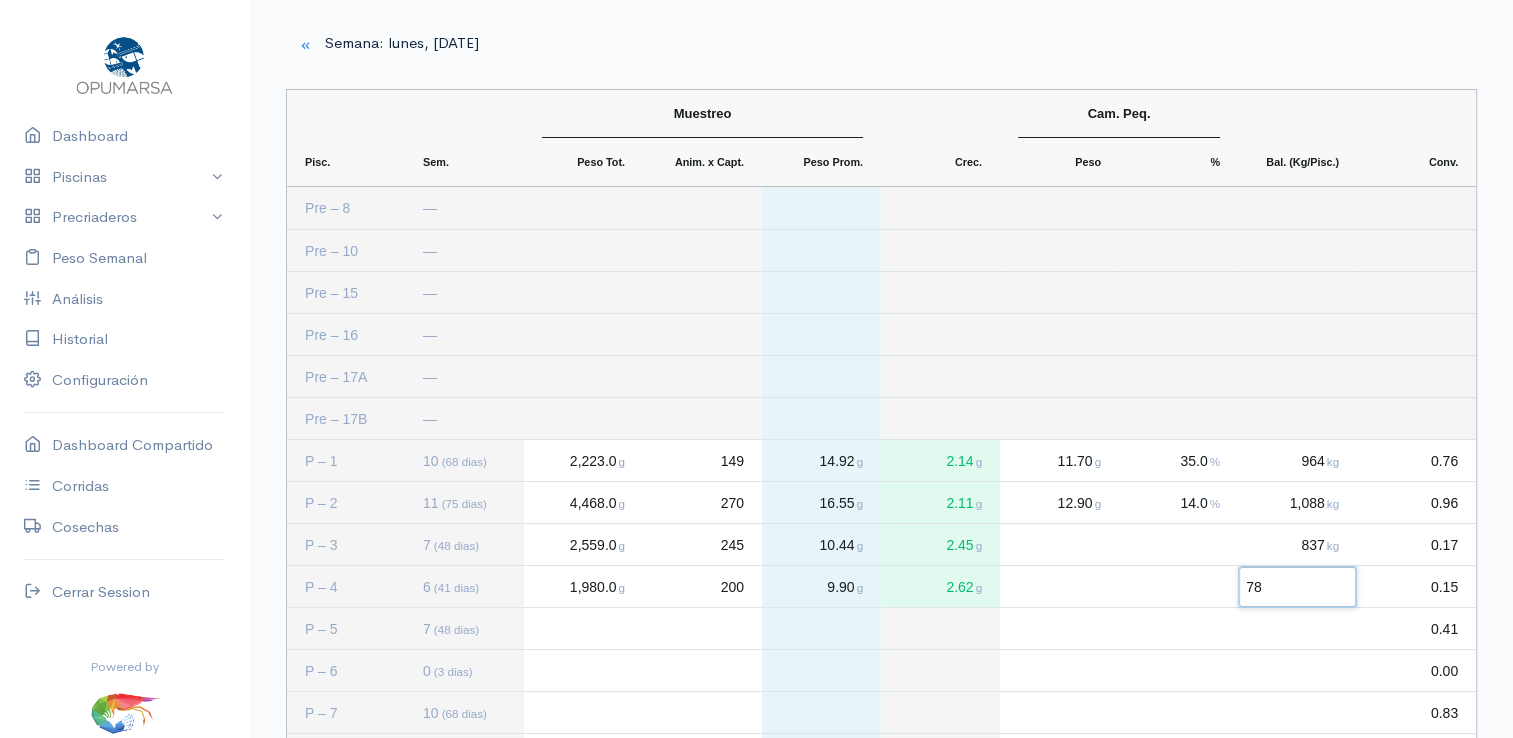 type on "787" 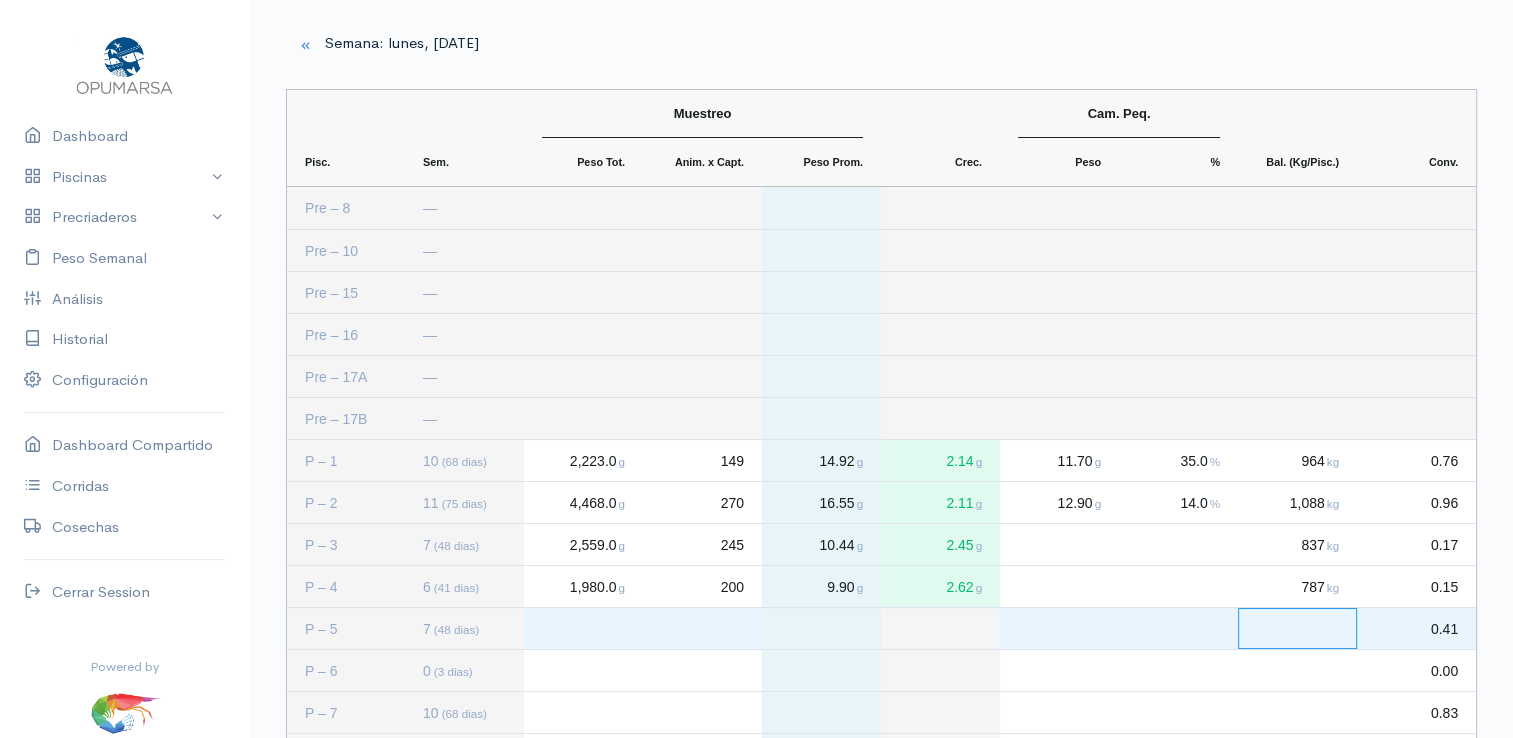 click 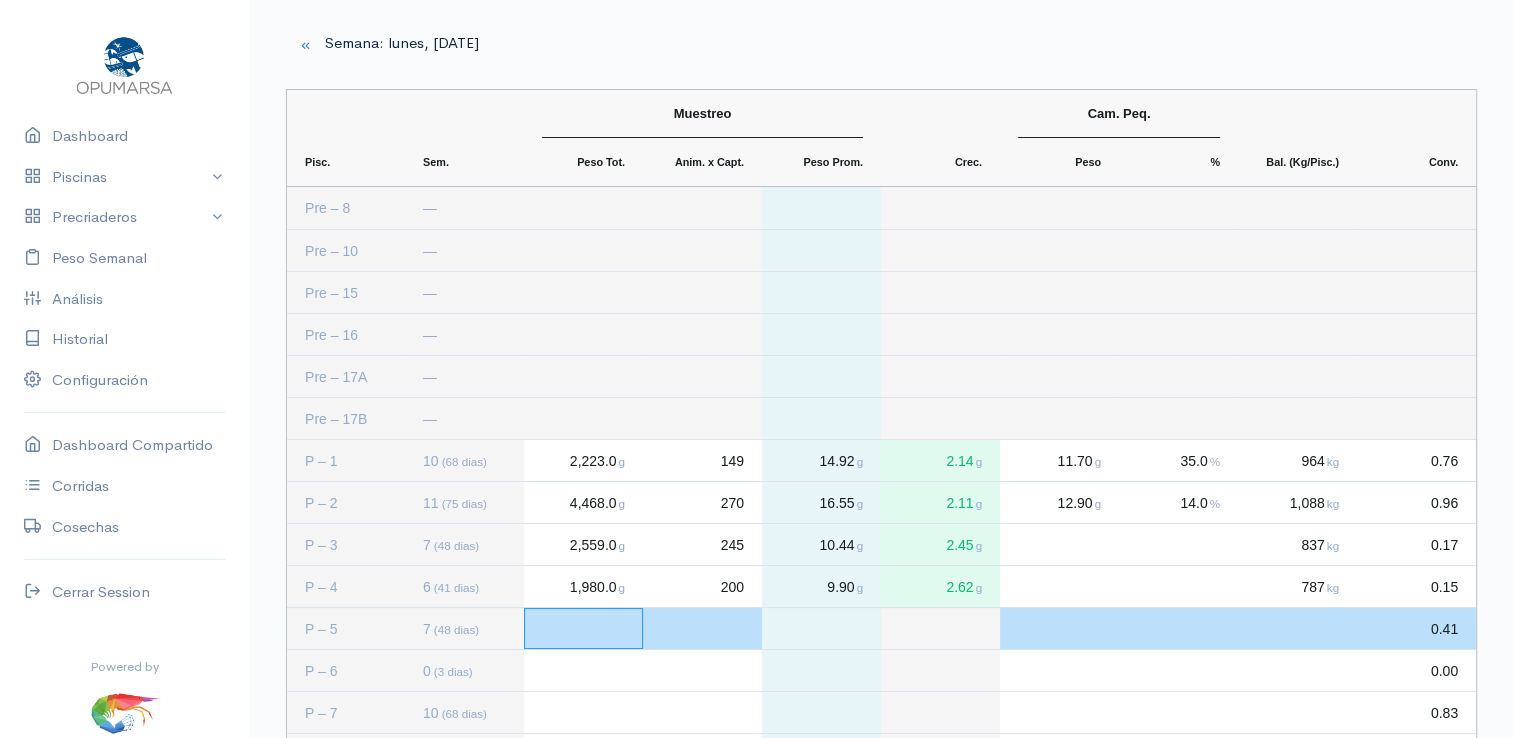 click 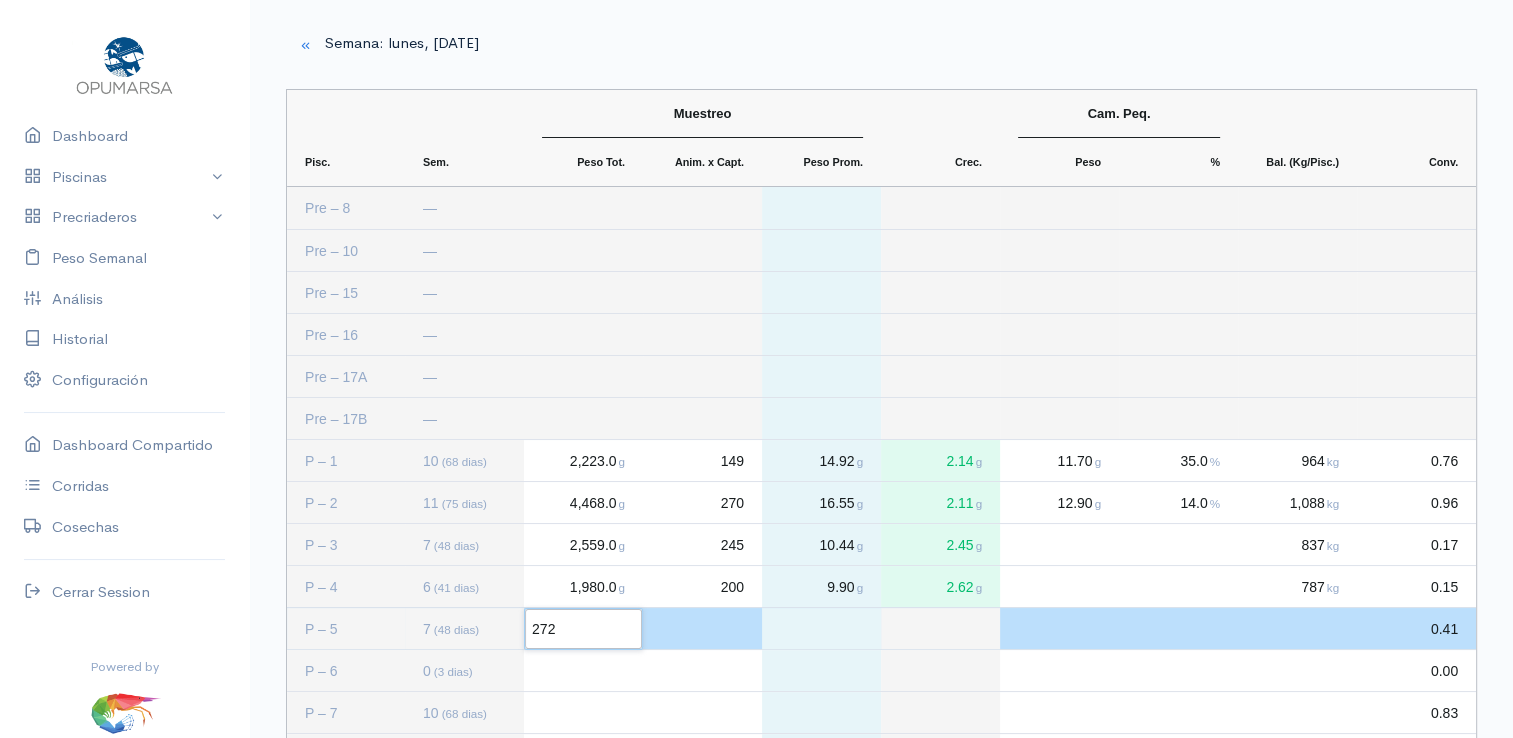 type on "2725" 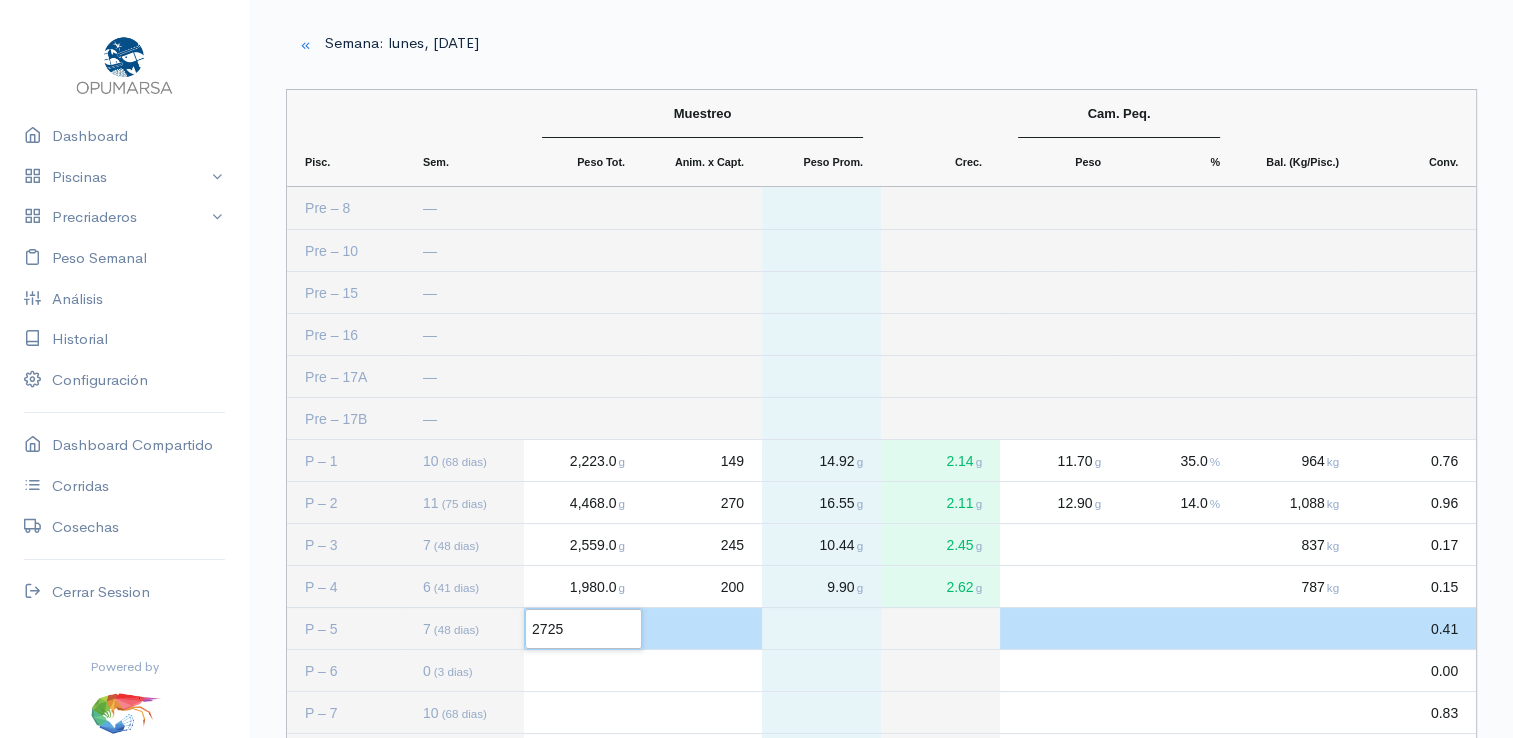 click 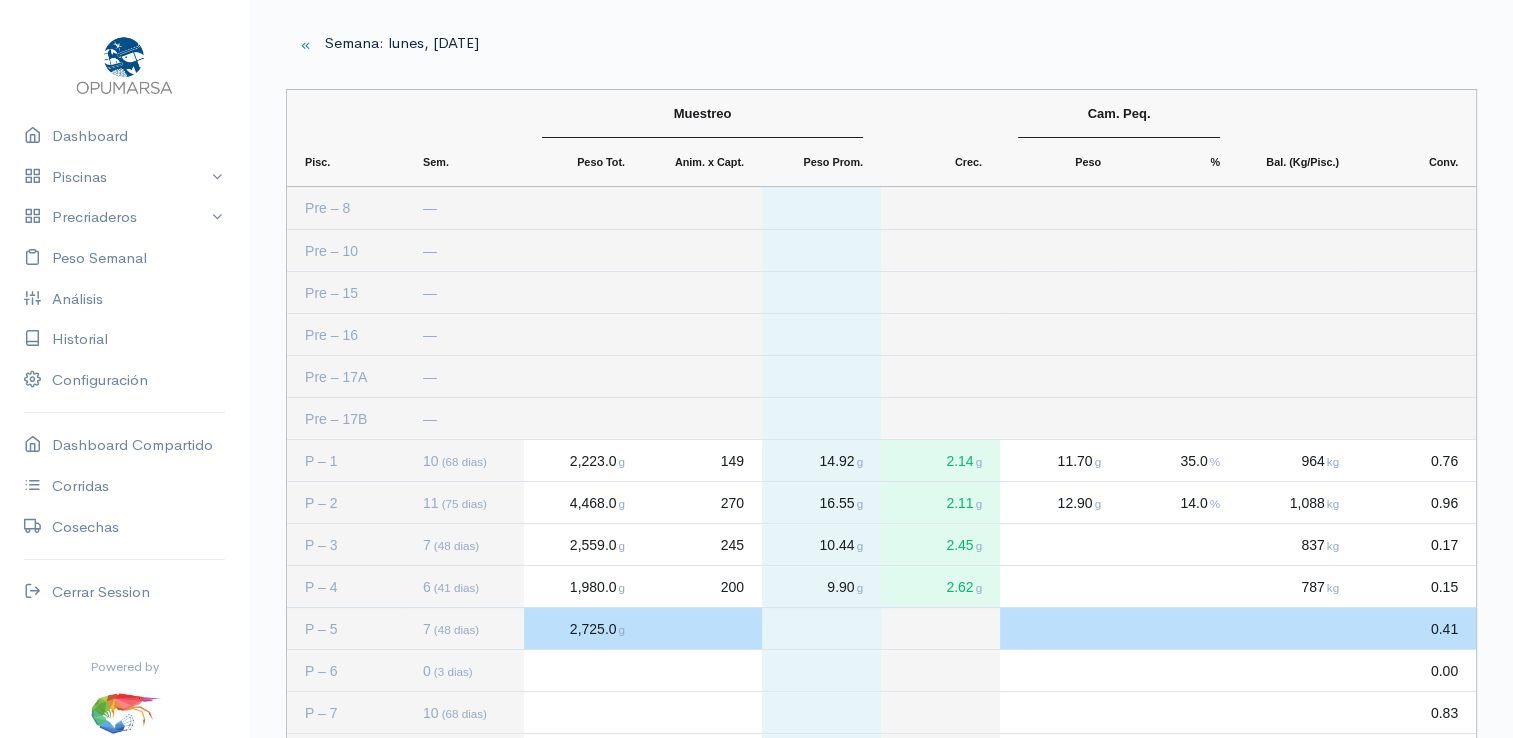 click 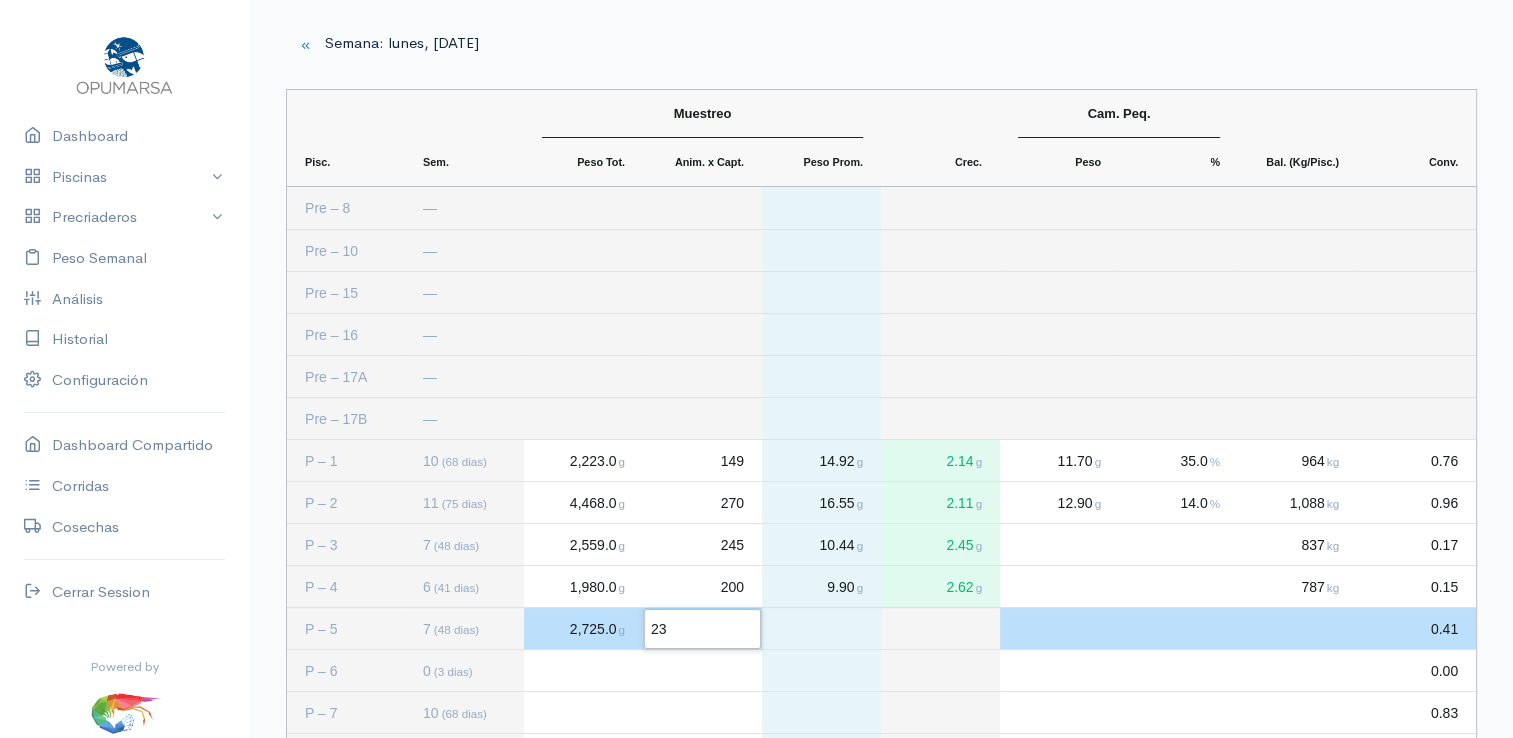type on "237" 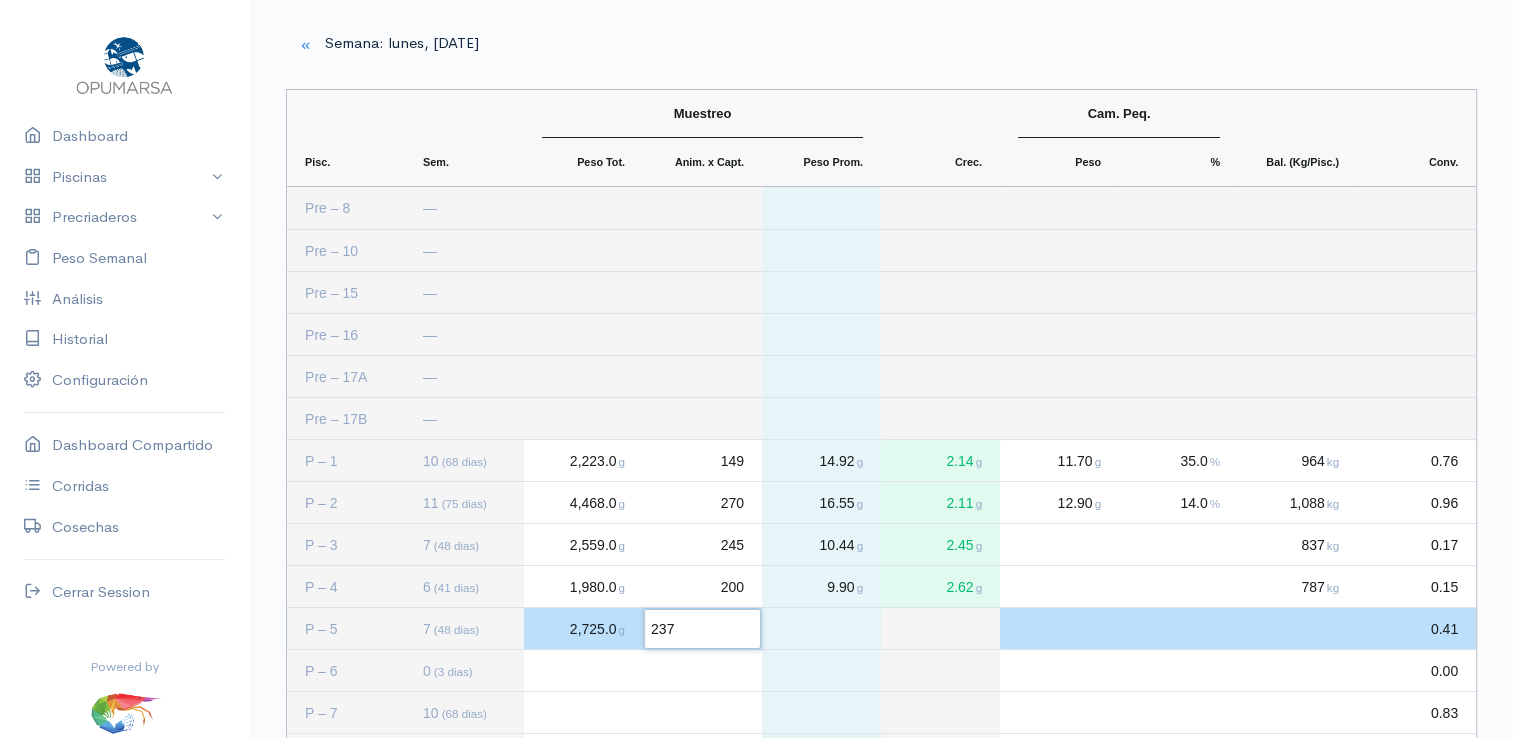 click 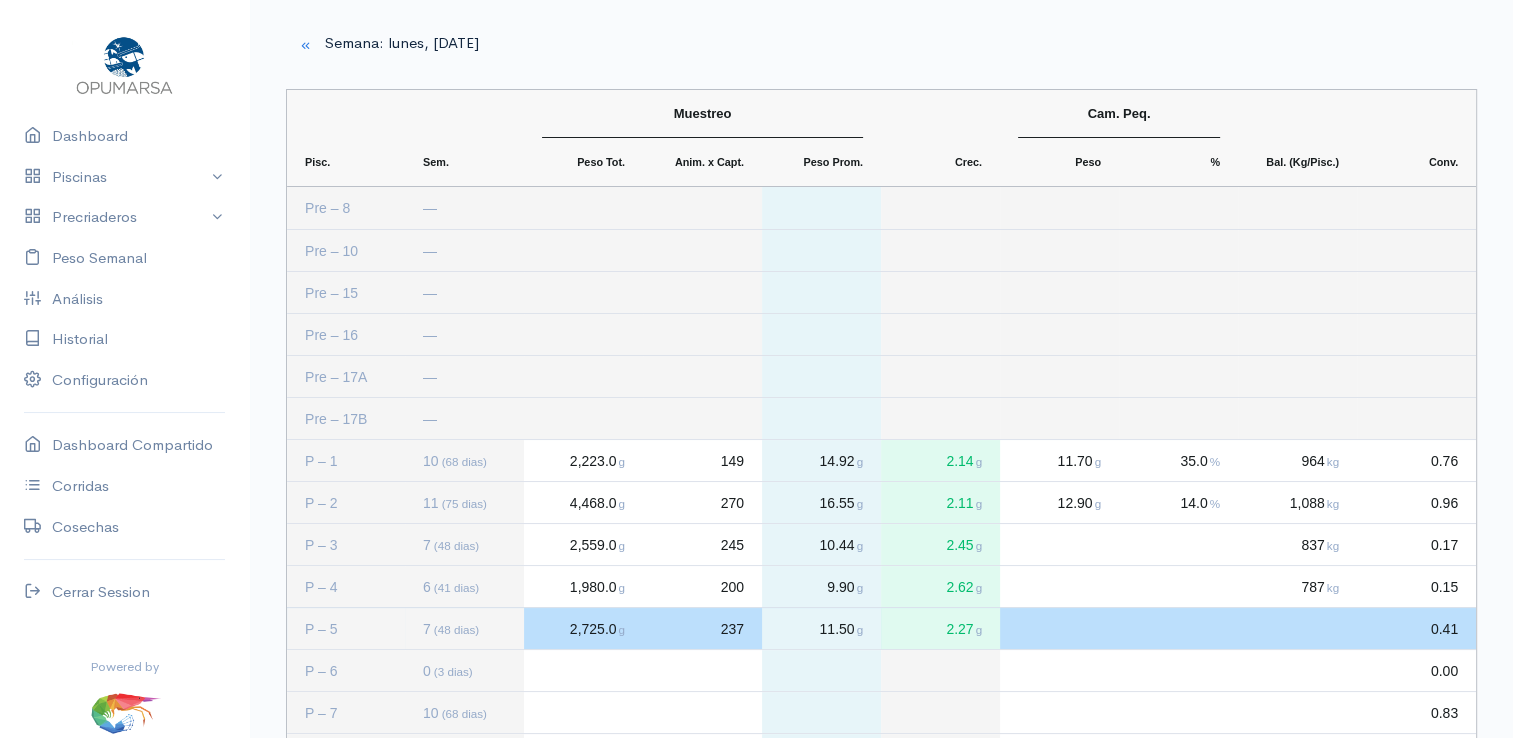 click 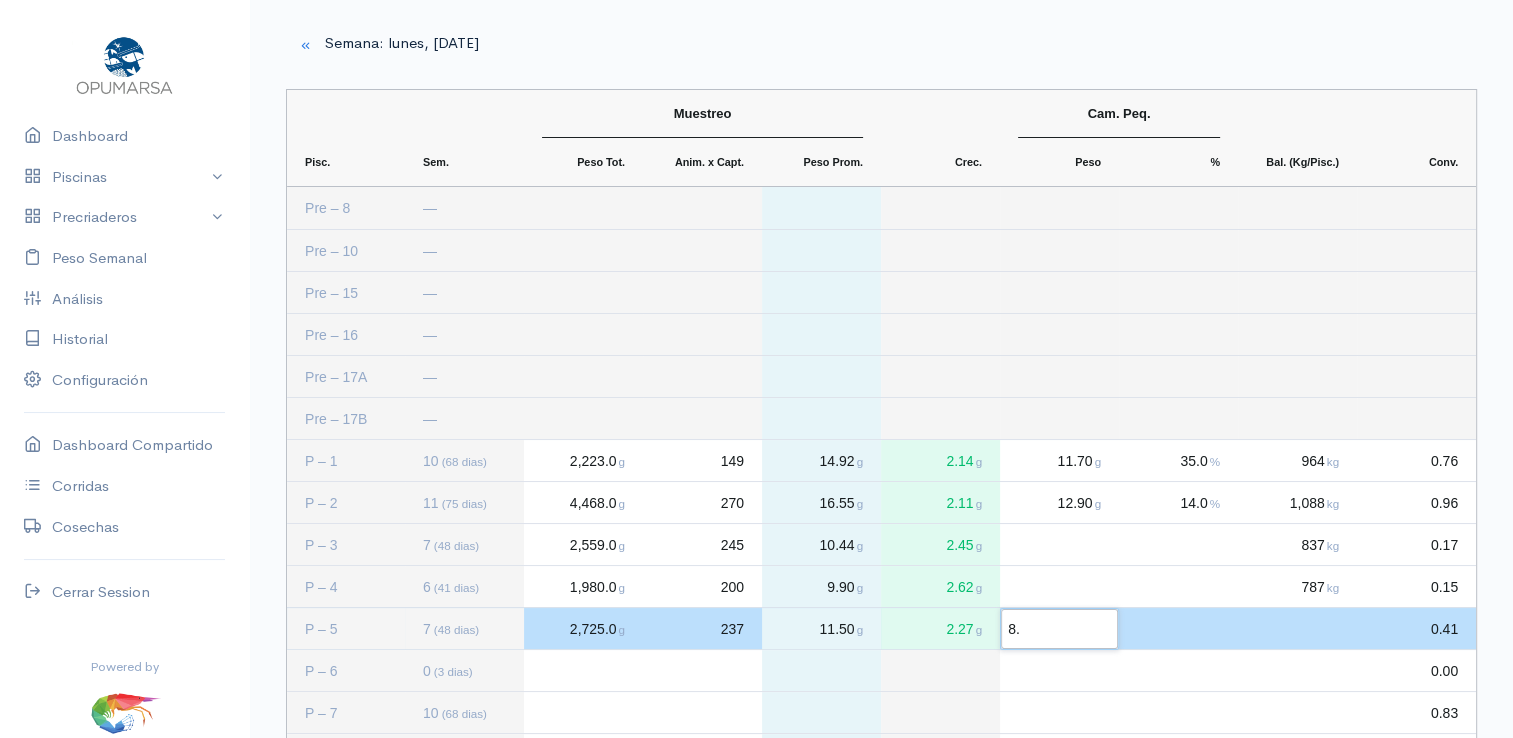 type on "8.4" 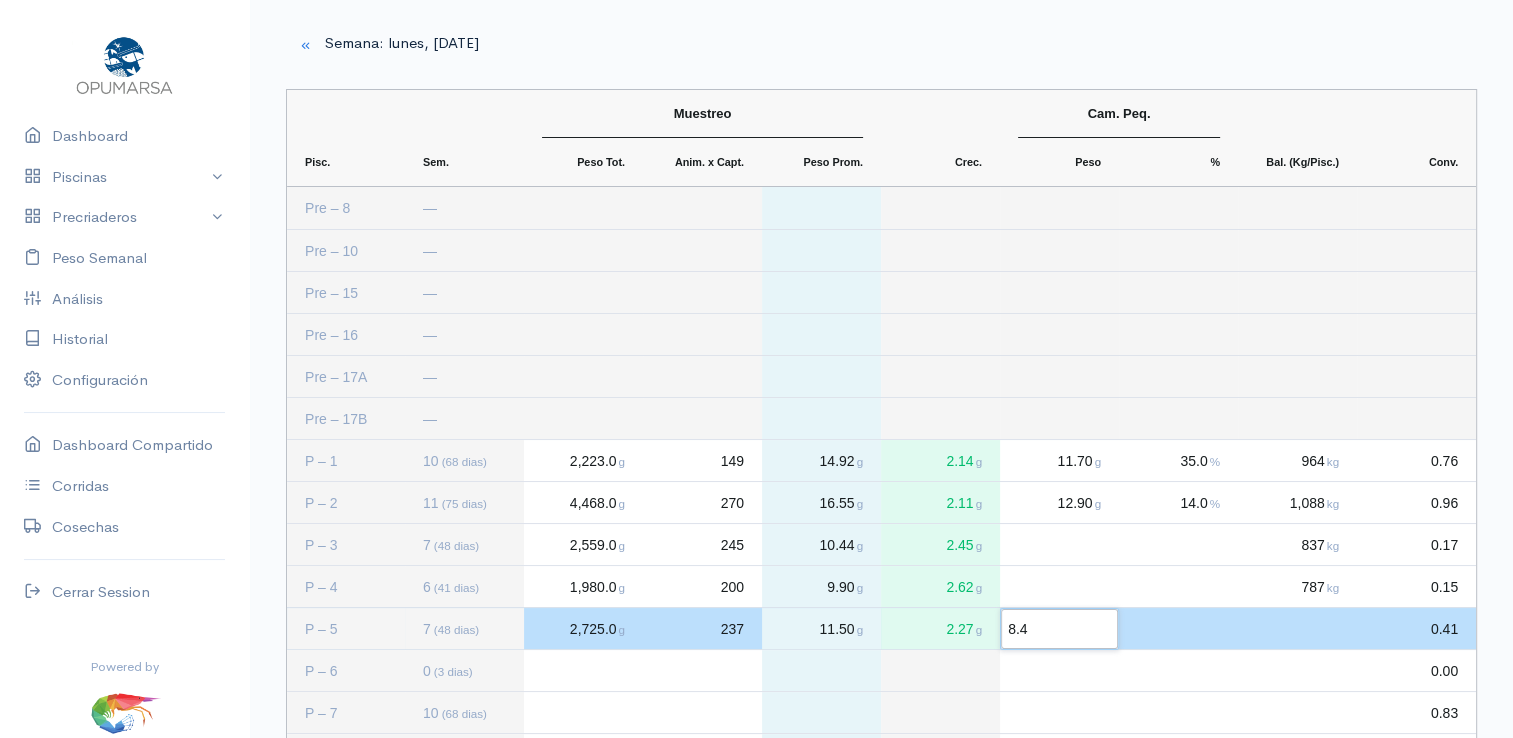 click 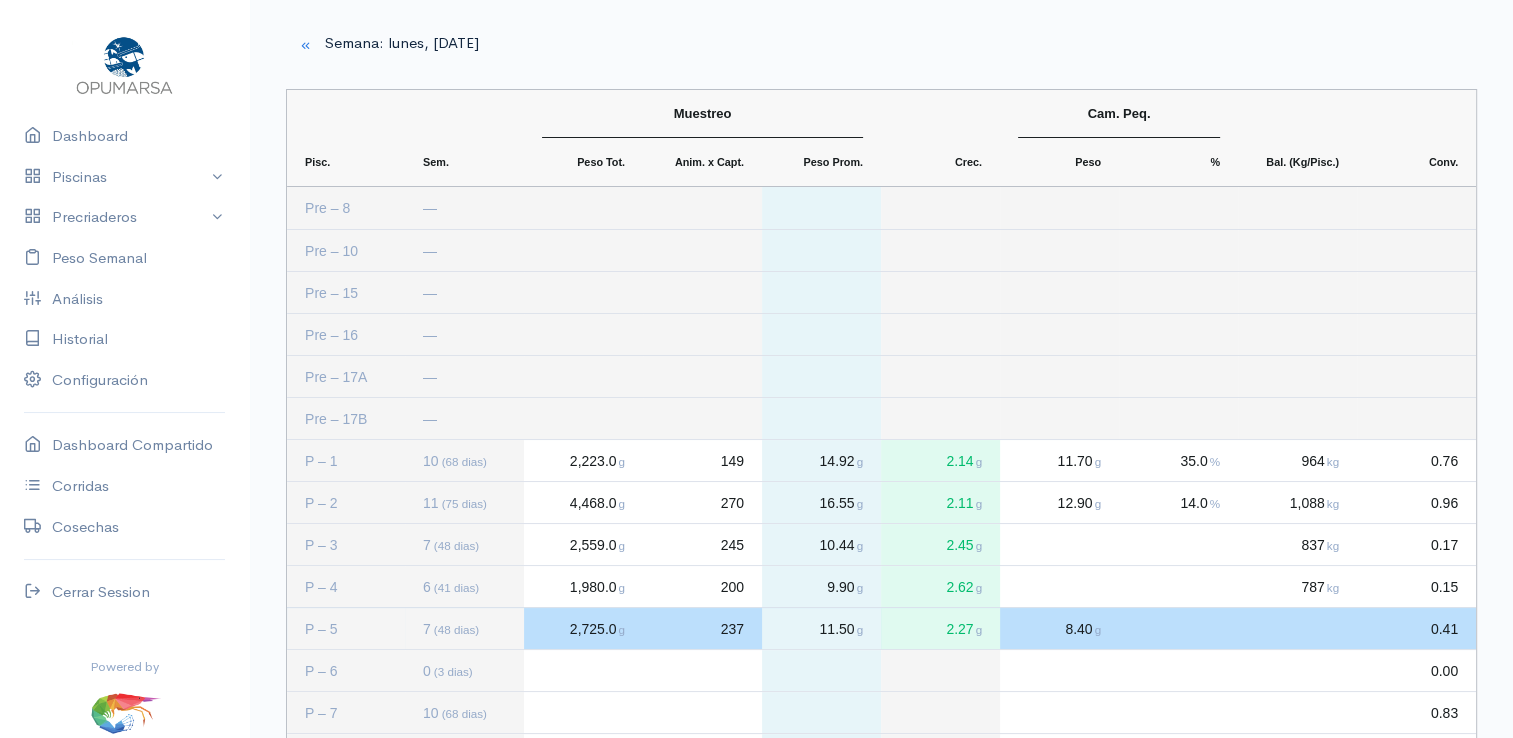 click 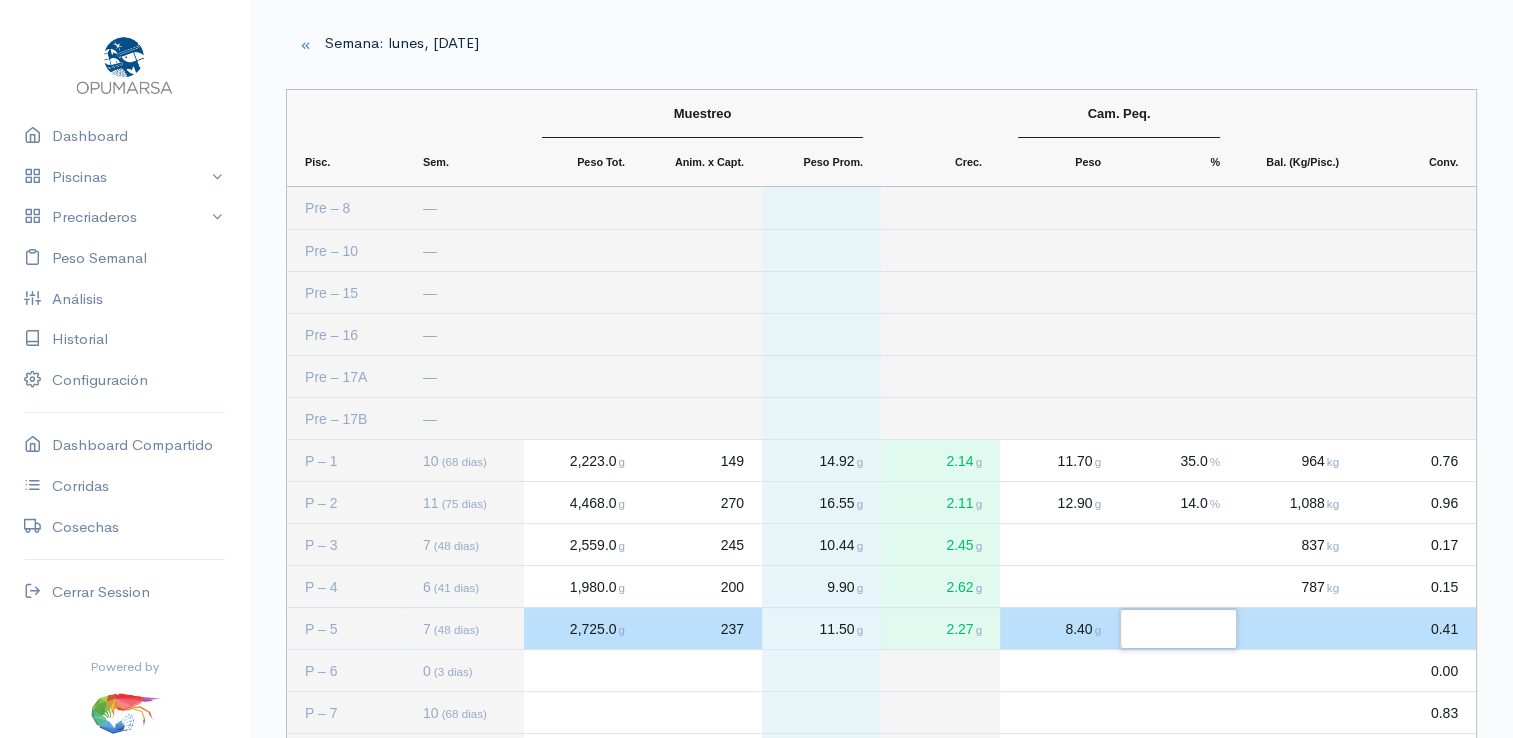type on "5" 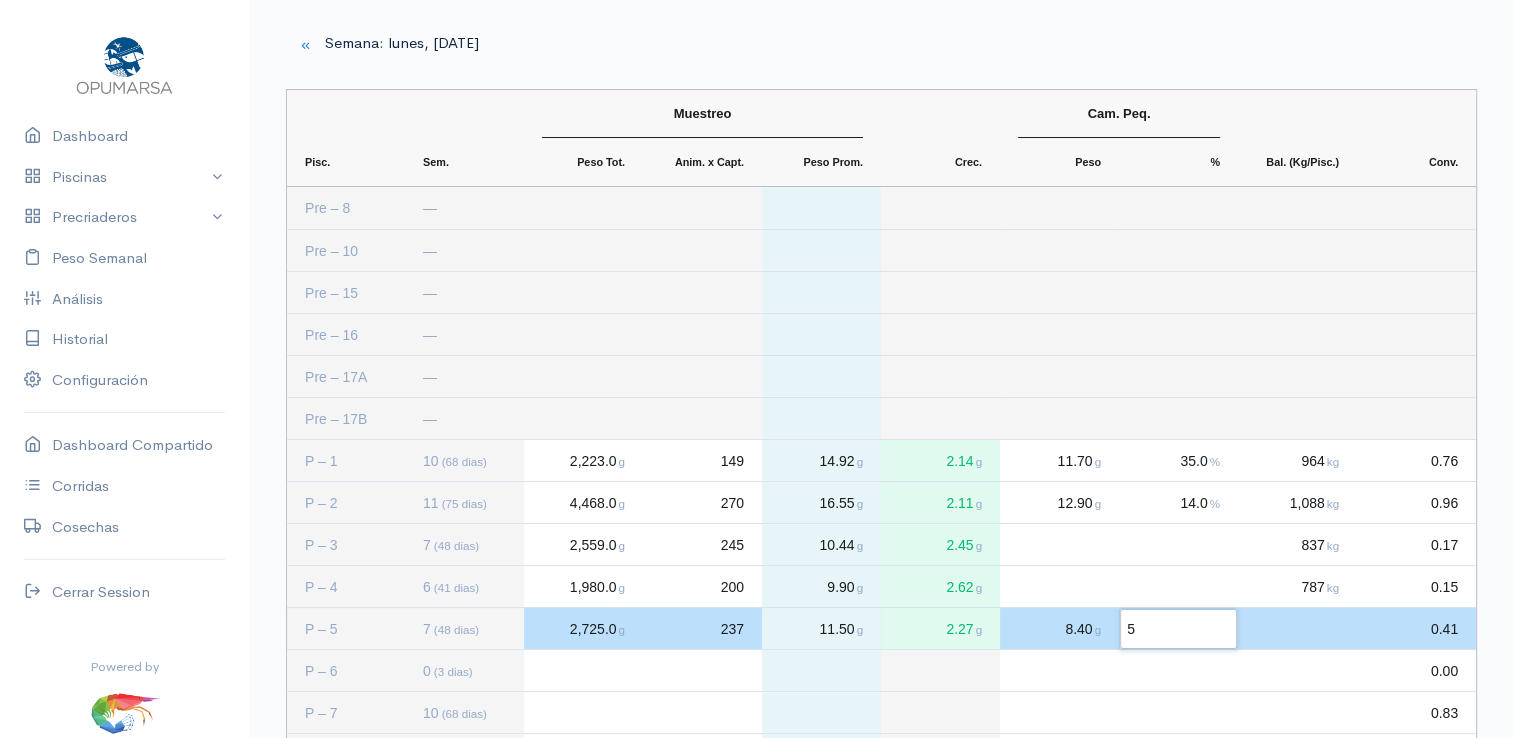click 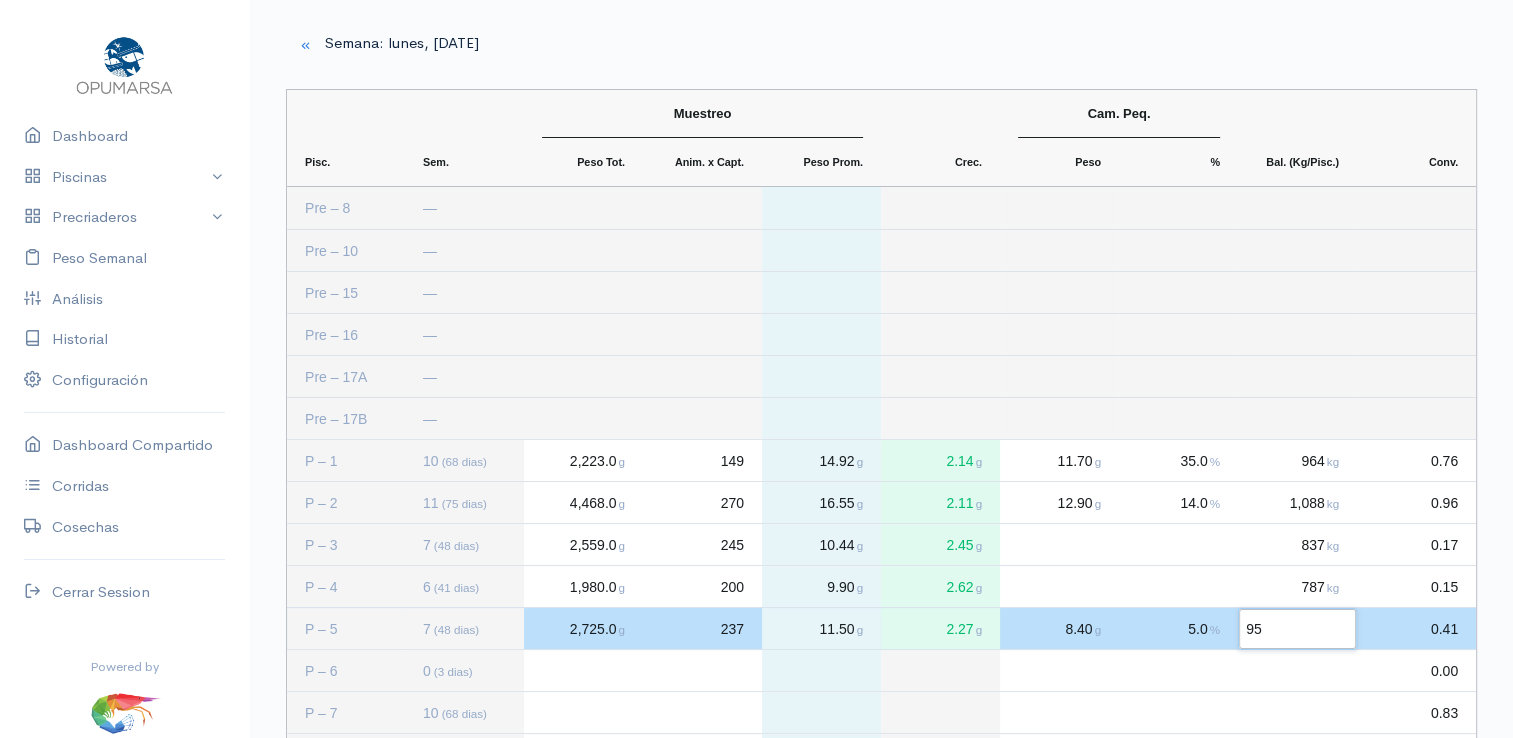 type on "953" 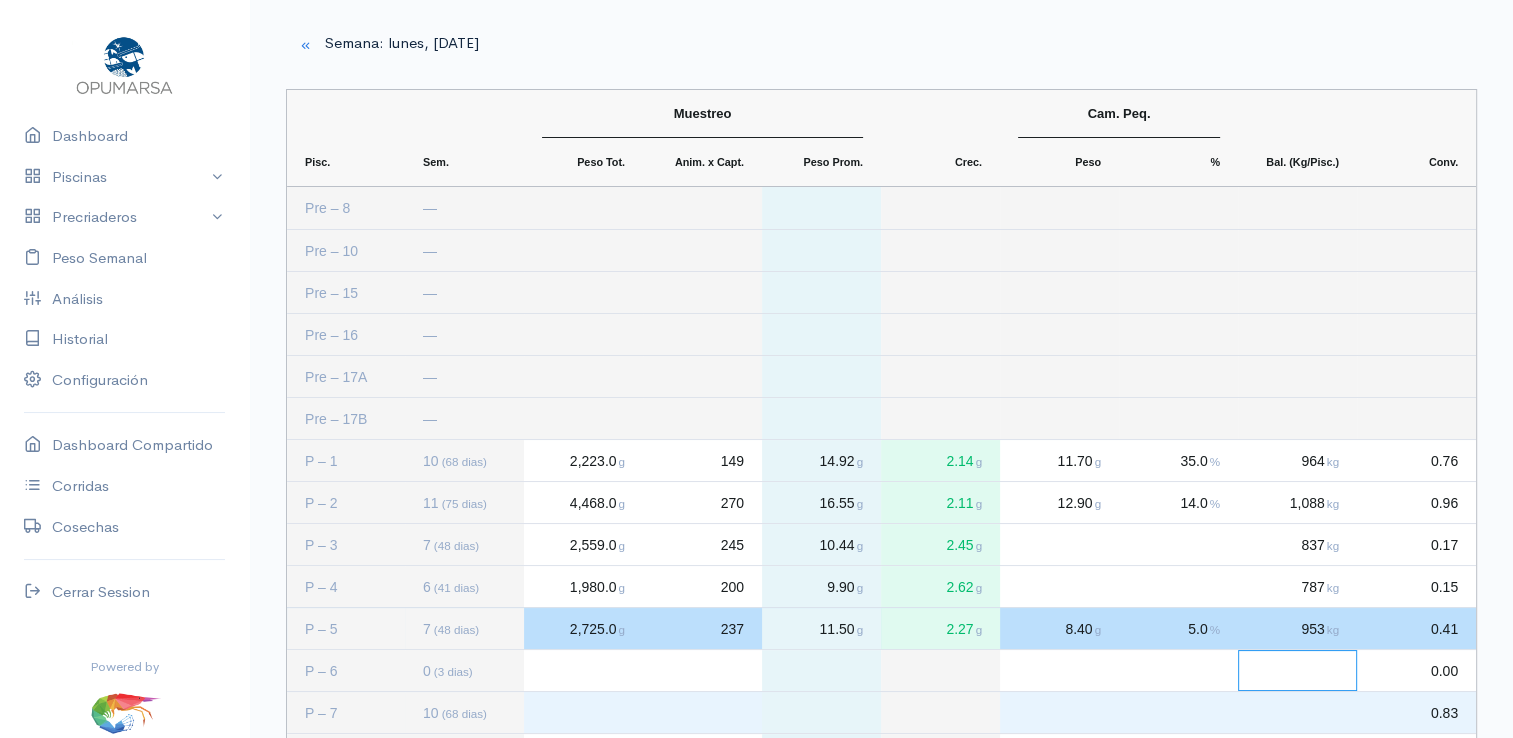 click 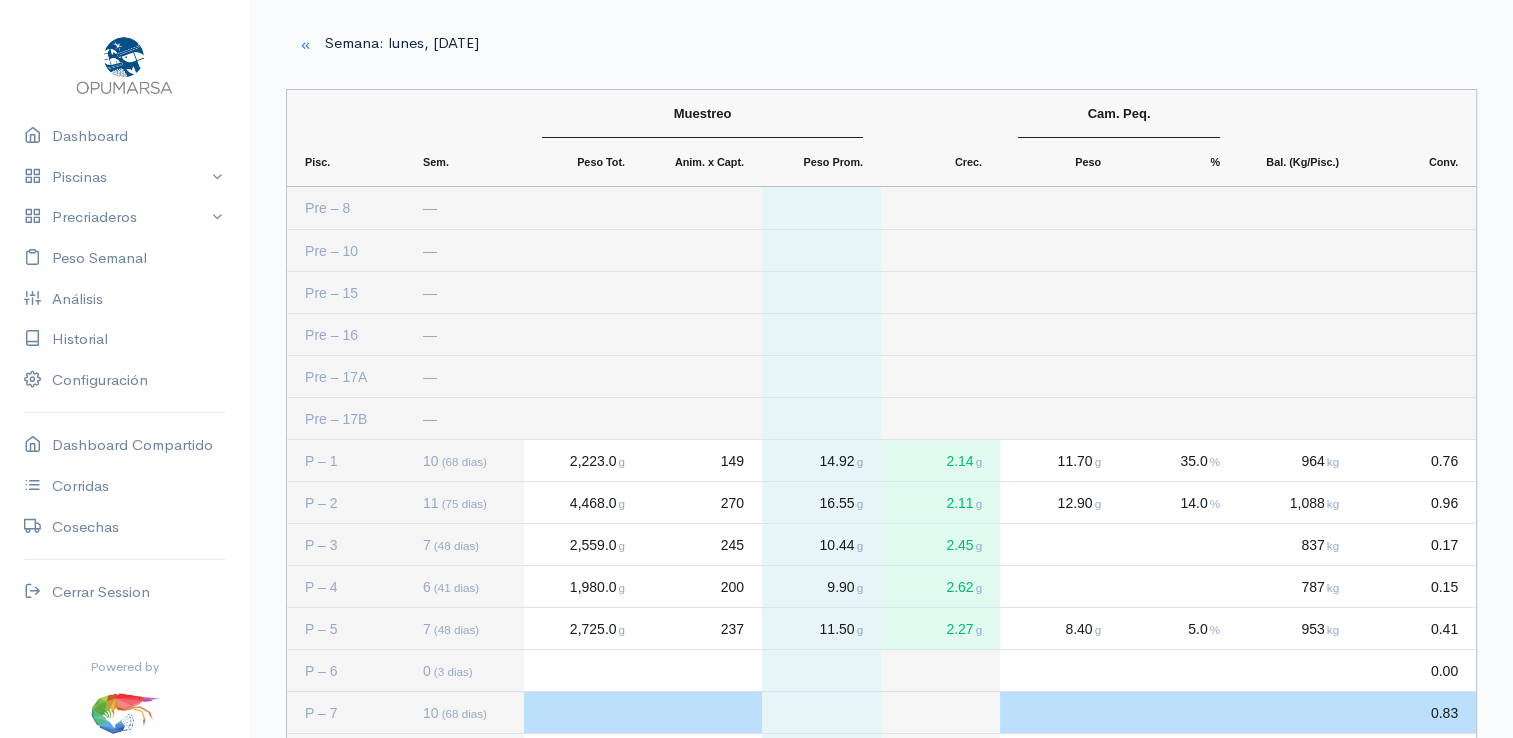 click 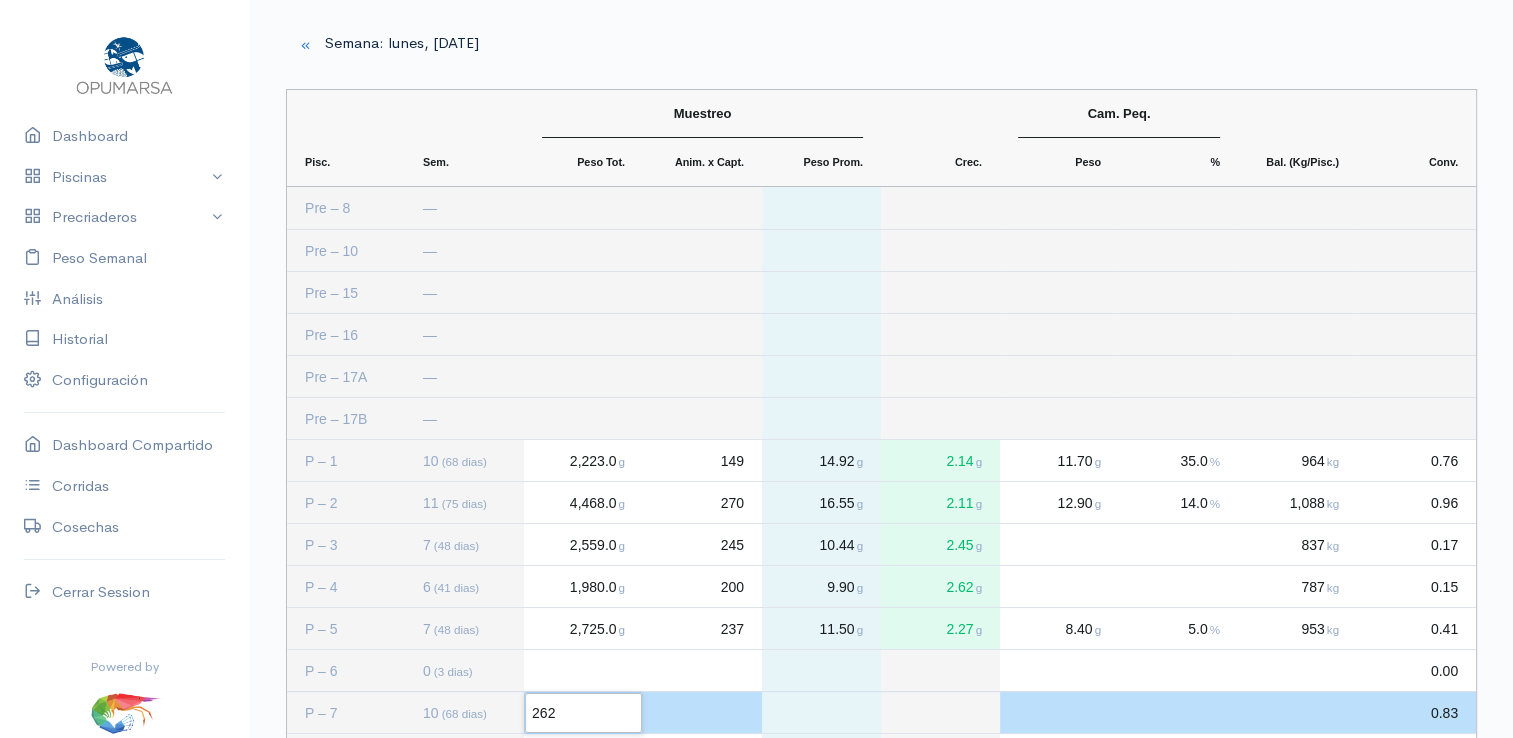 type on "2626" 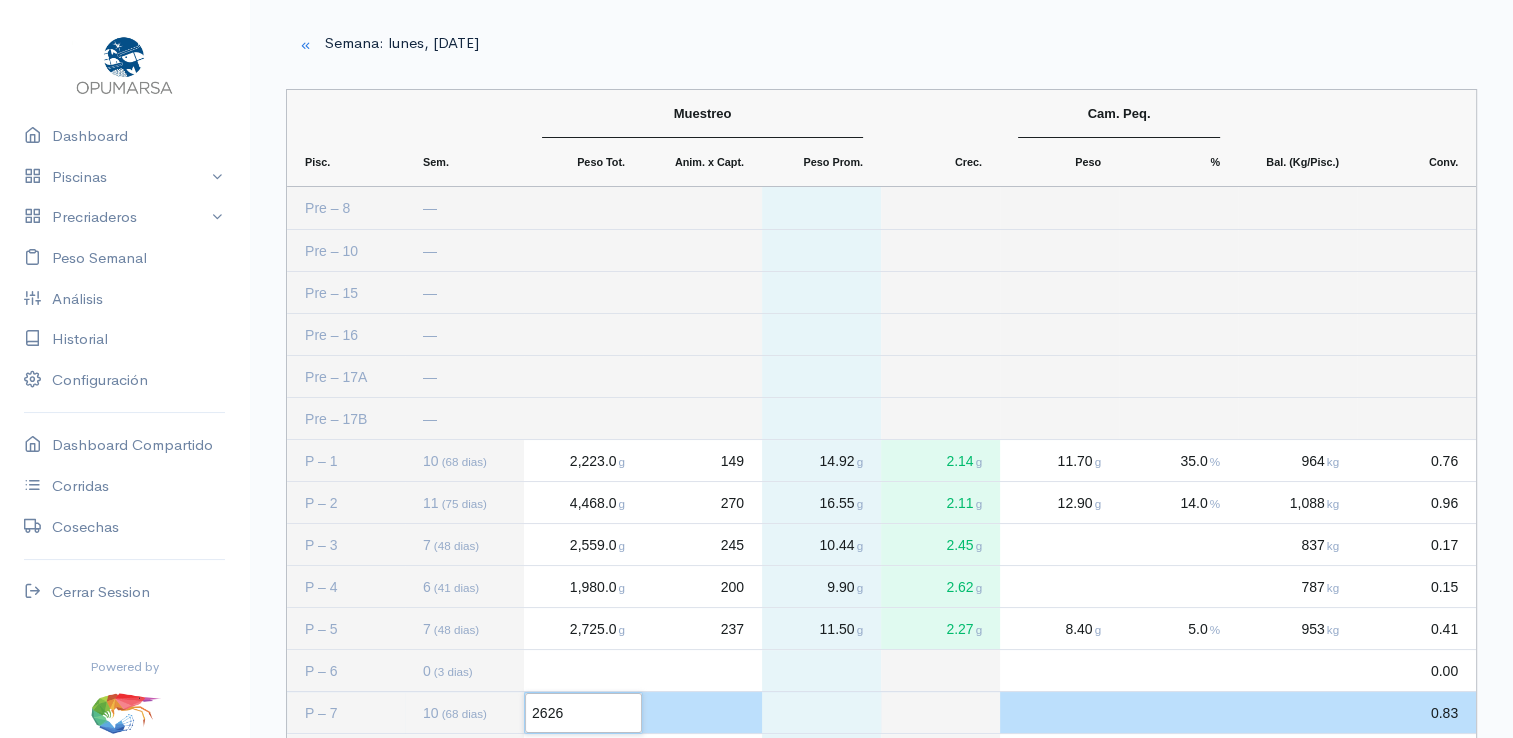 click 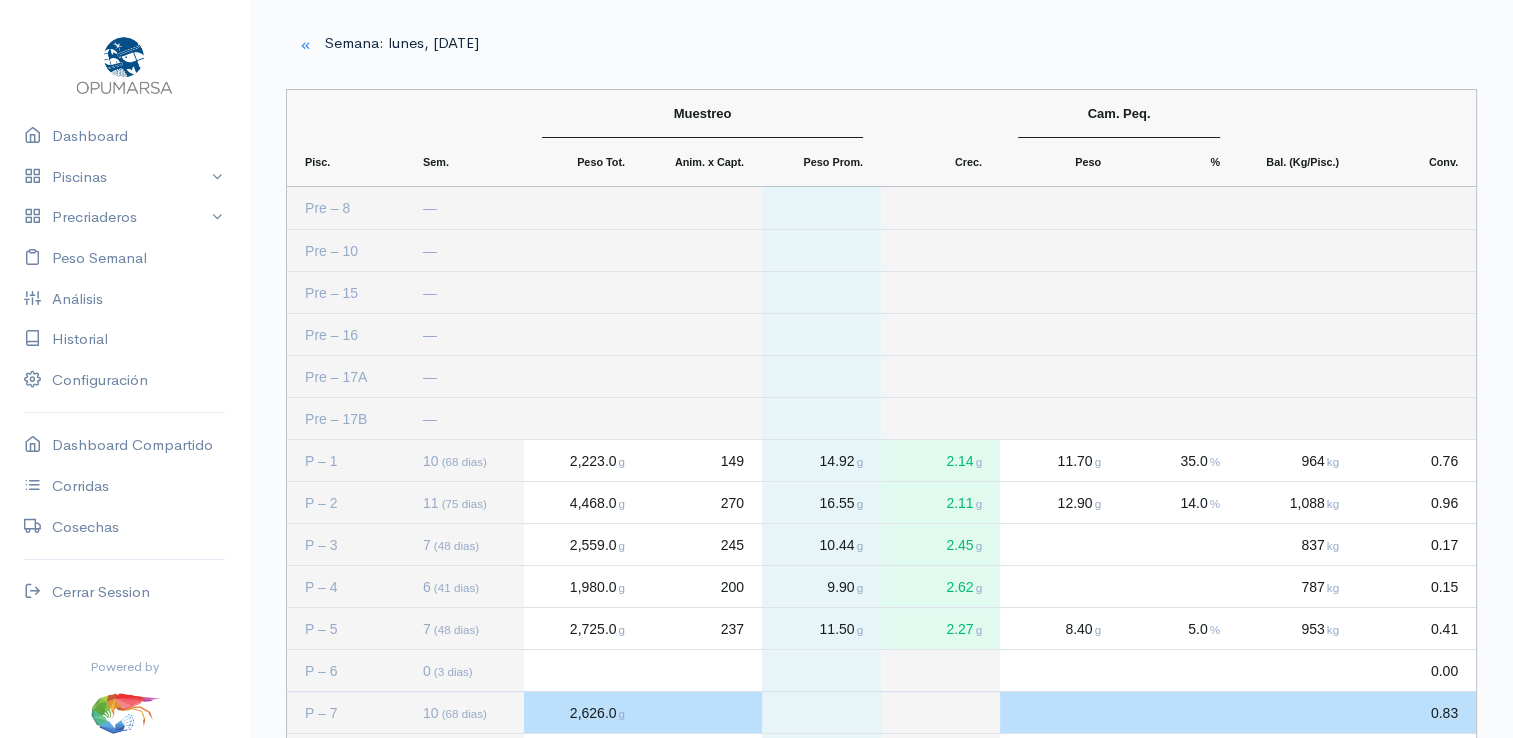 click 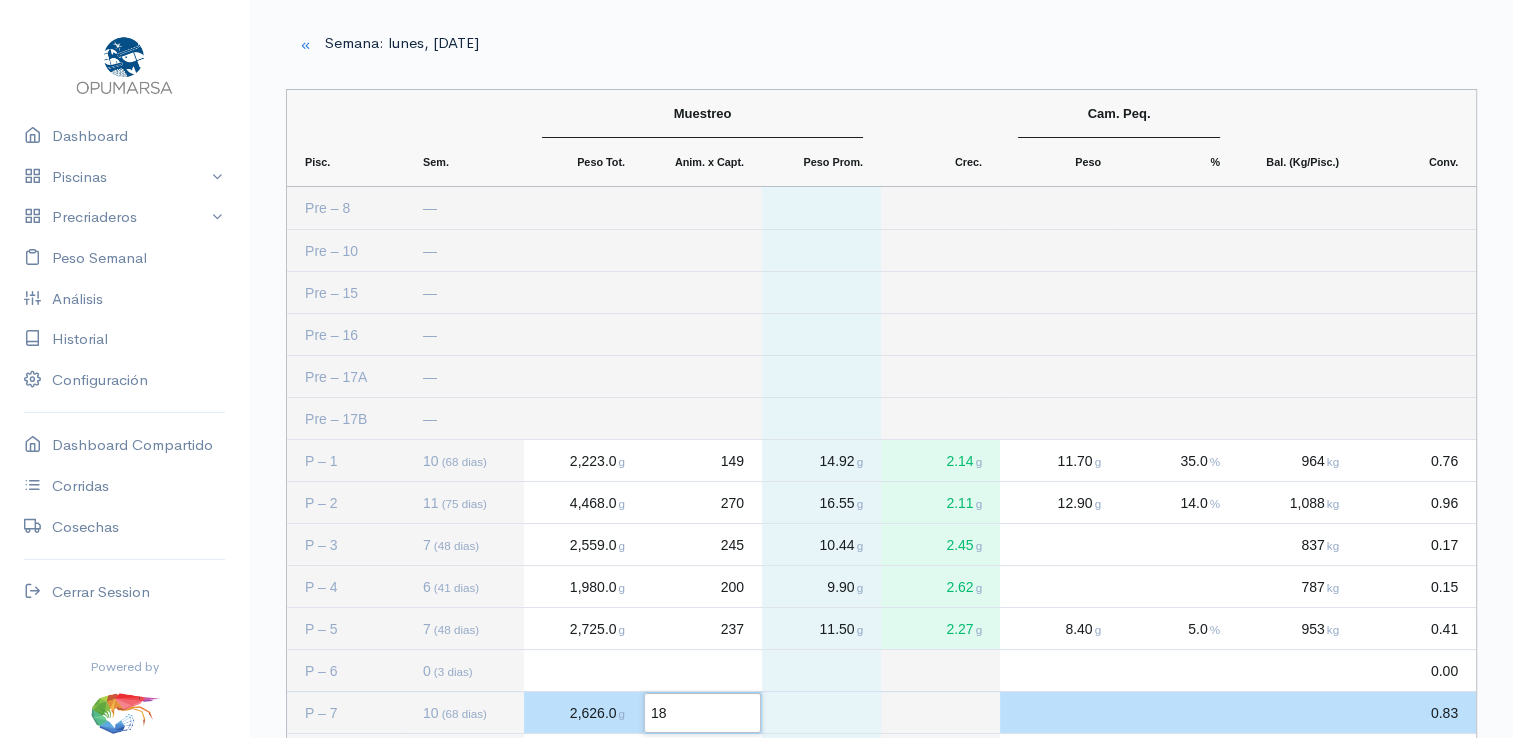 type on "182" 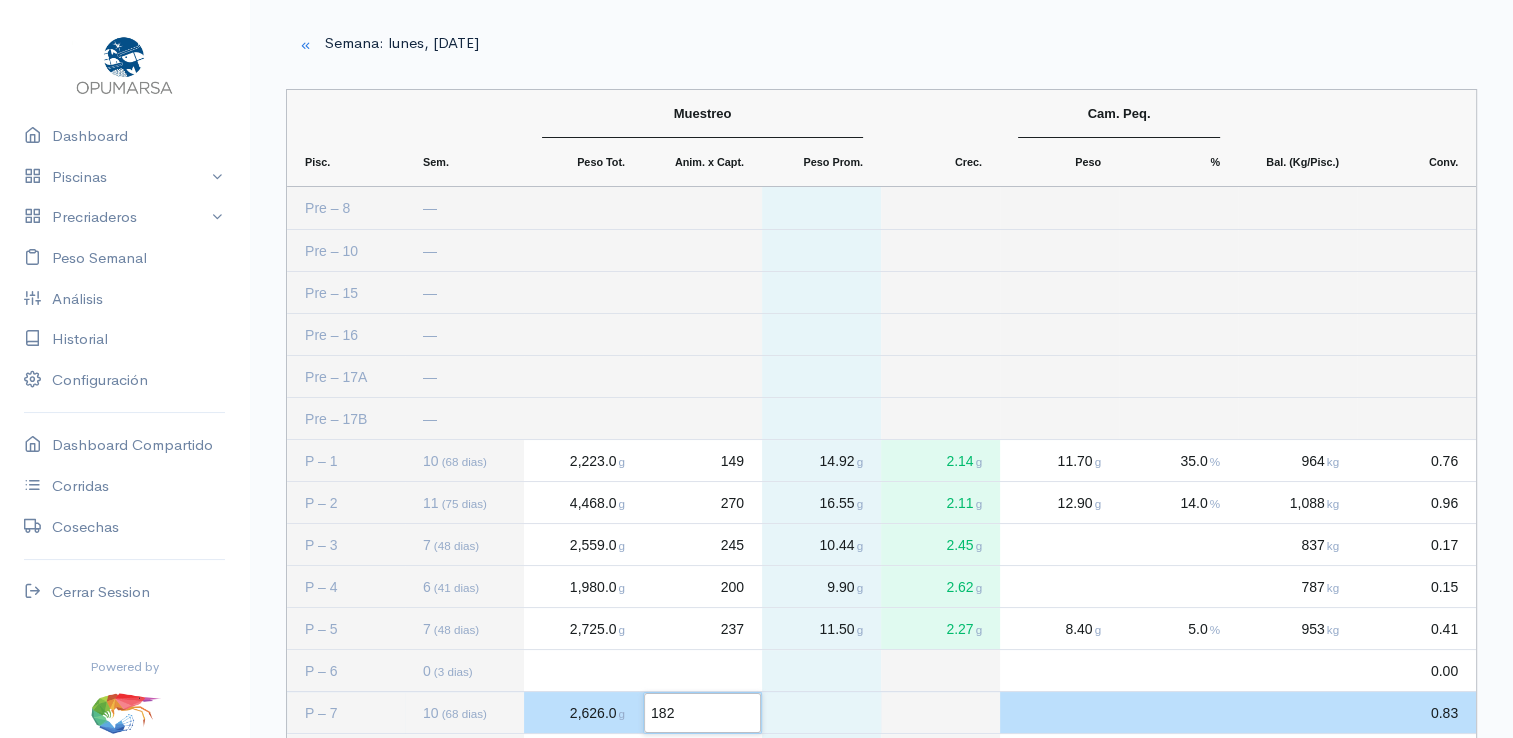 click 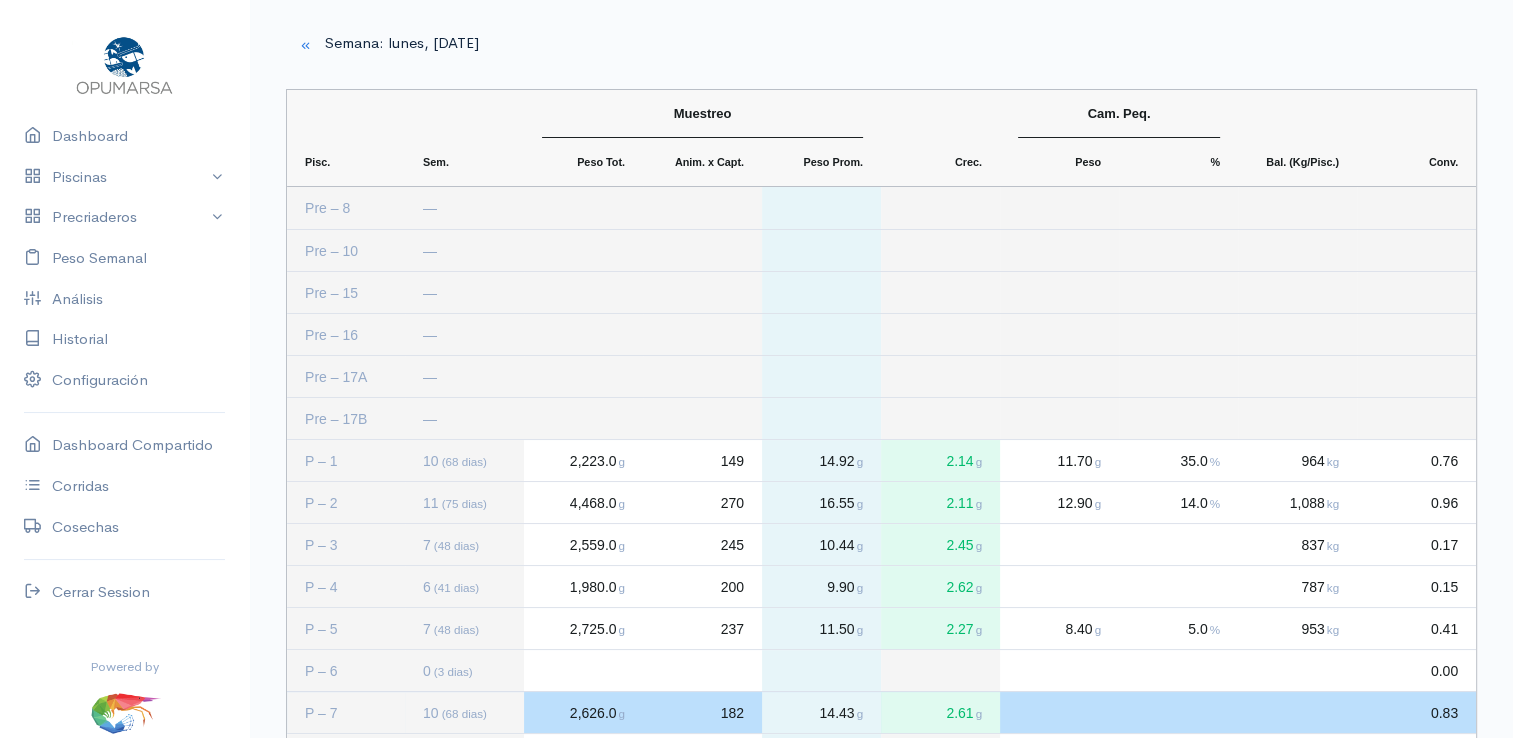 click on "2,626.0 g" 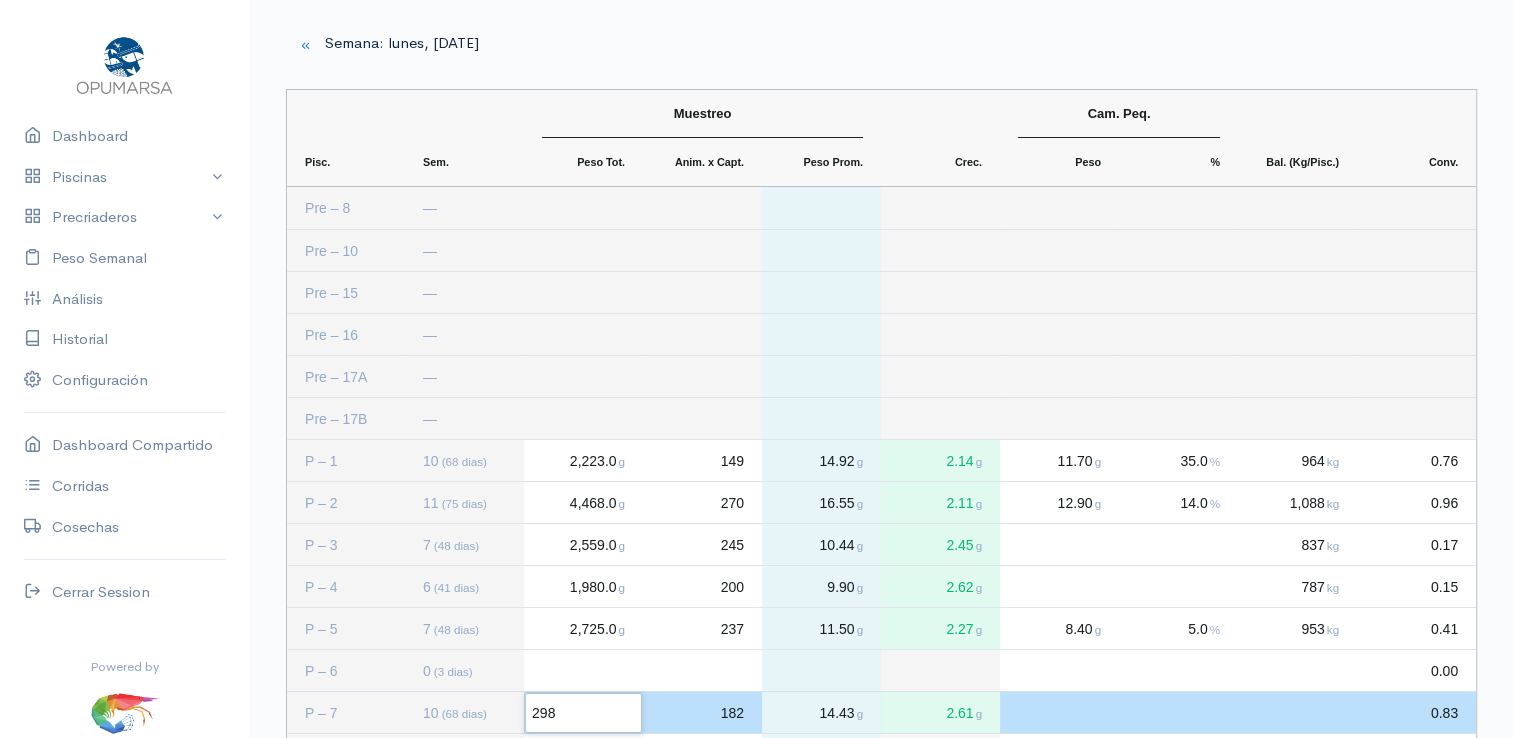 type on "2988" 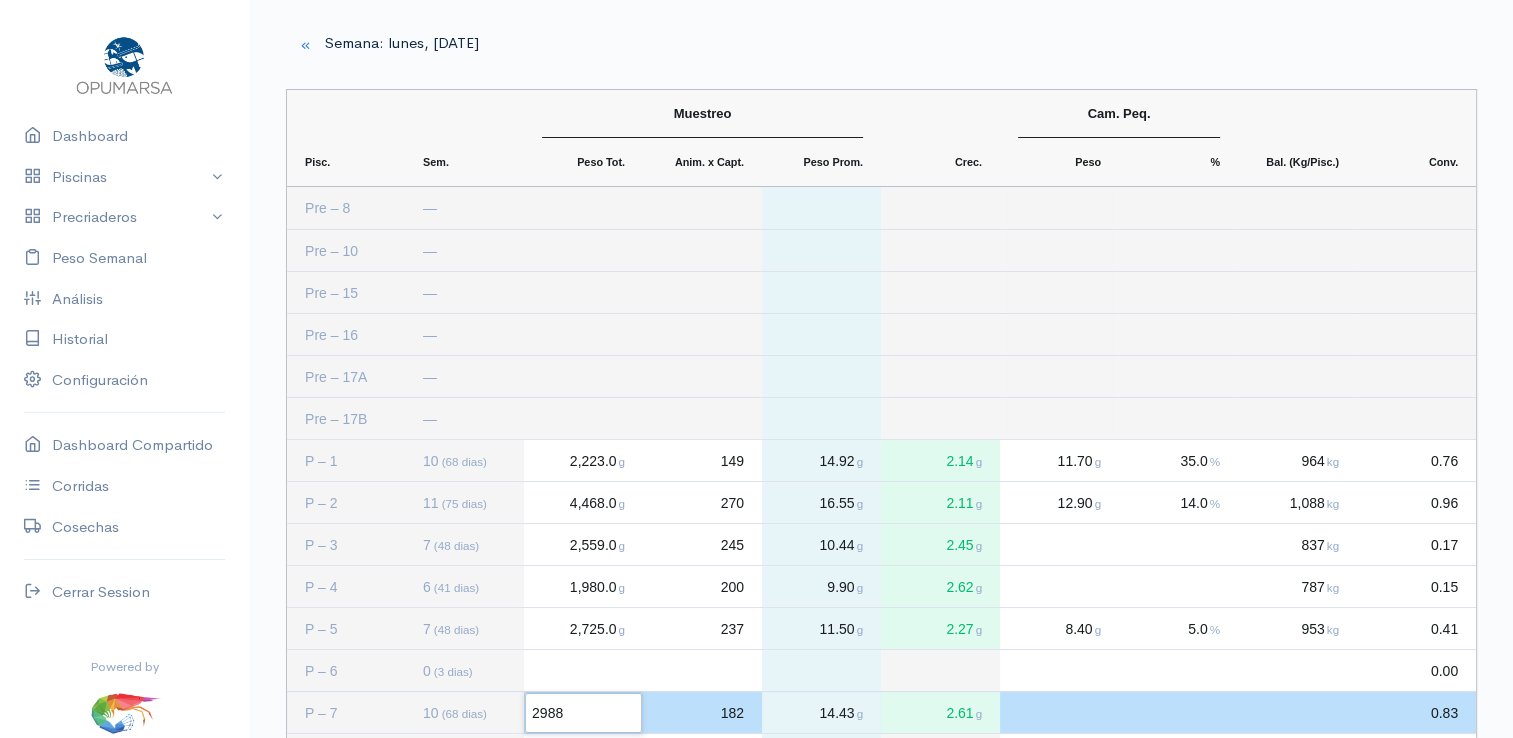 click on "182" 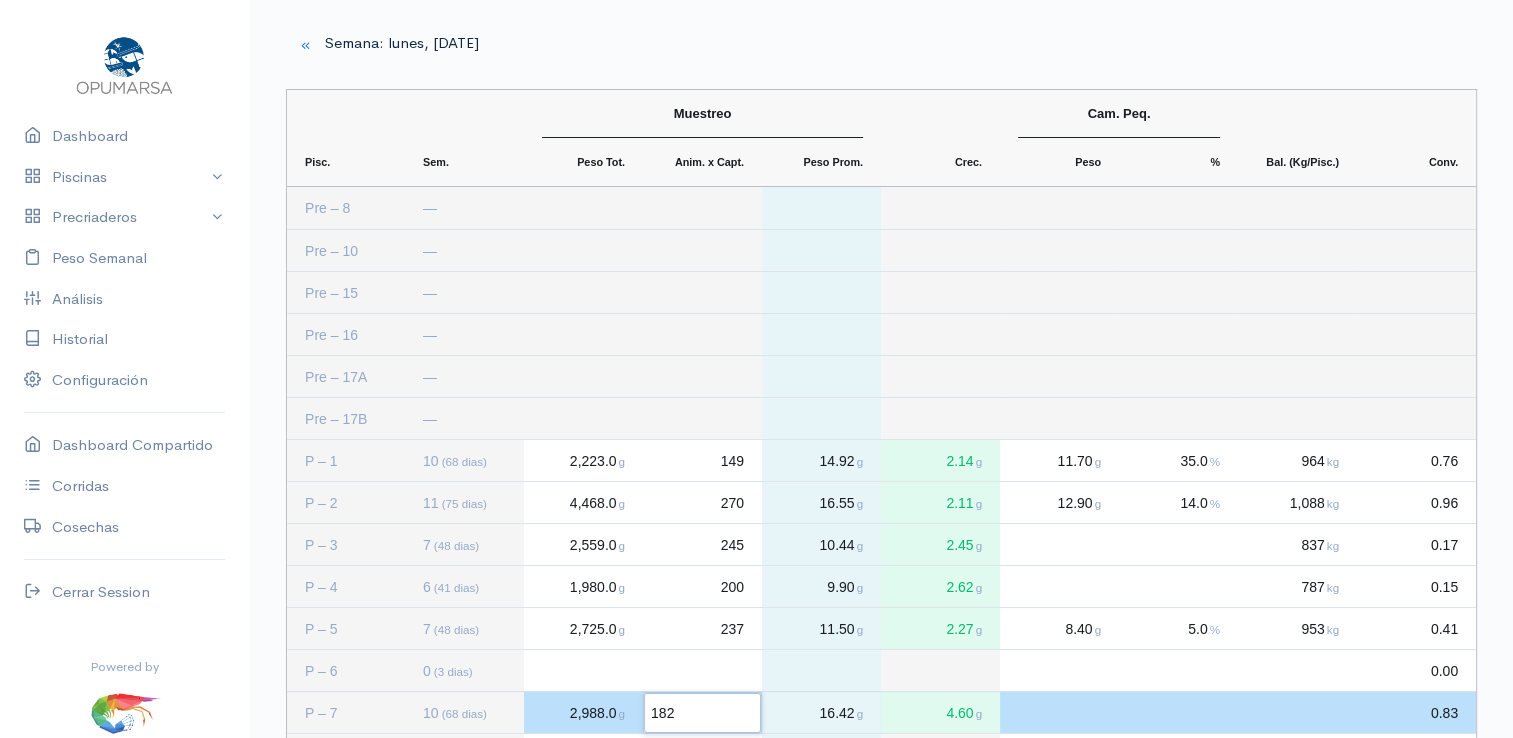 type 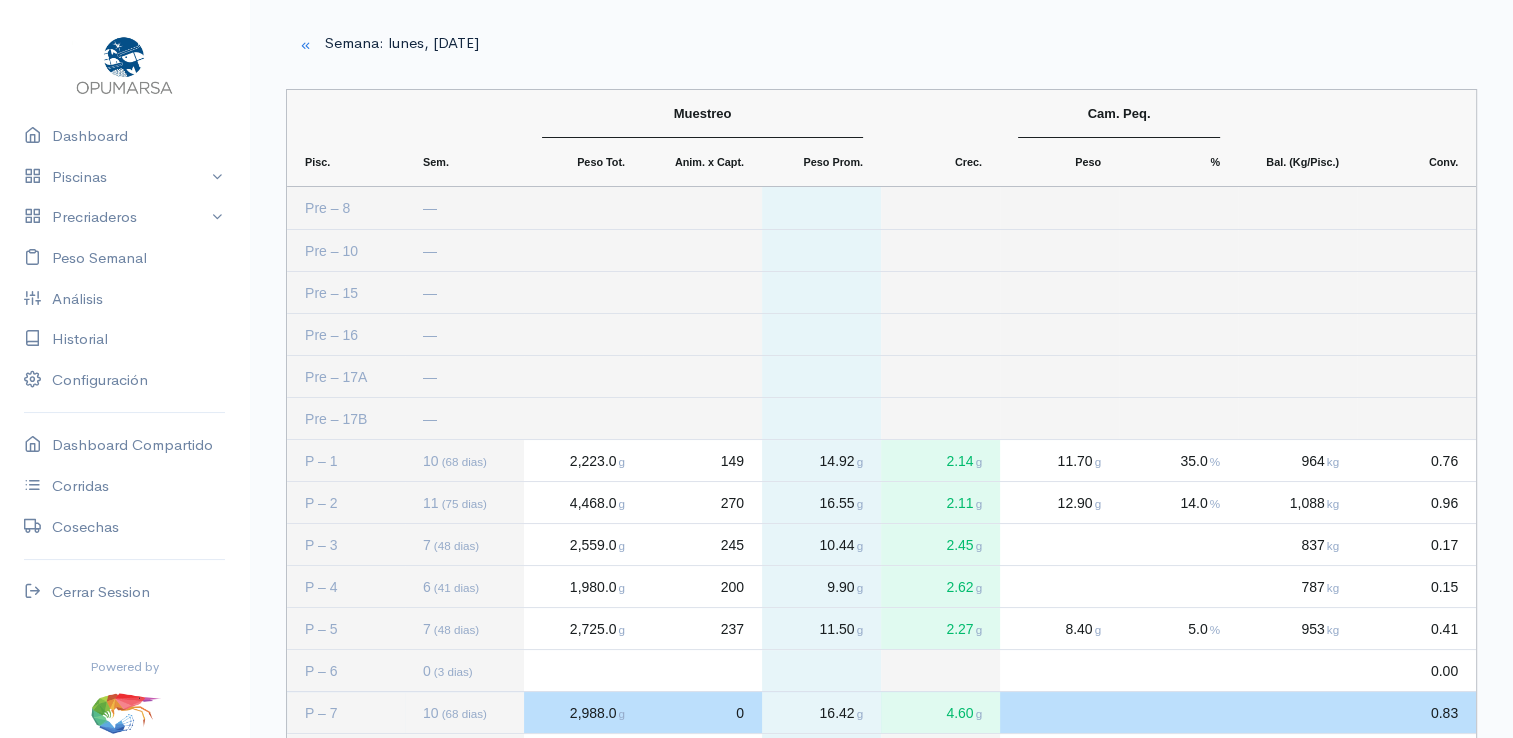 click on "0" 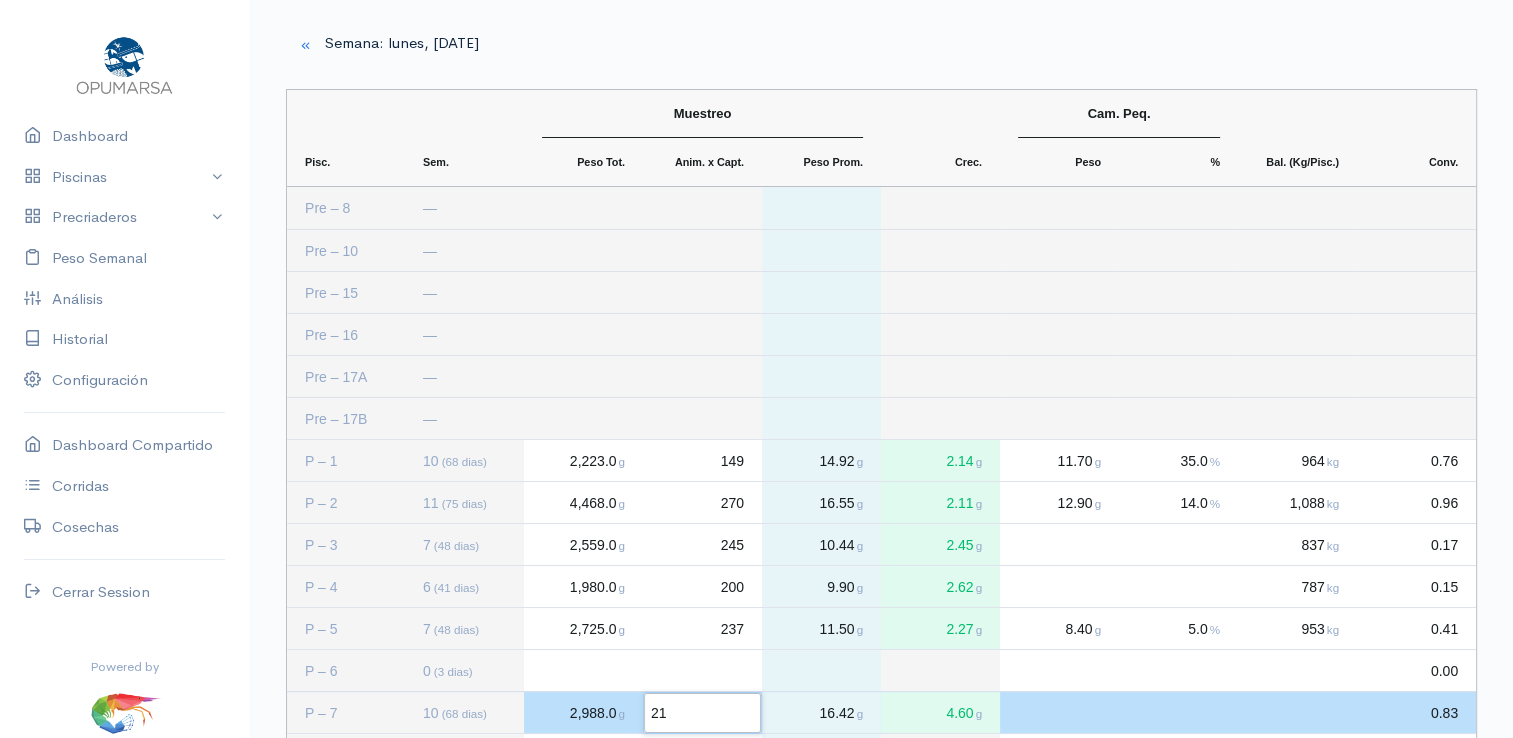 type on "214" 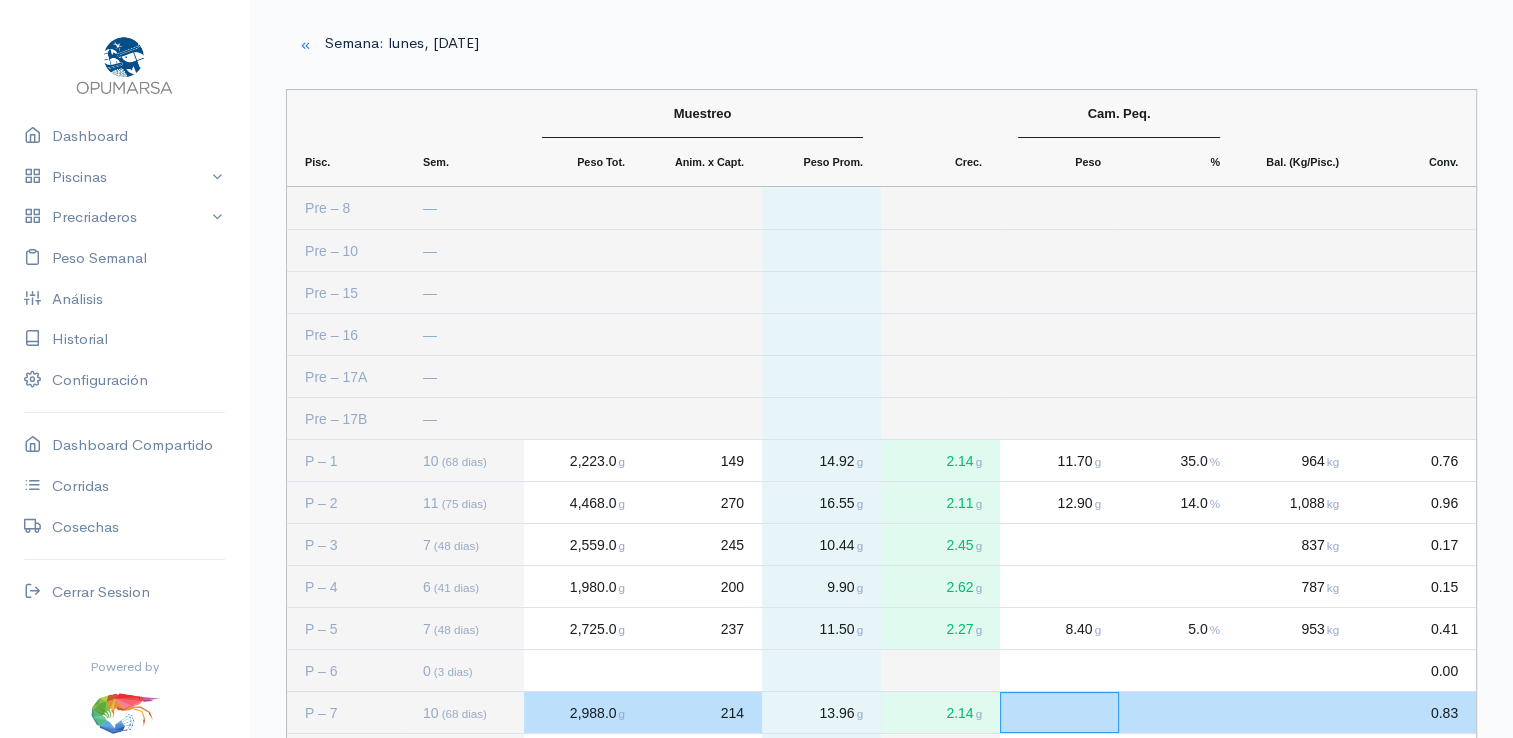click 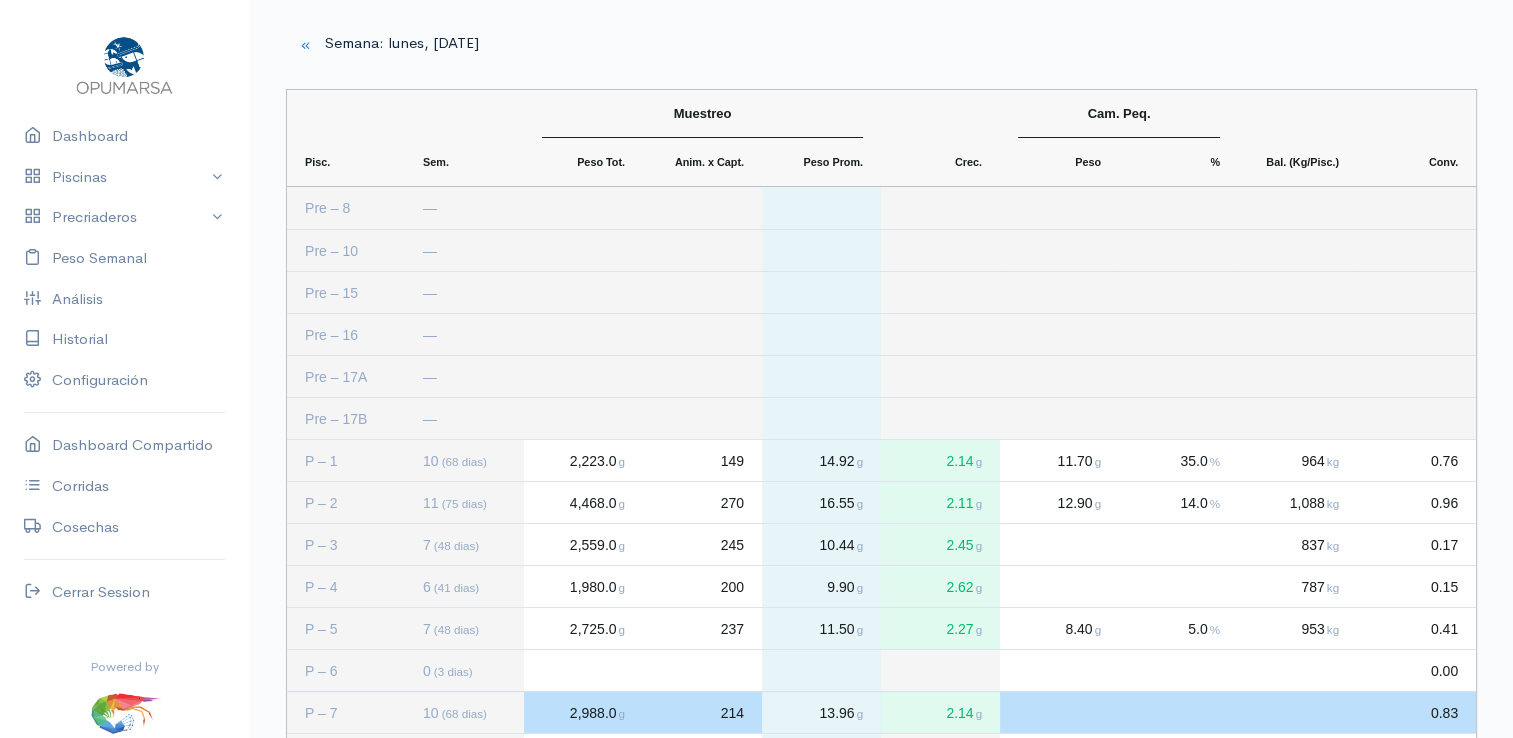 click 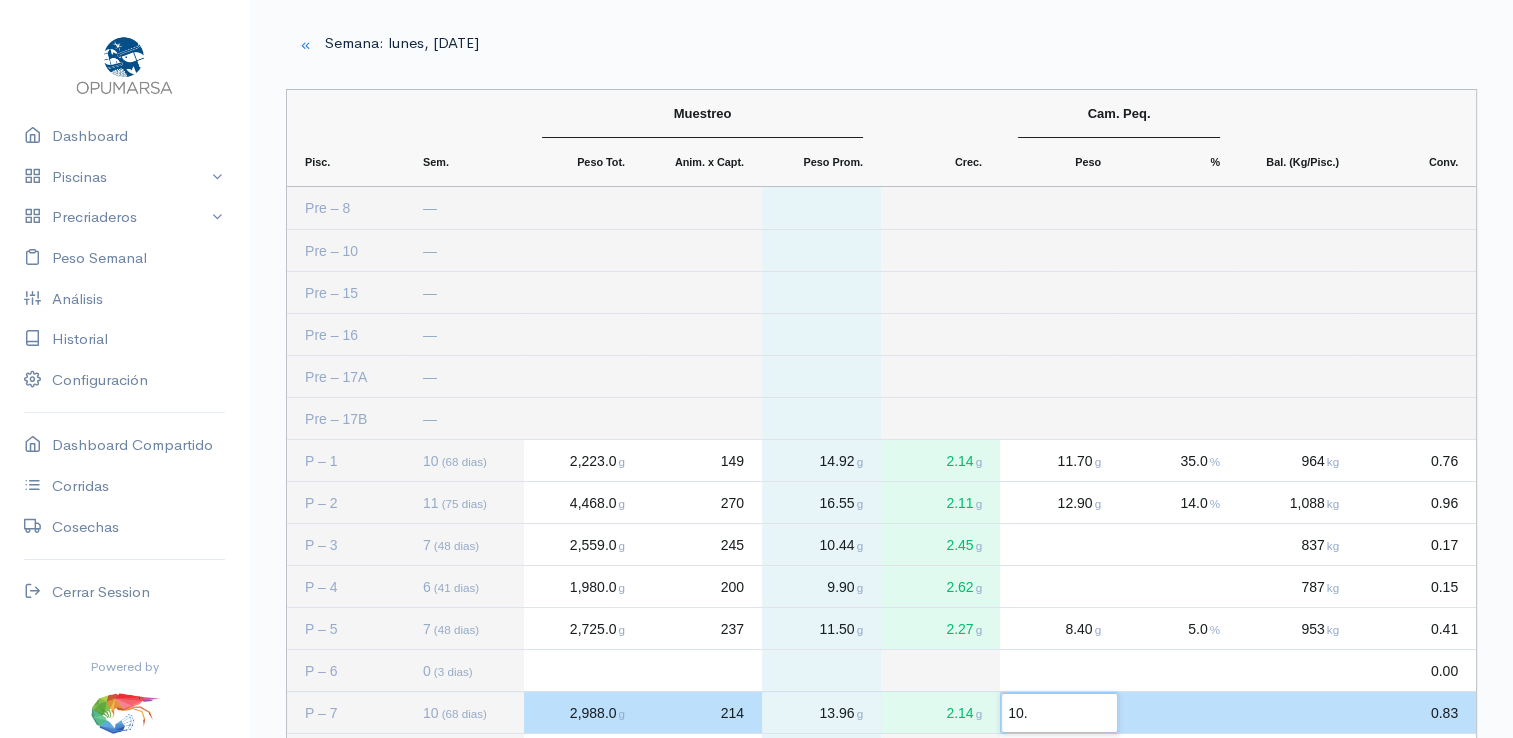 type on "10.6" 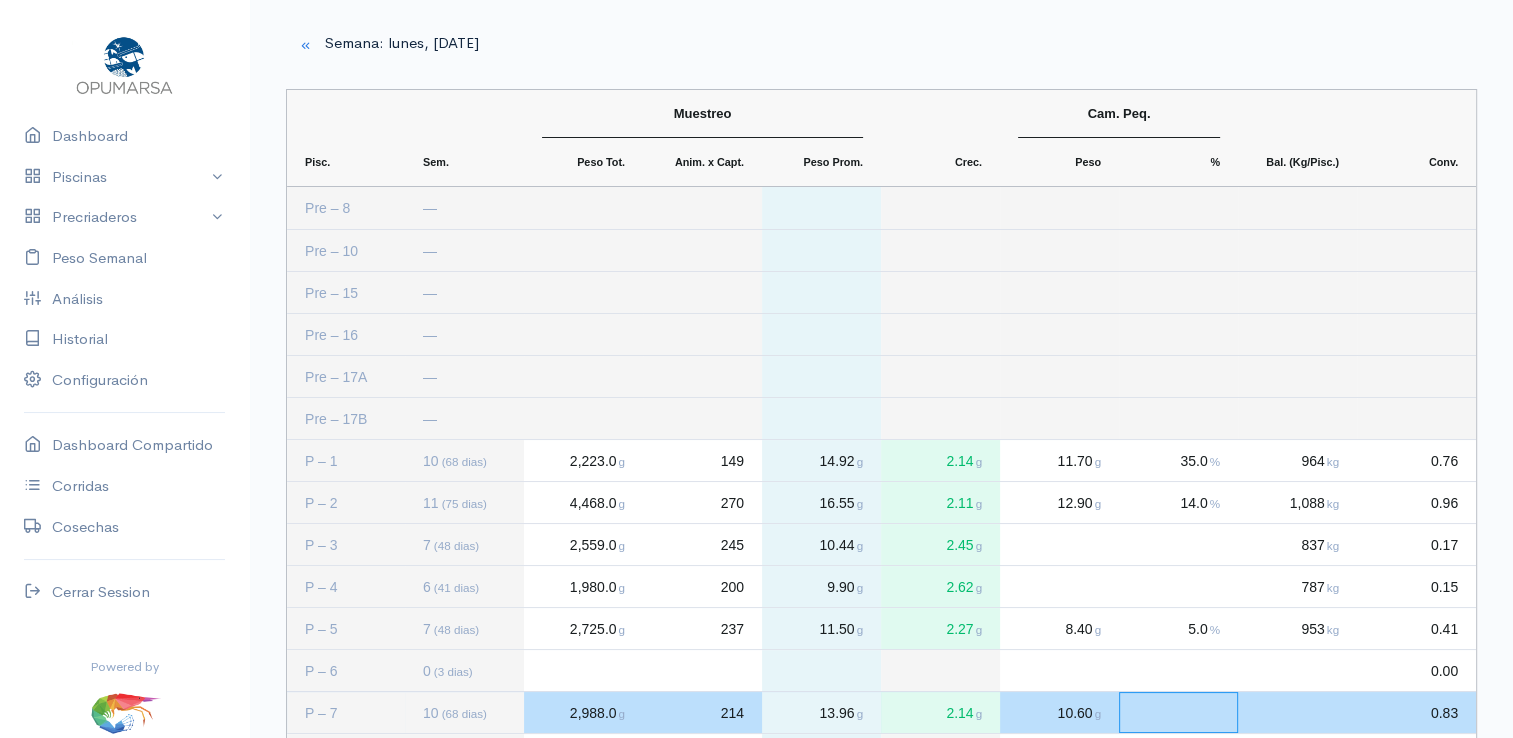 click 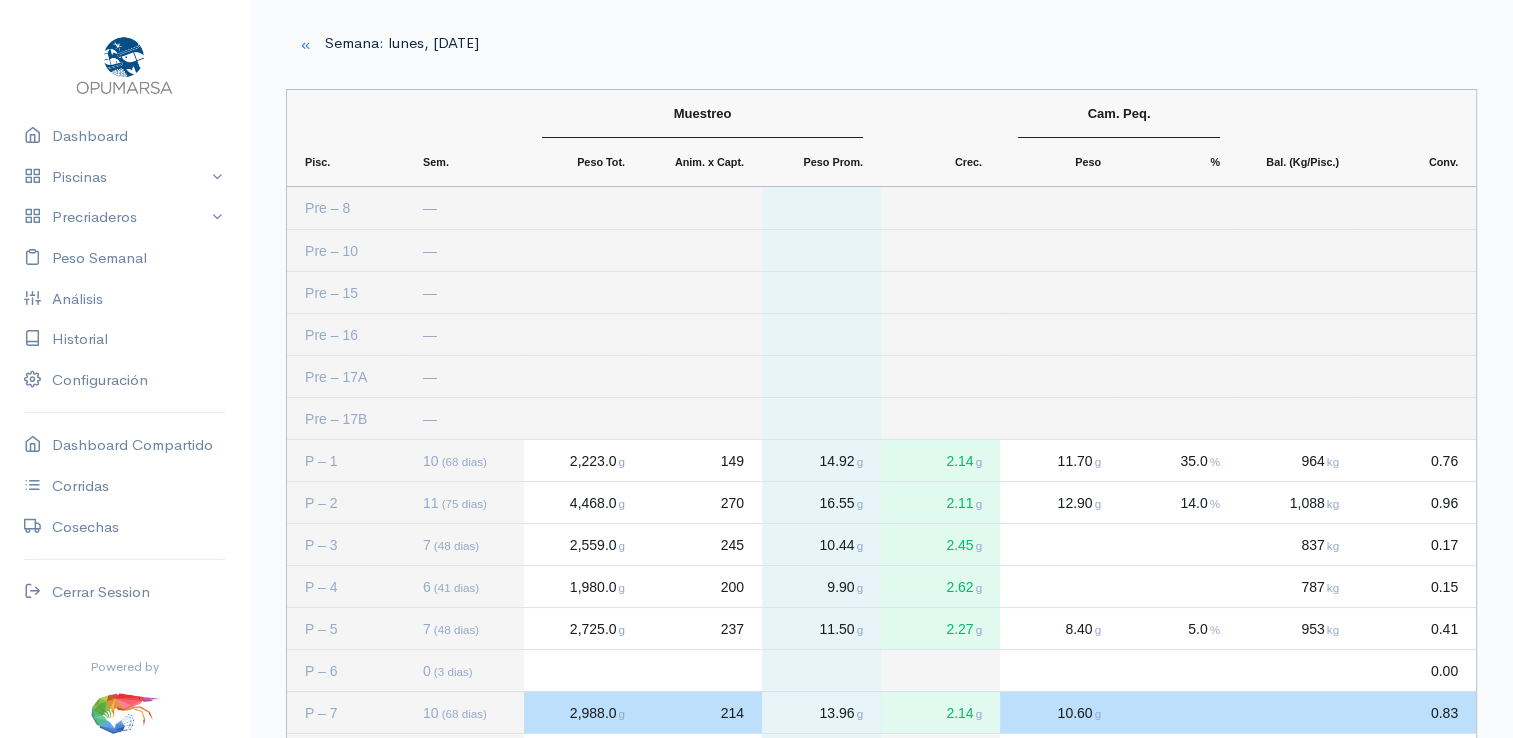 click 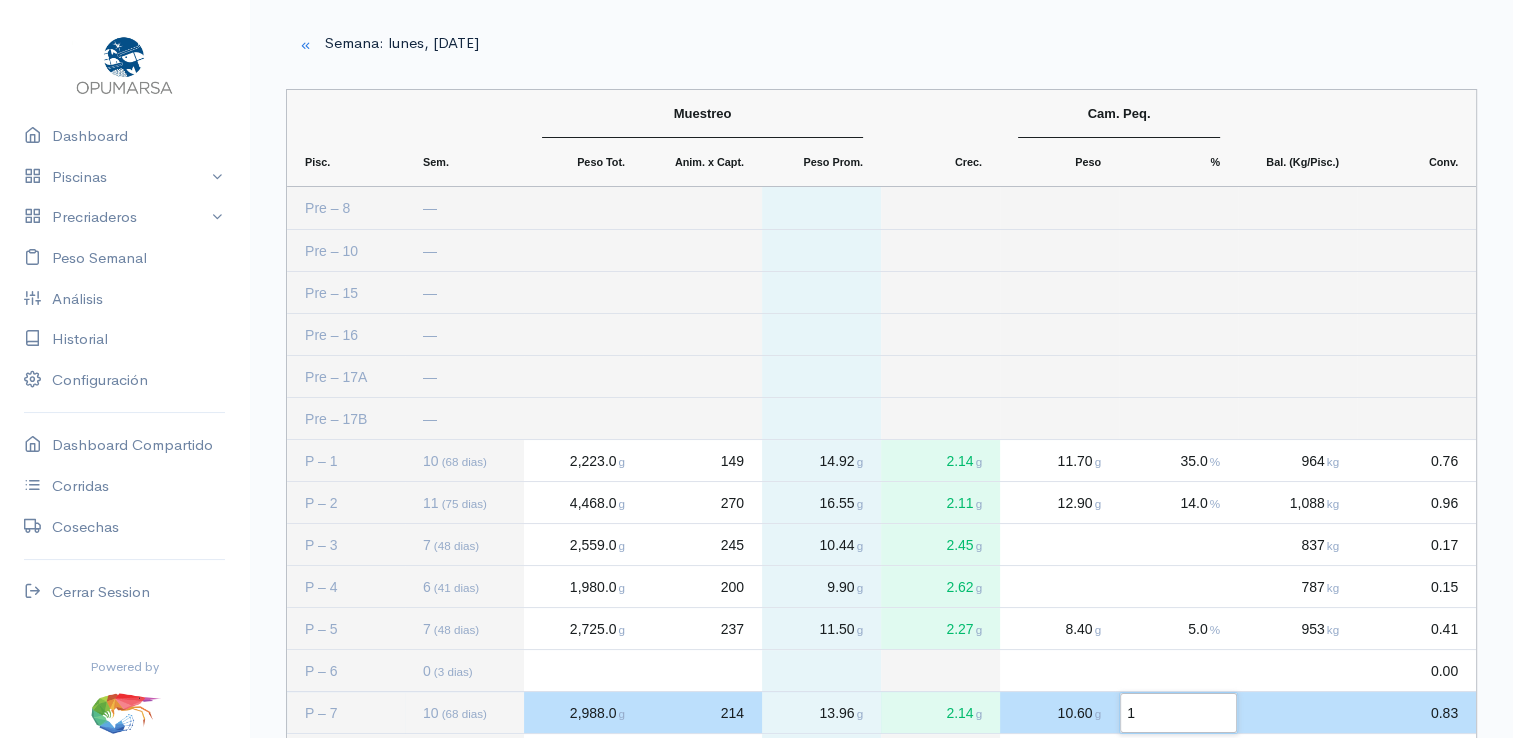 type on "10" 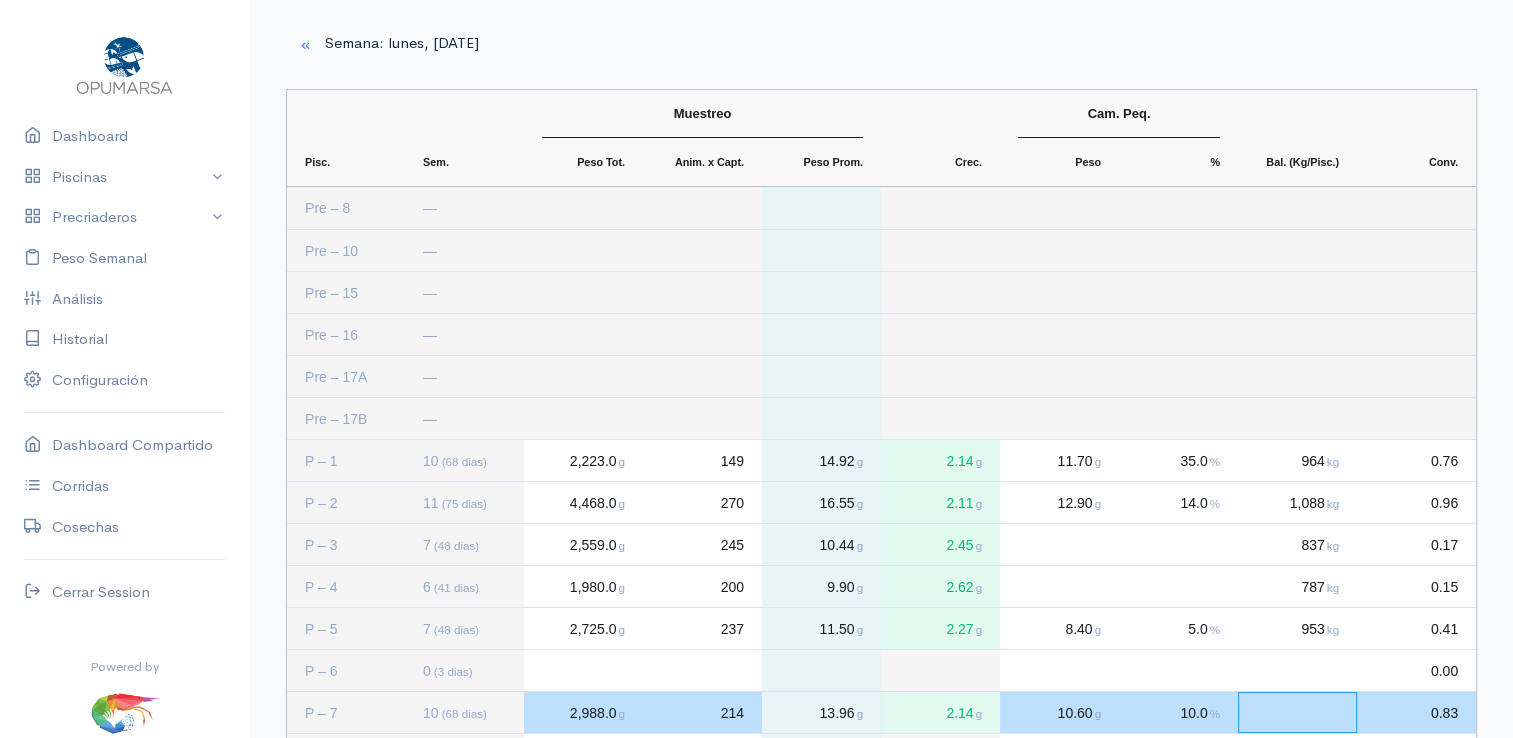 click 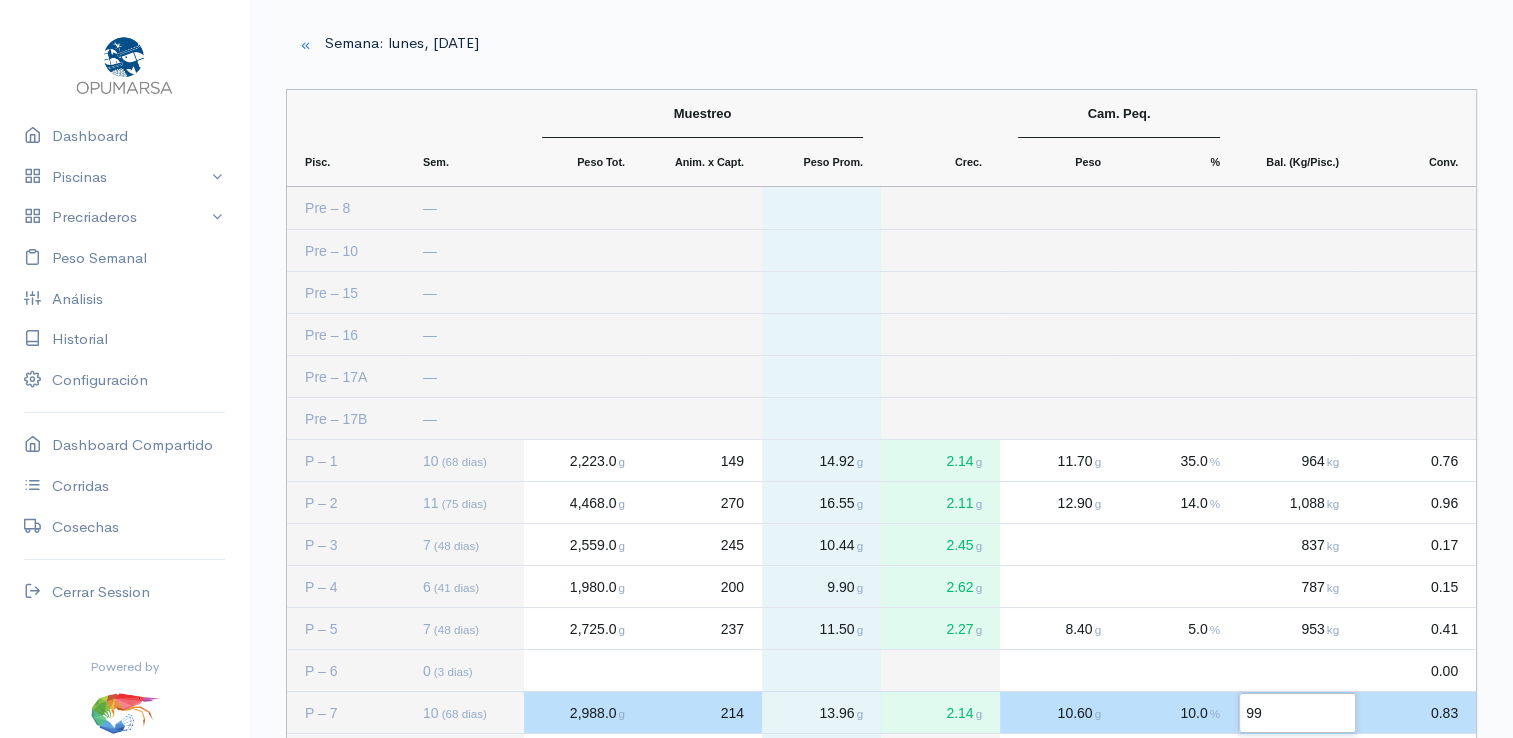 type on "993" 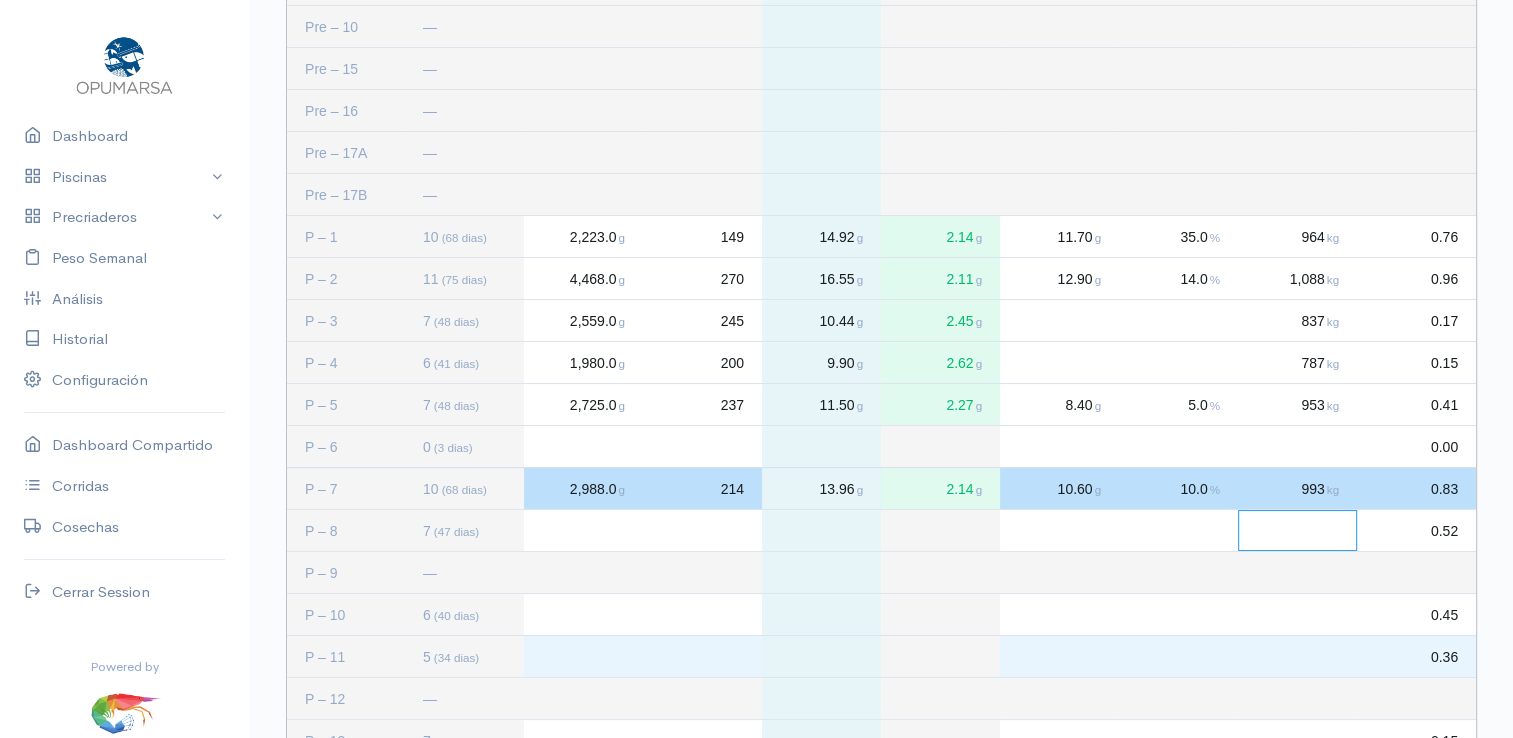 scroll, scrollTop: 234, scrollLeft: 0, axis: vertical 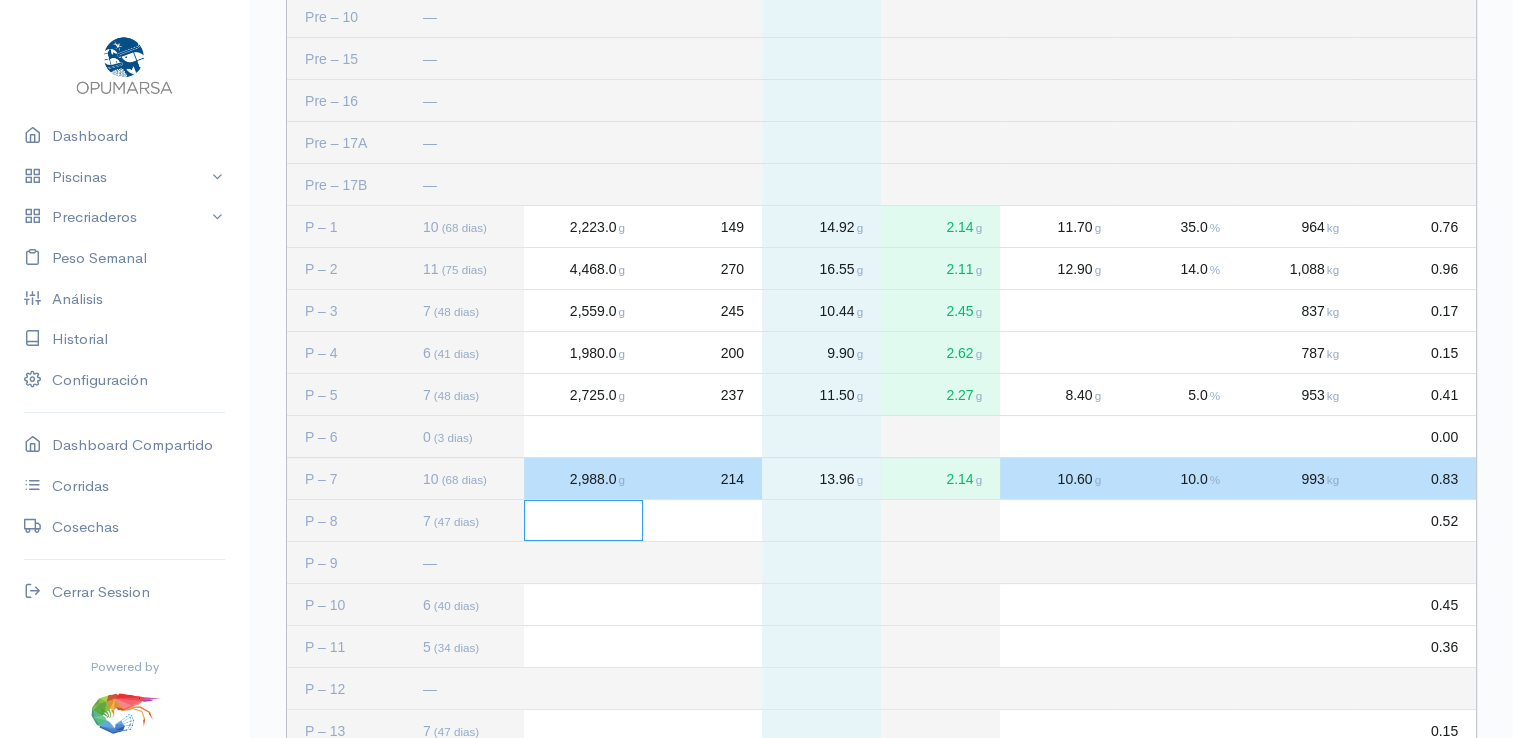 click 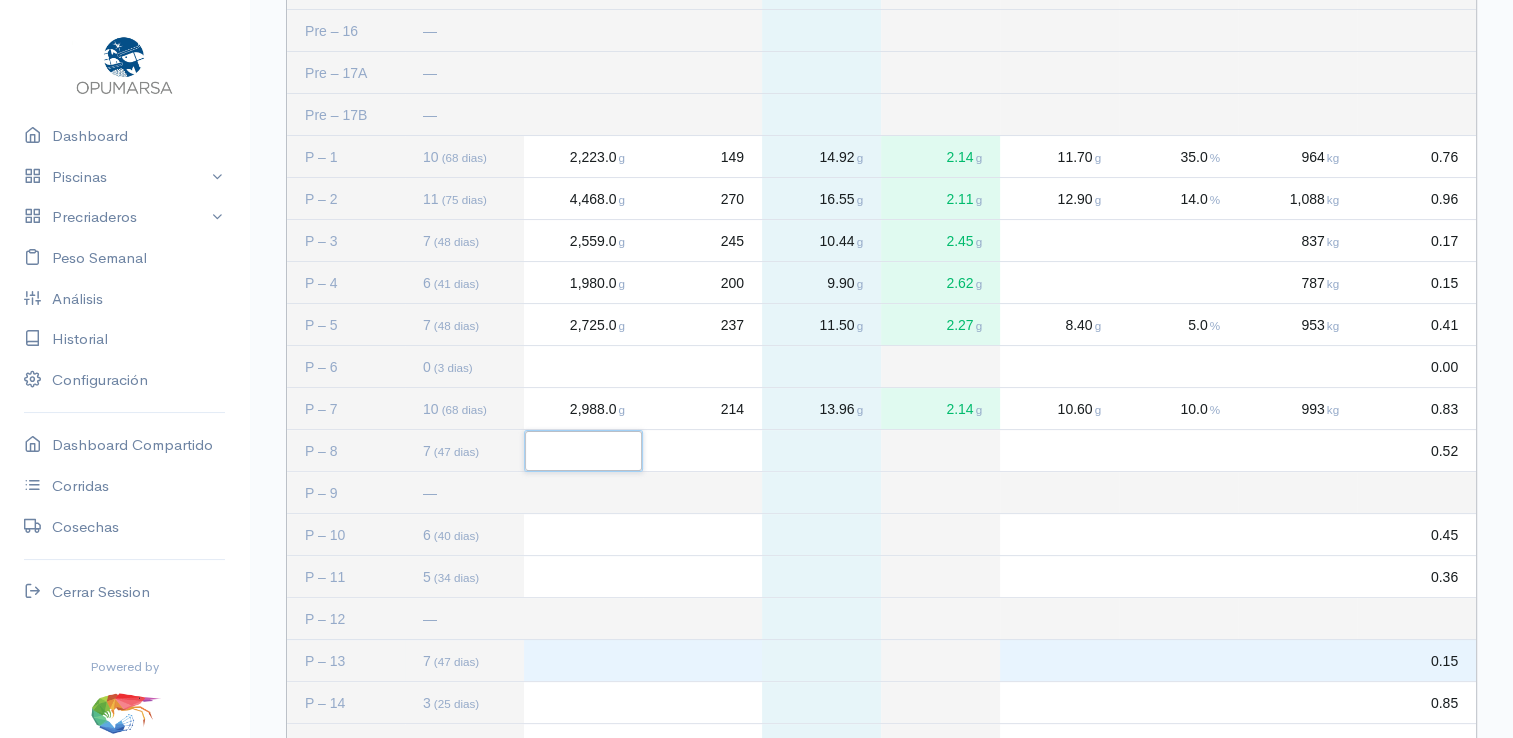 scroll, scrollTop: 334, scrollLeft: 0, axis: vertical 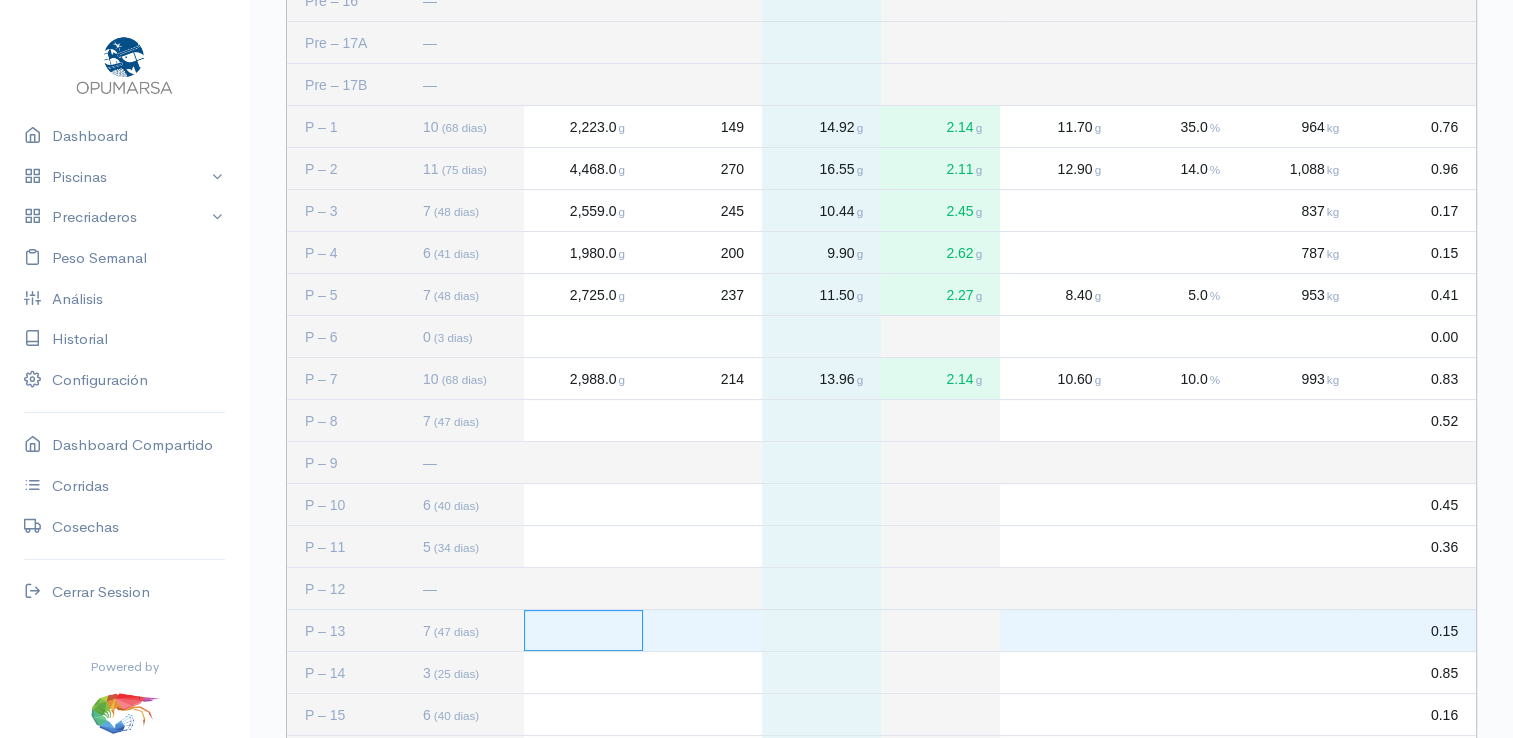 click 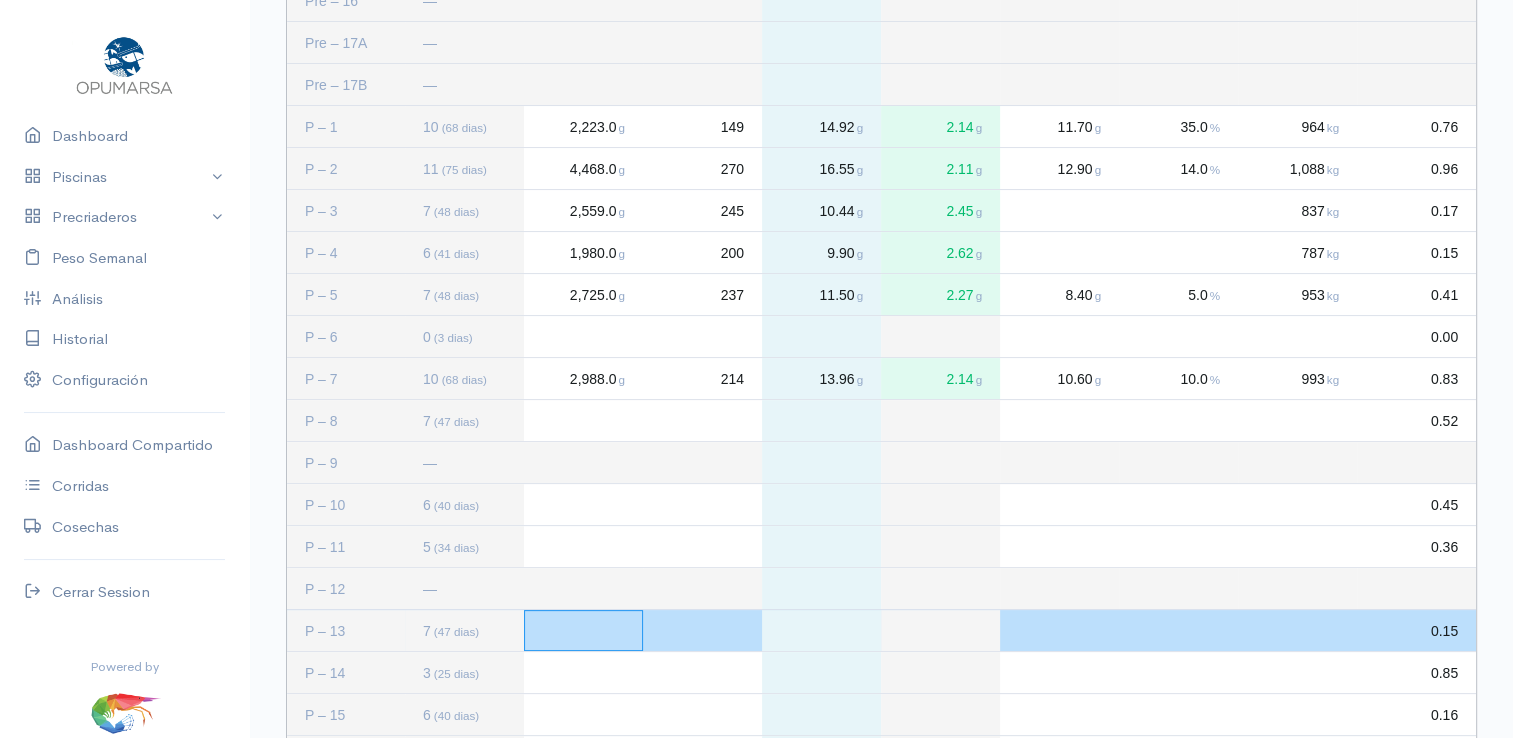 click 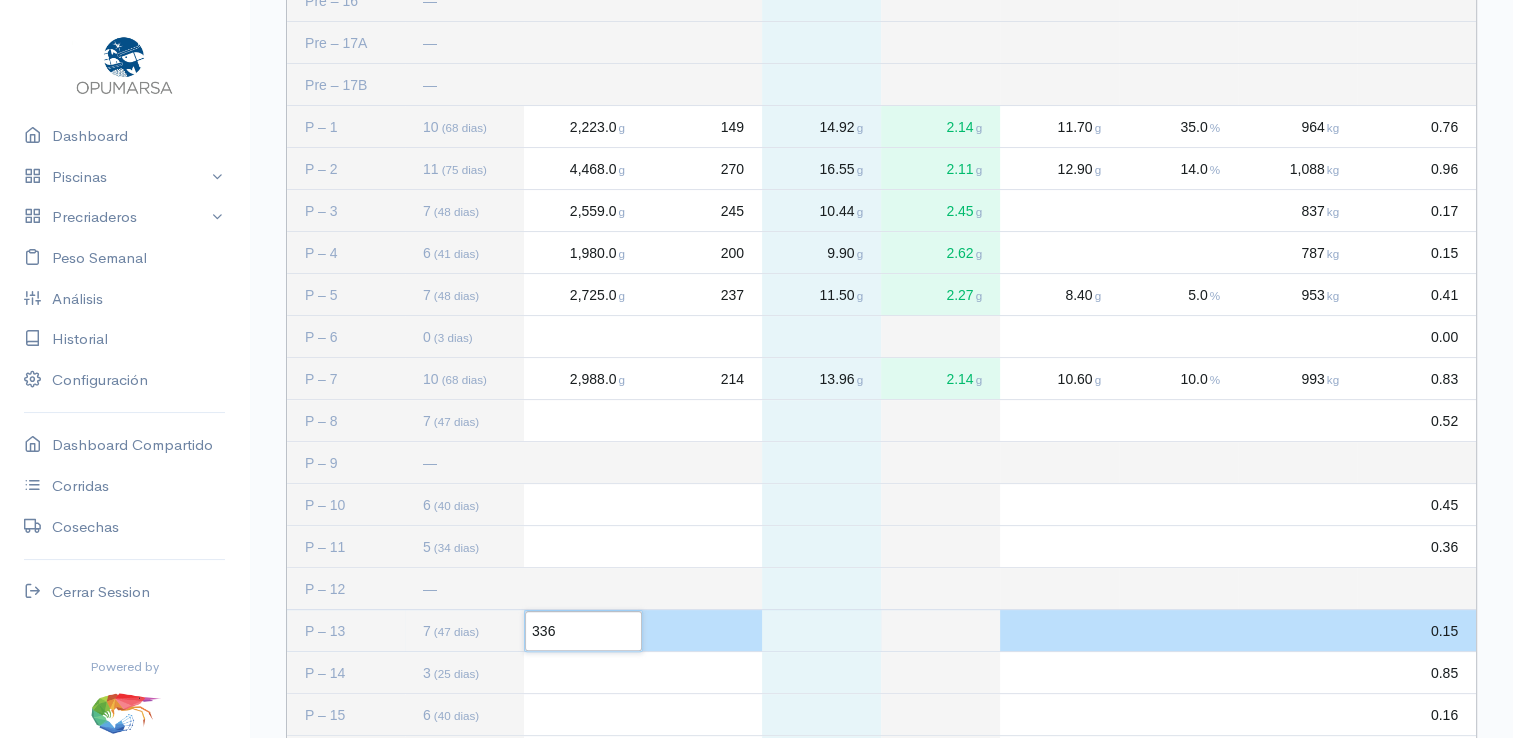 type on "3360" 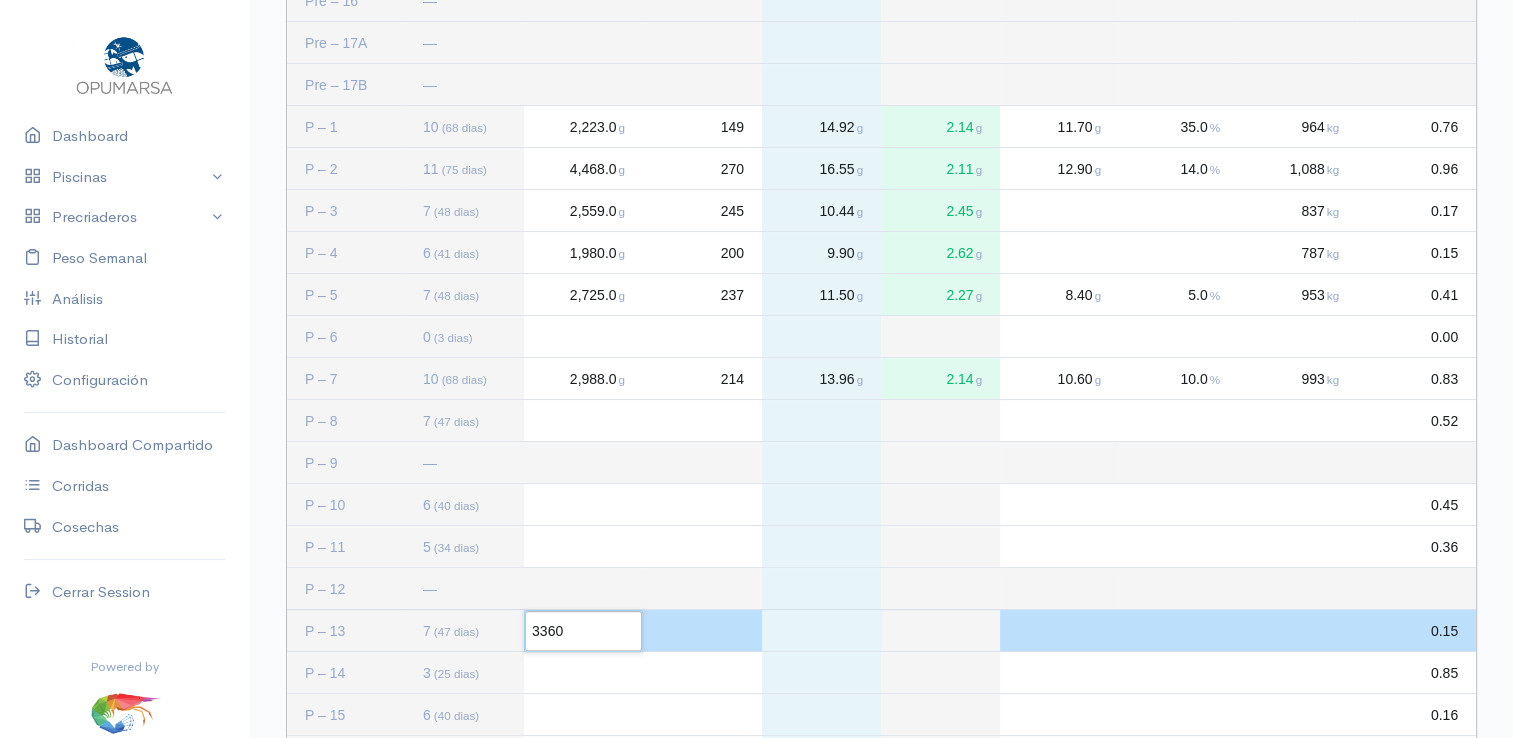 click 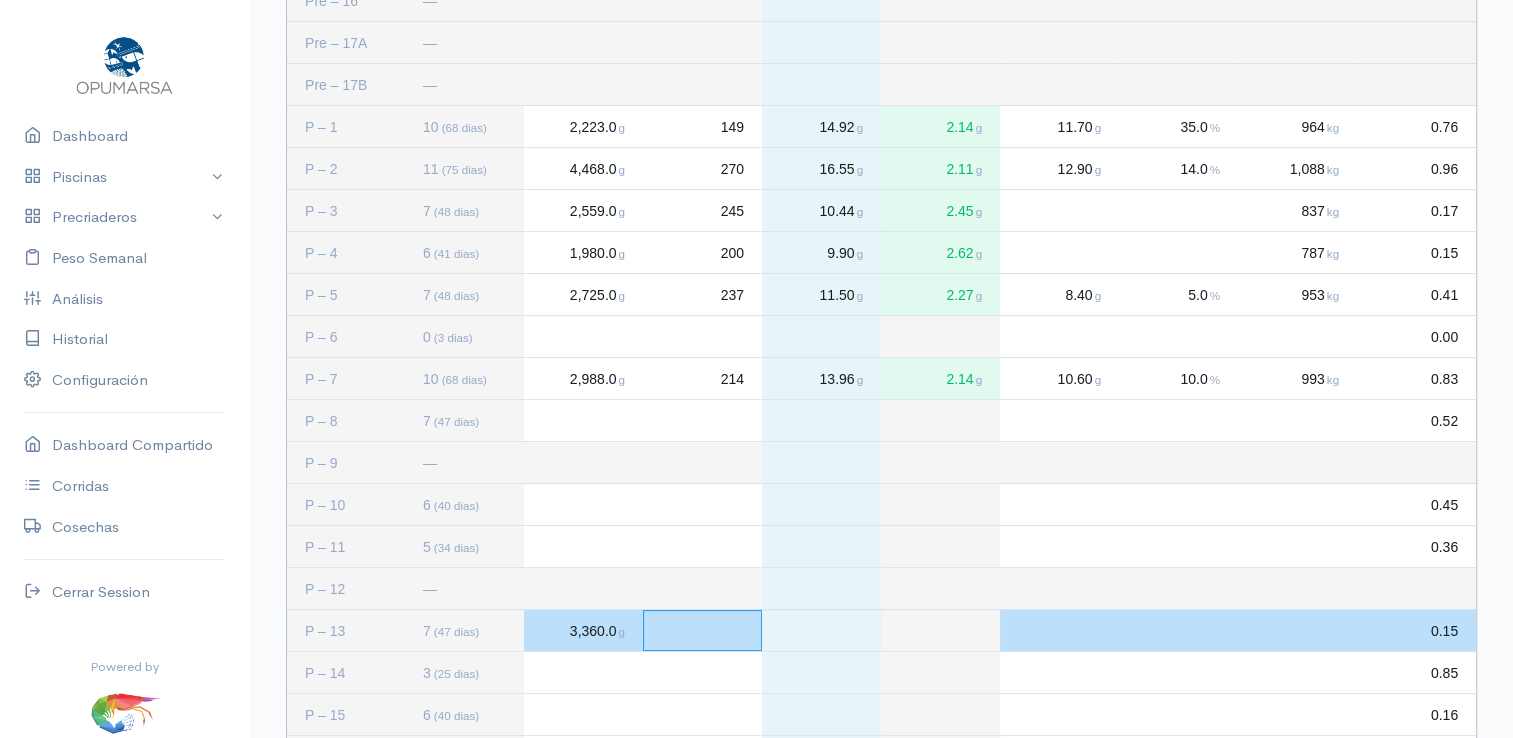 click 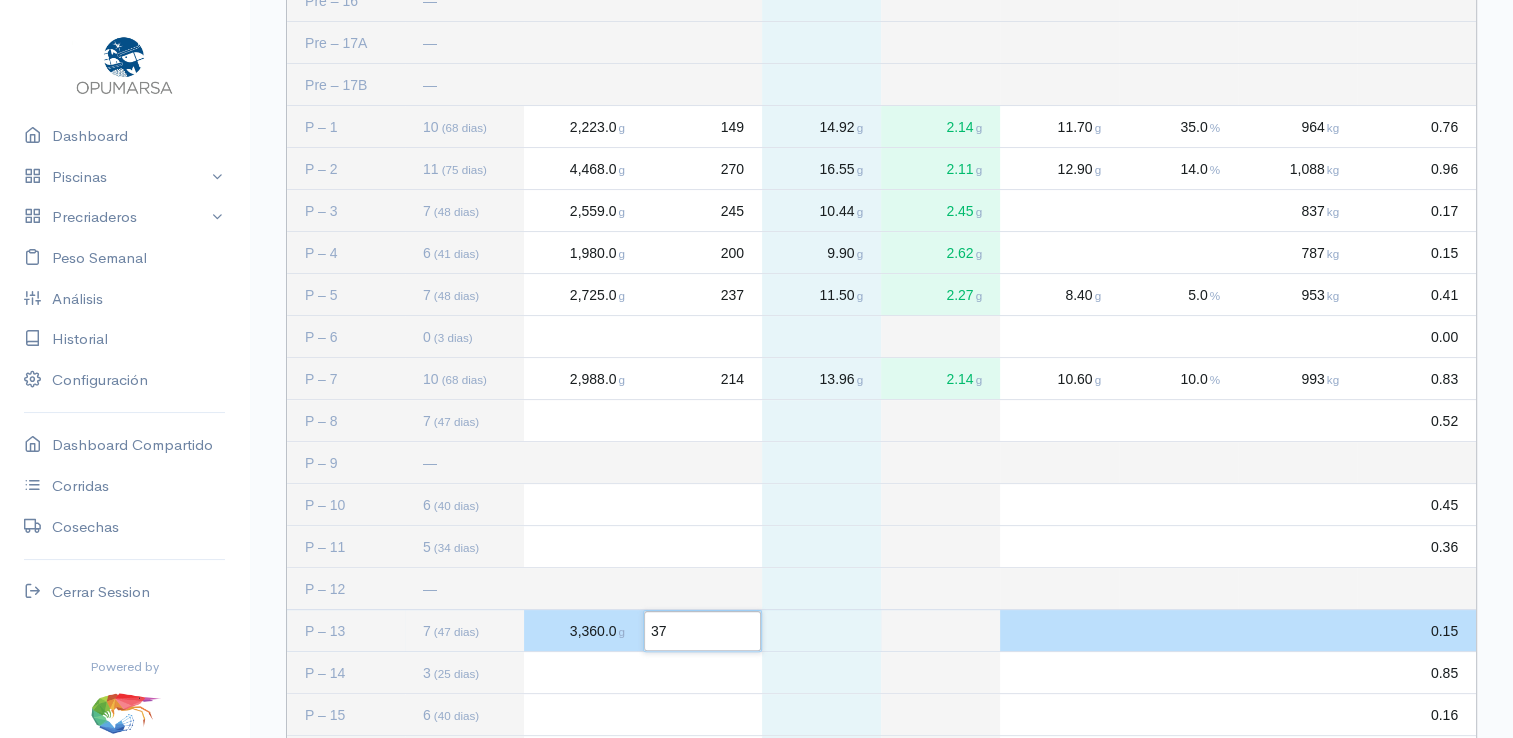 type on "379" 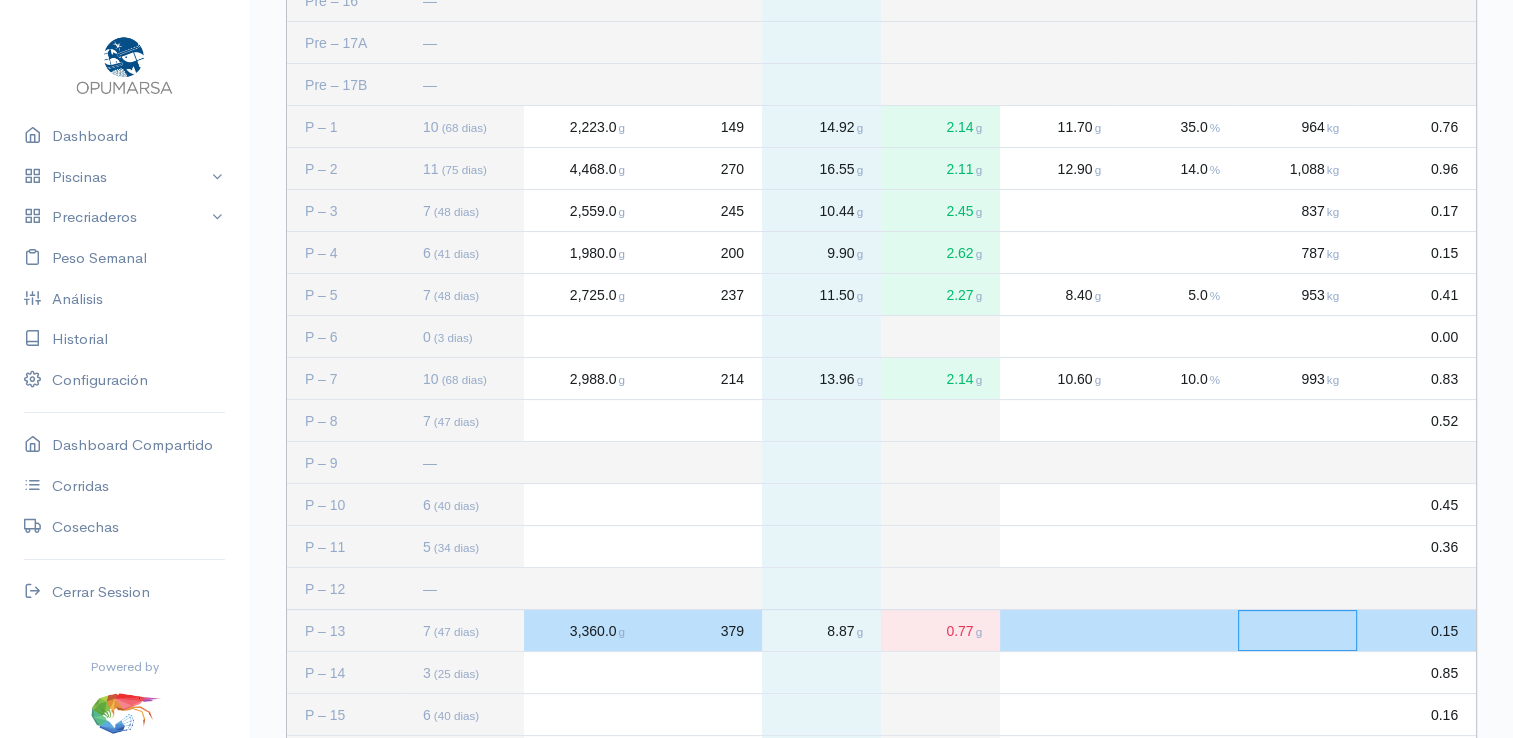 click 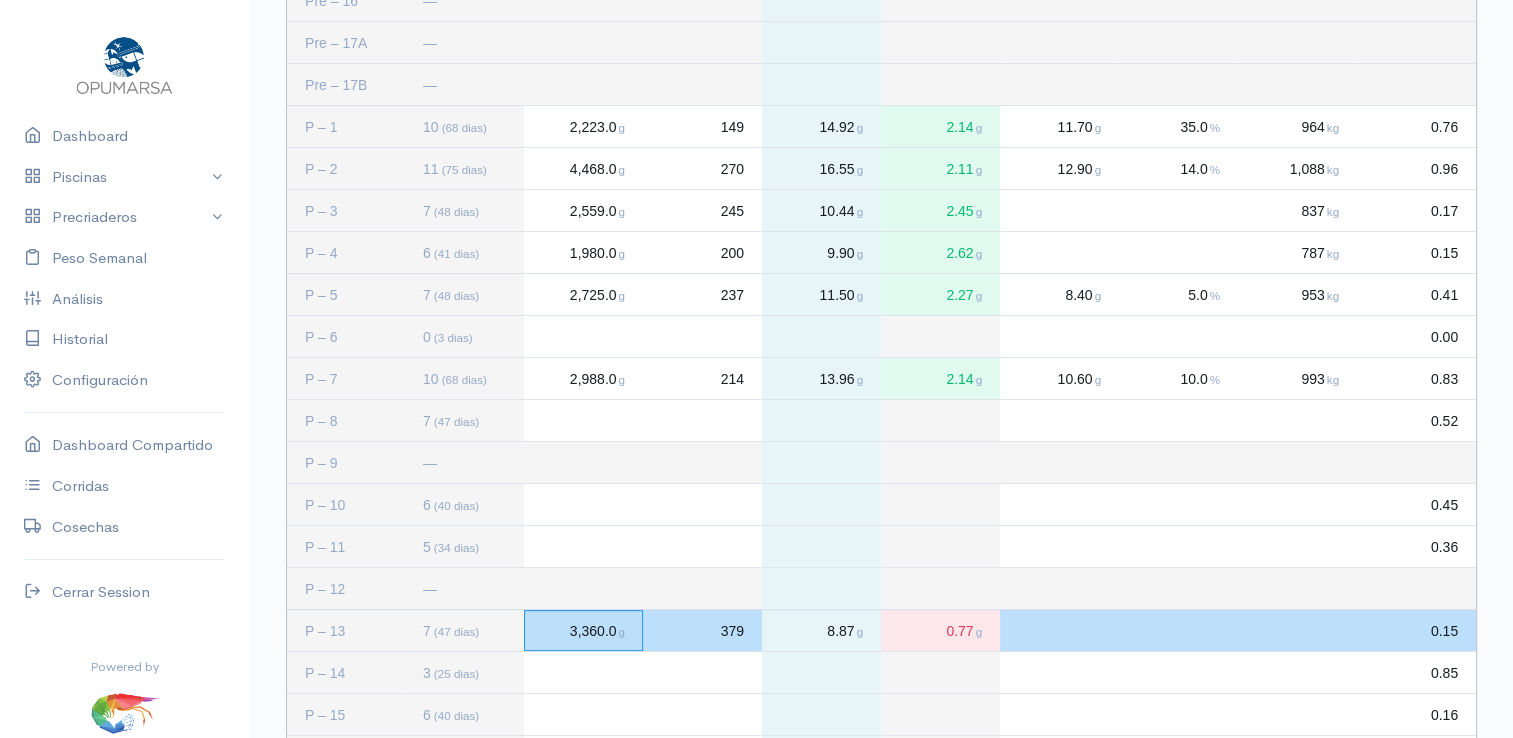 click on "3,360.0 g" 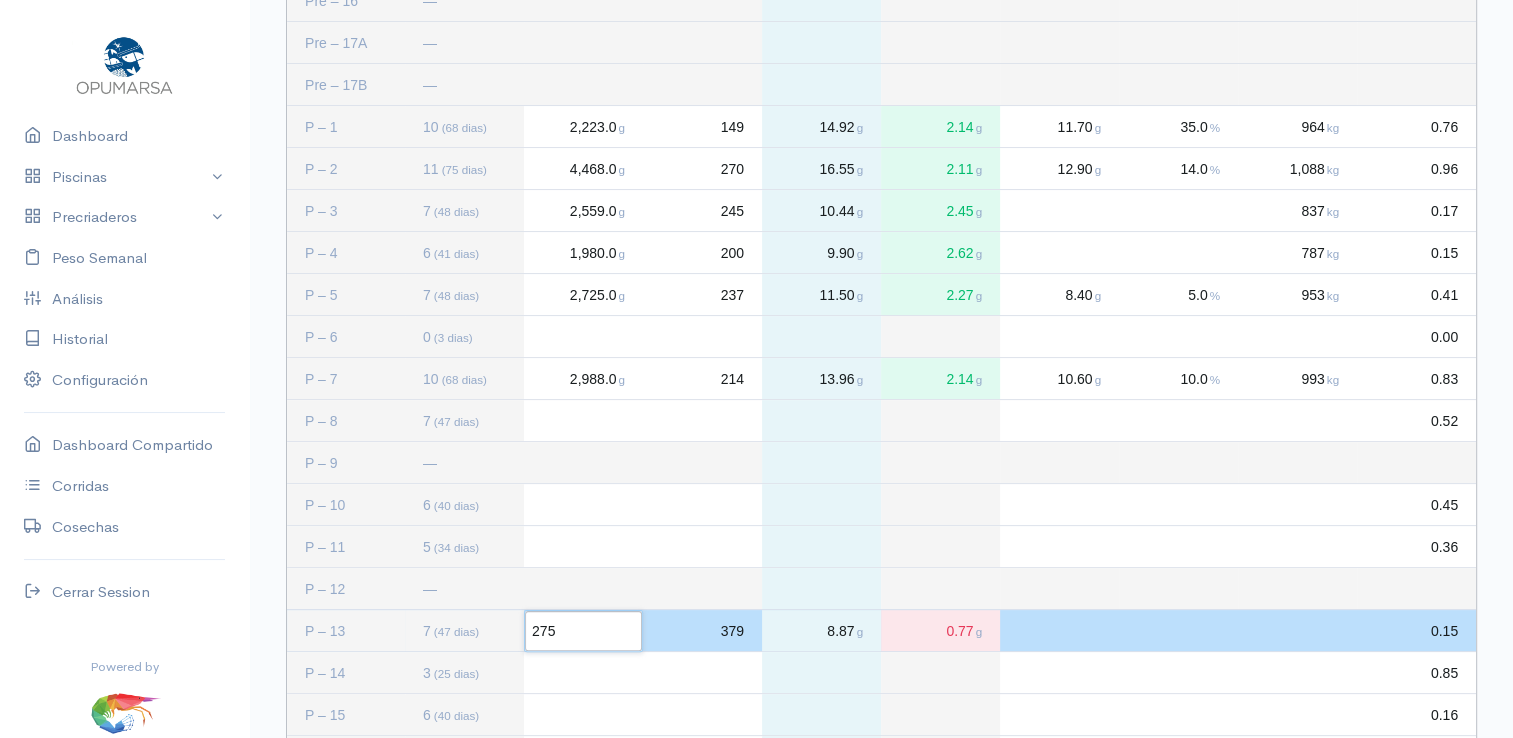 type on "2758" 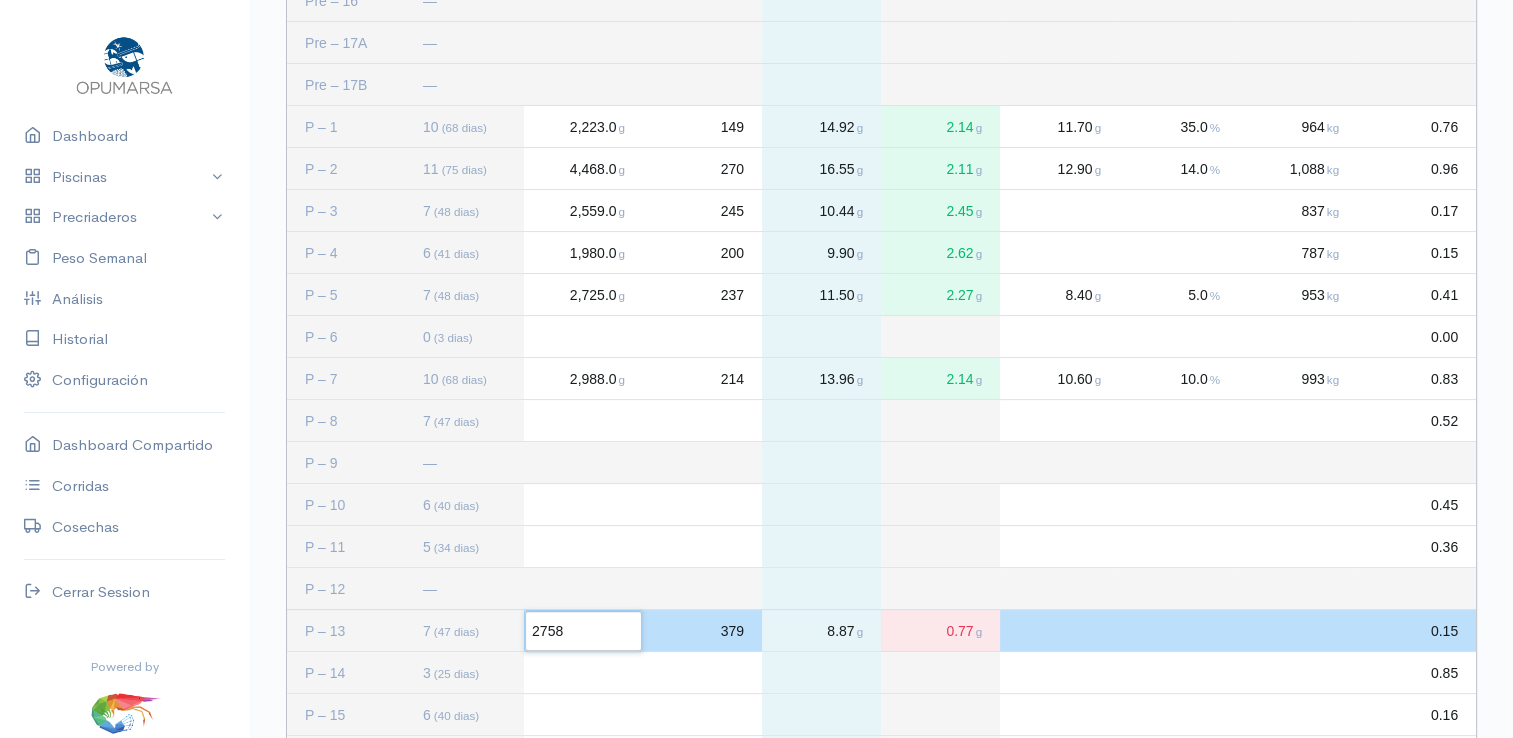 click on "379" 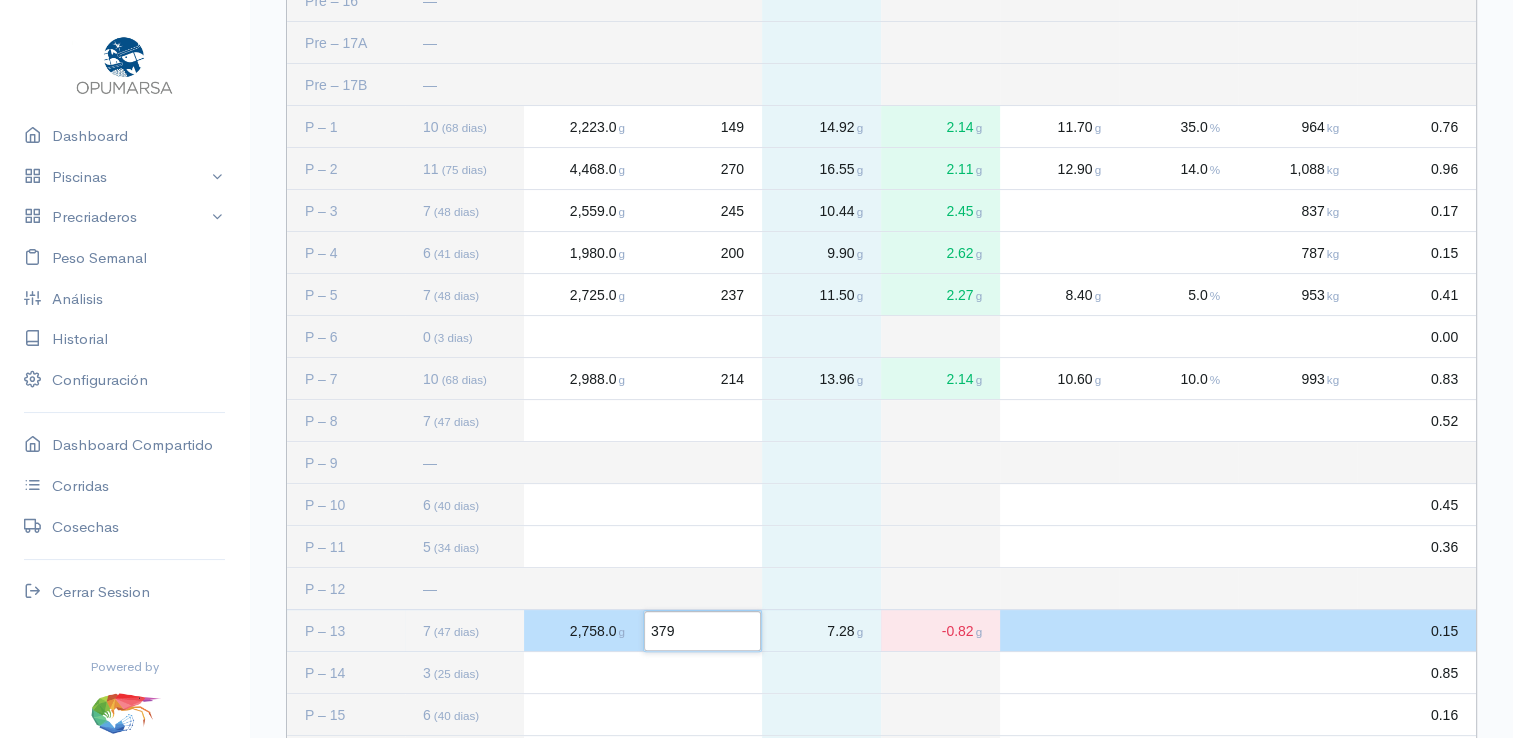 click on "379" at bounding box center [702, 631] 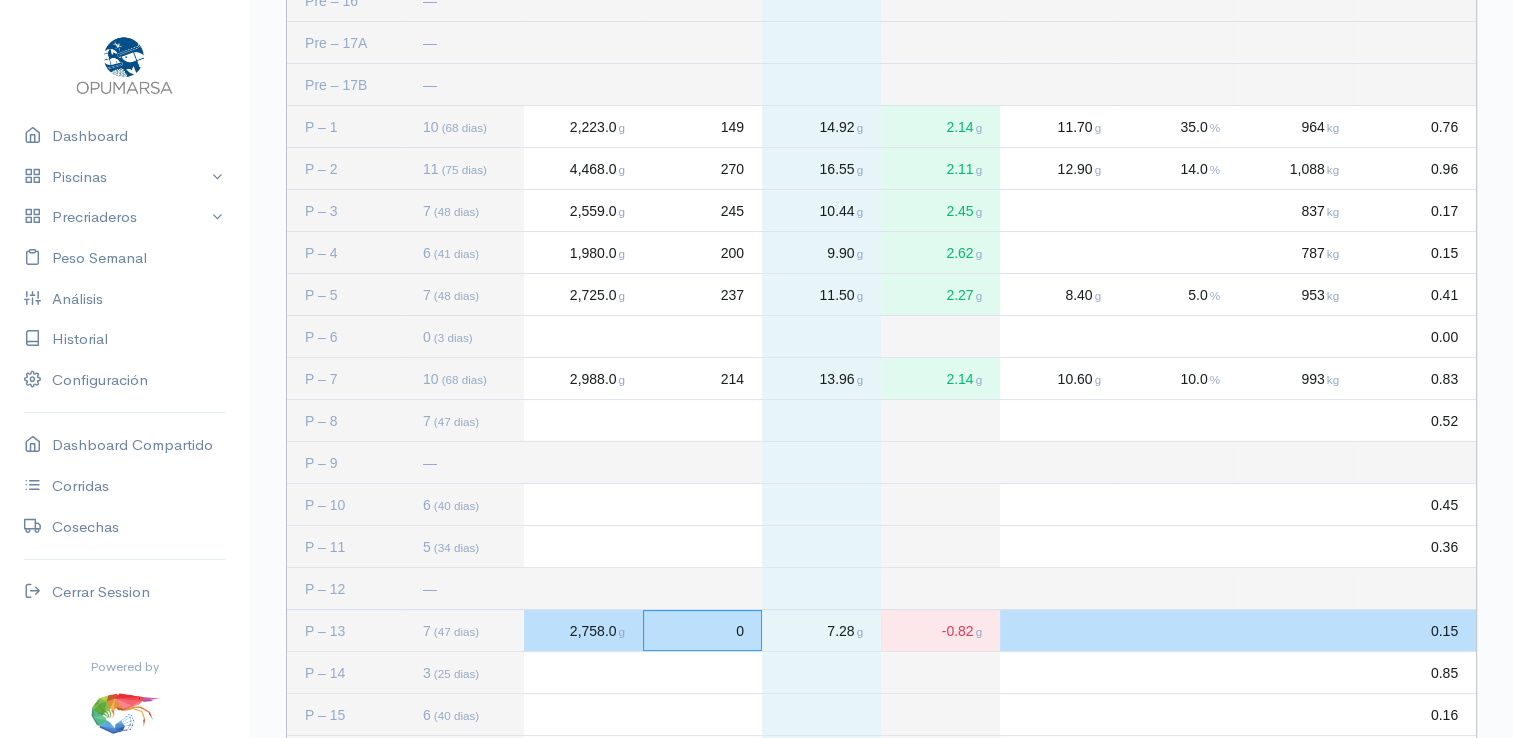 click on "0" 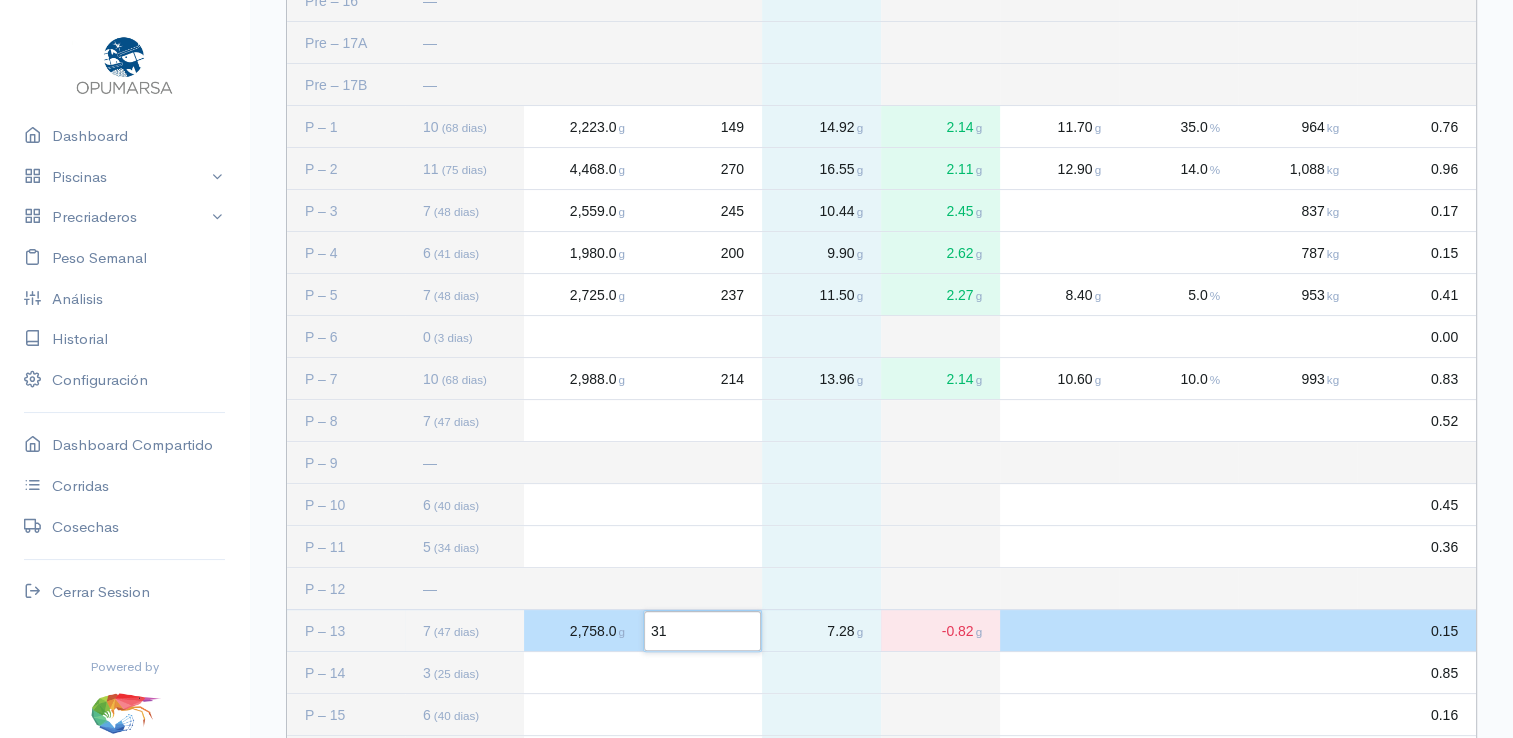 type on "311" 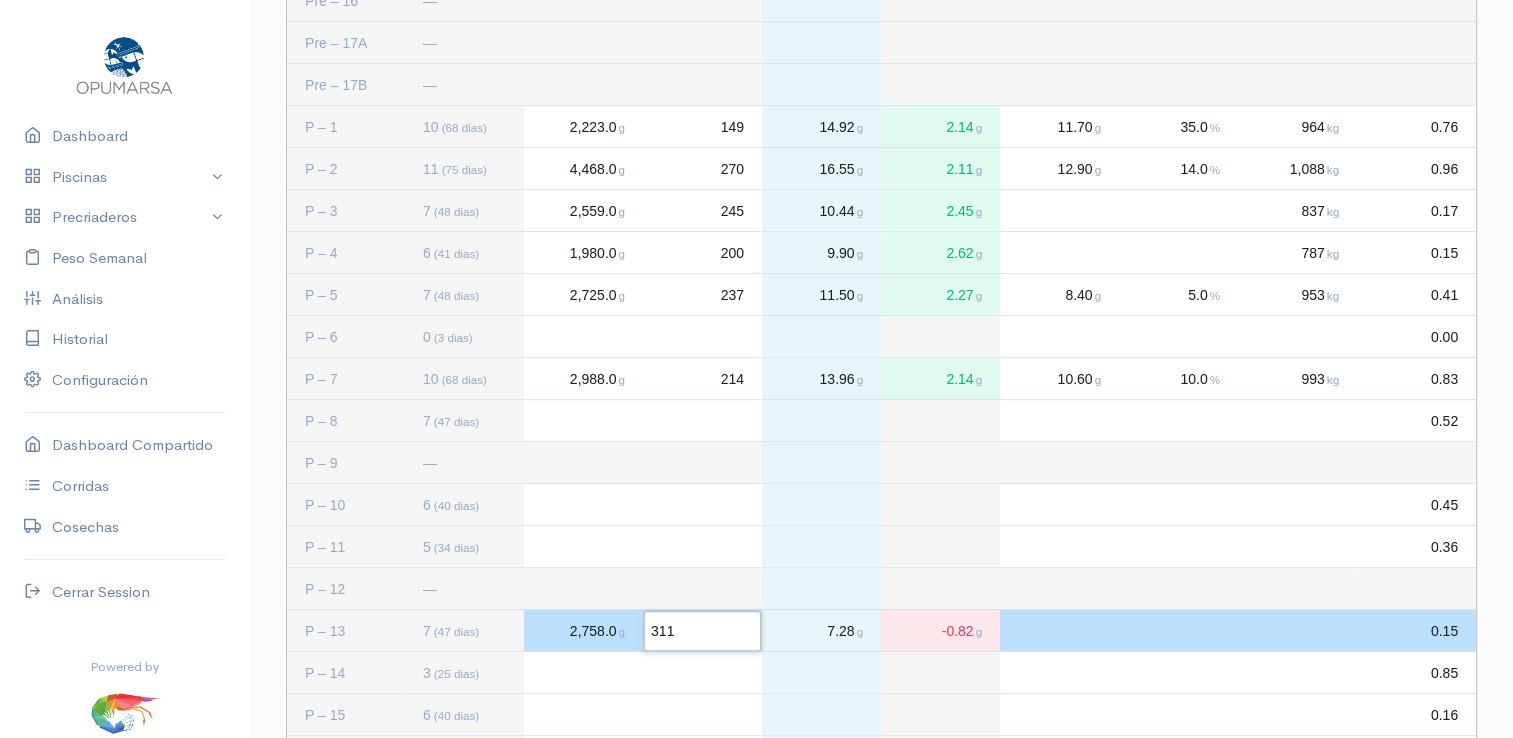 click 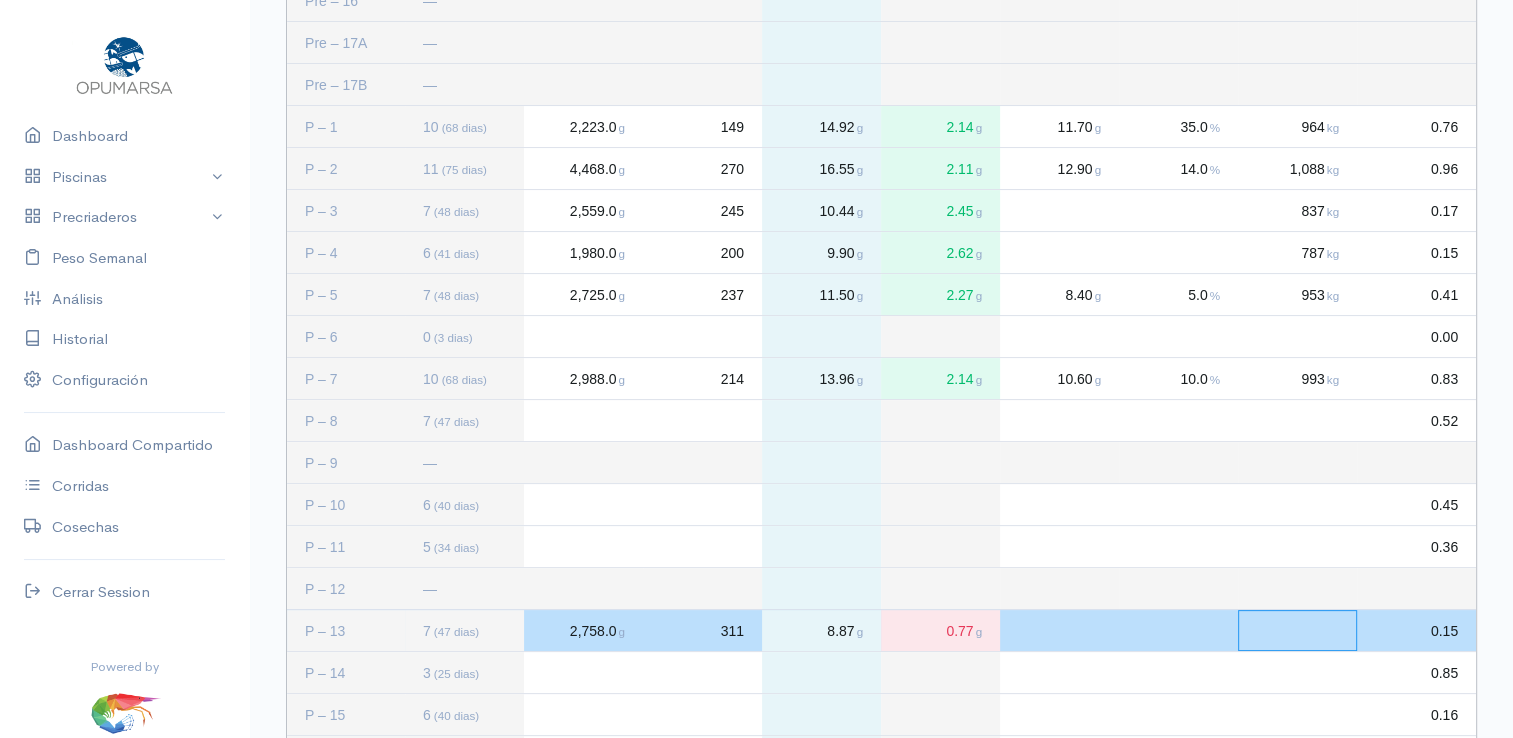 click 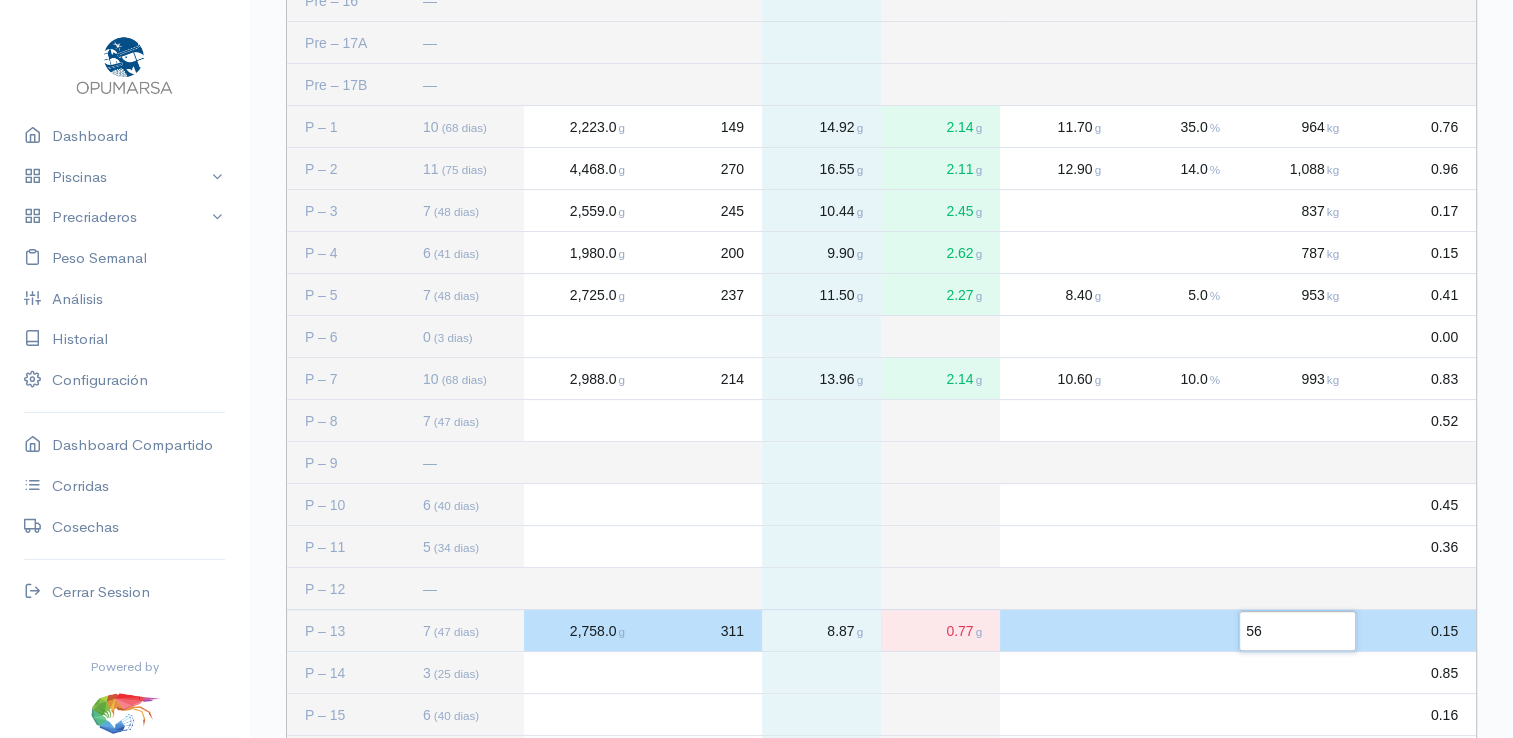 type on "561" 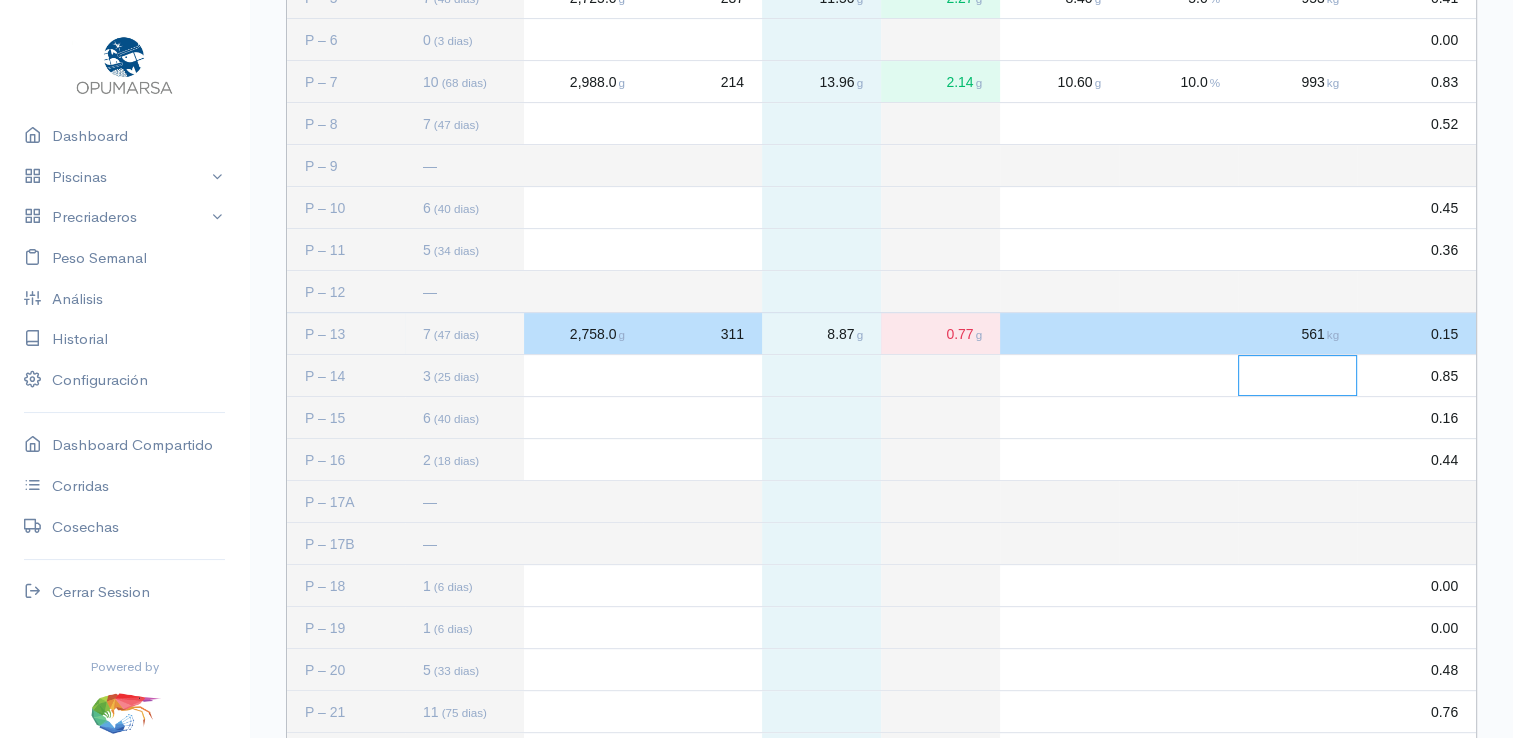 scroll, scrollTop: 634, scrollLeft: 0, axis: vertical 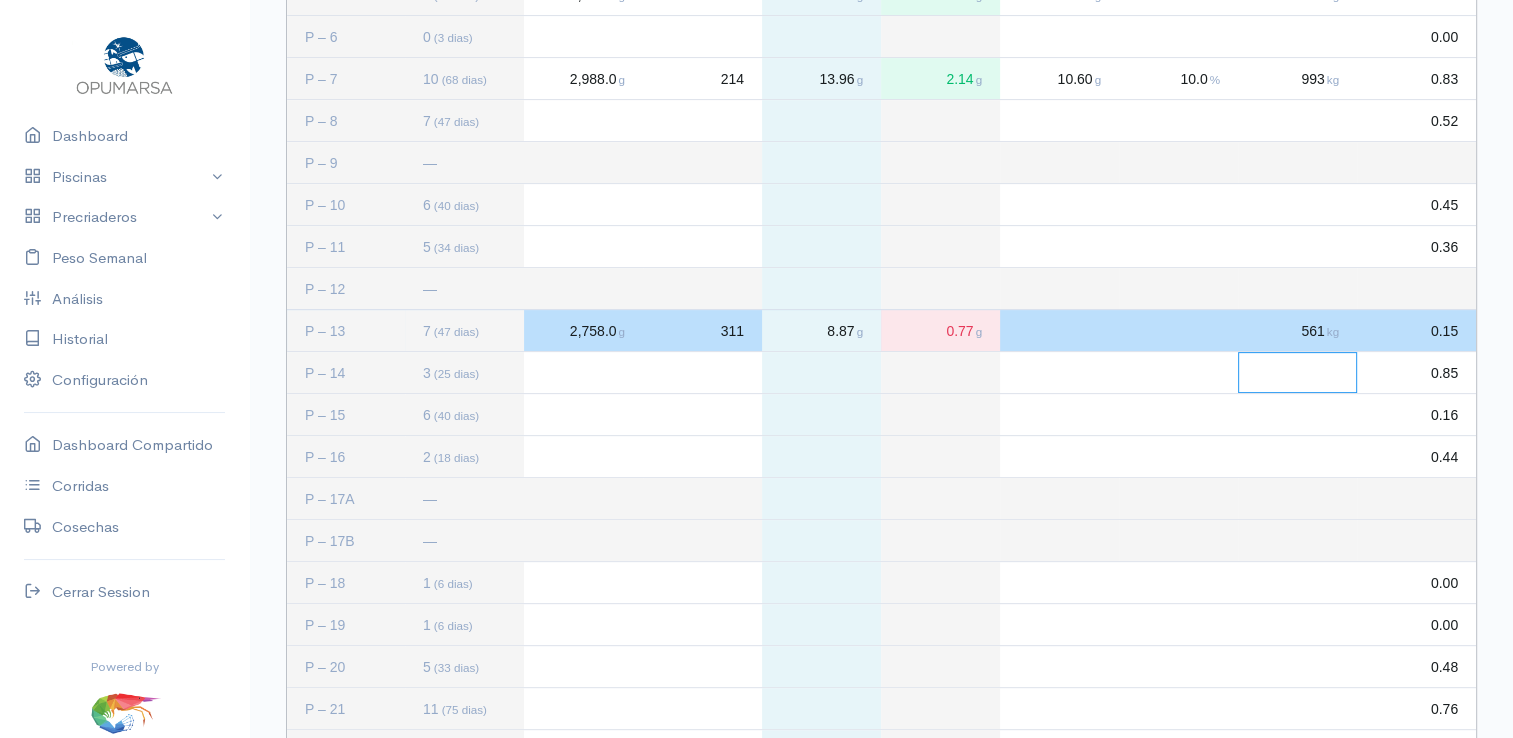 click 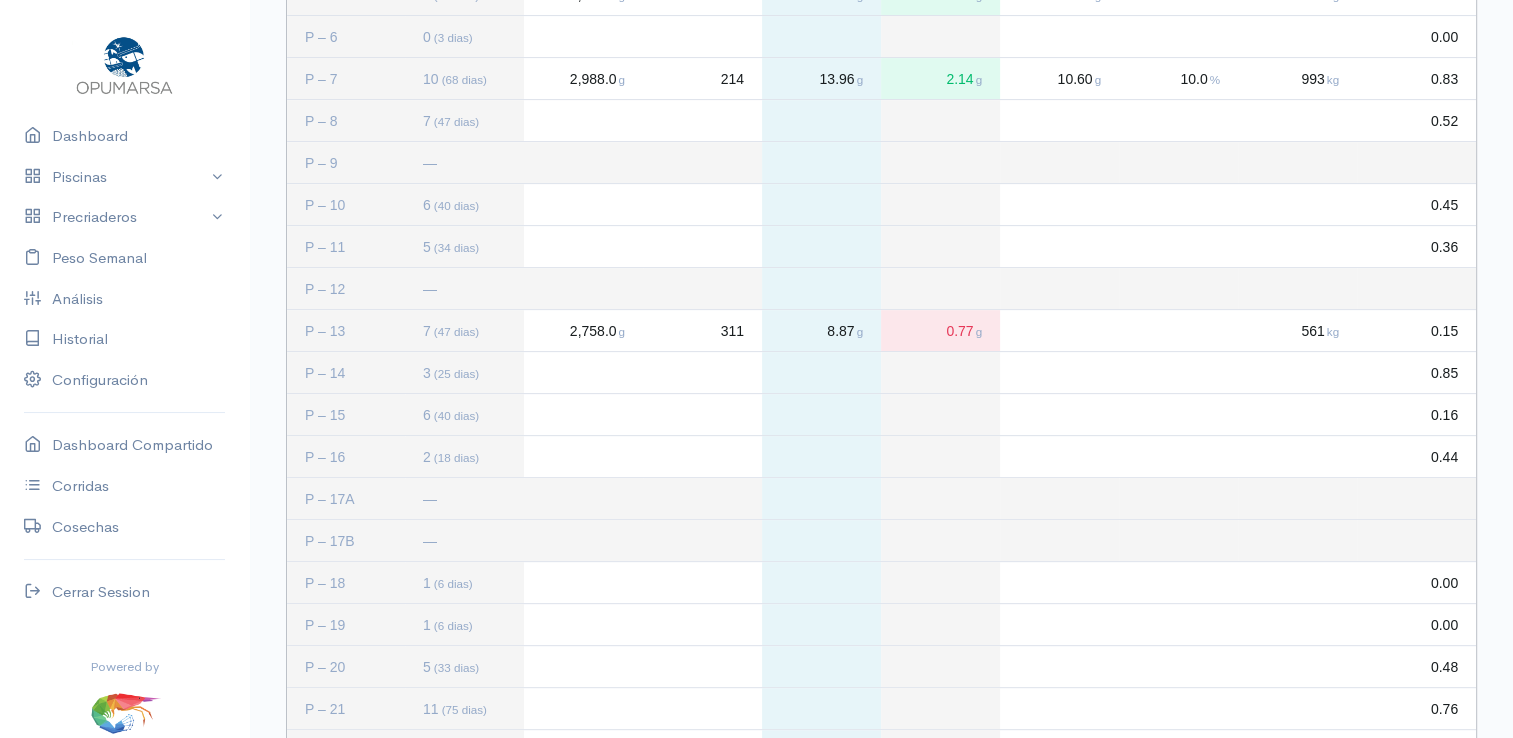 click 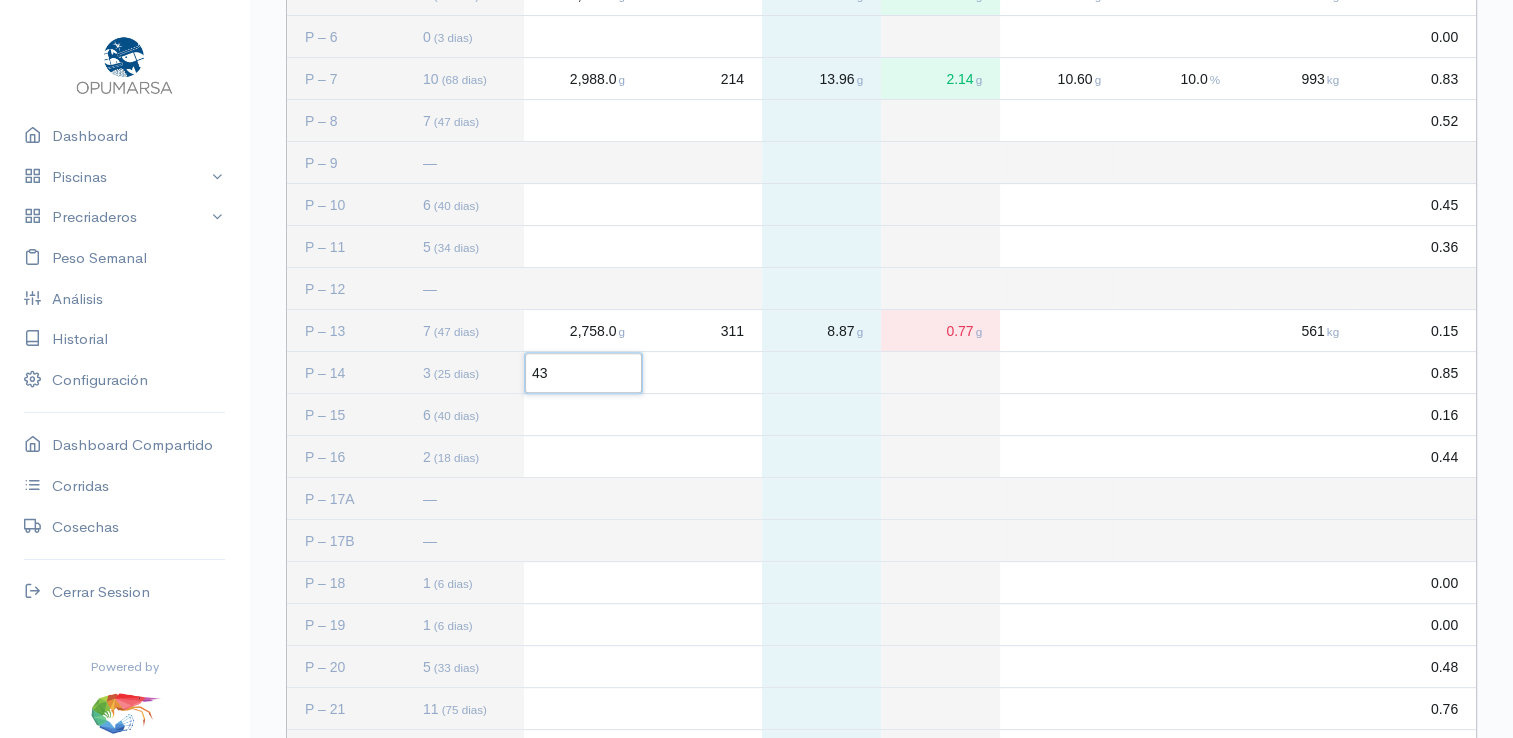 type on "438" 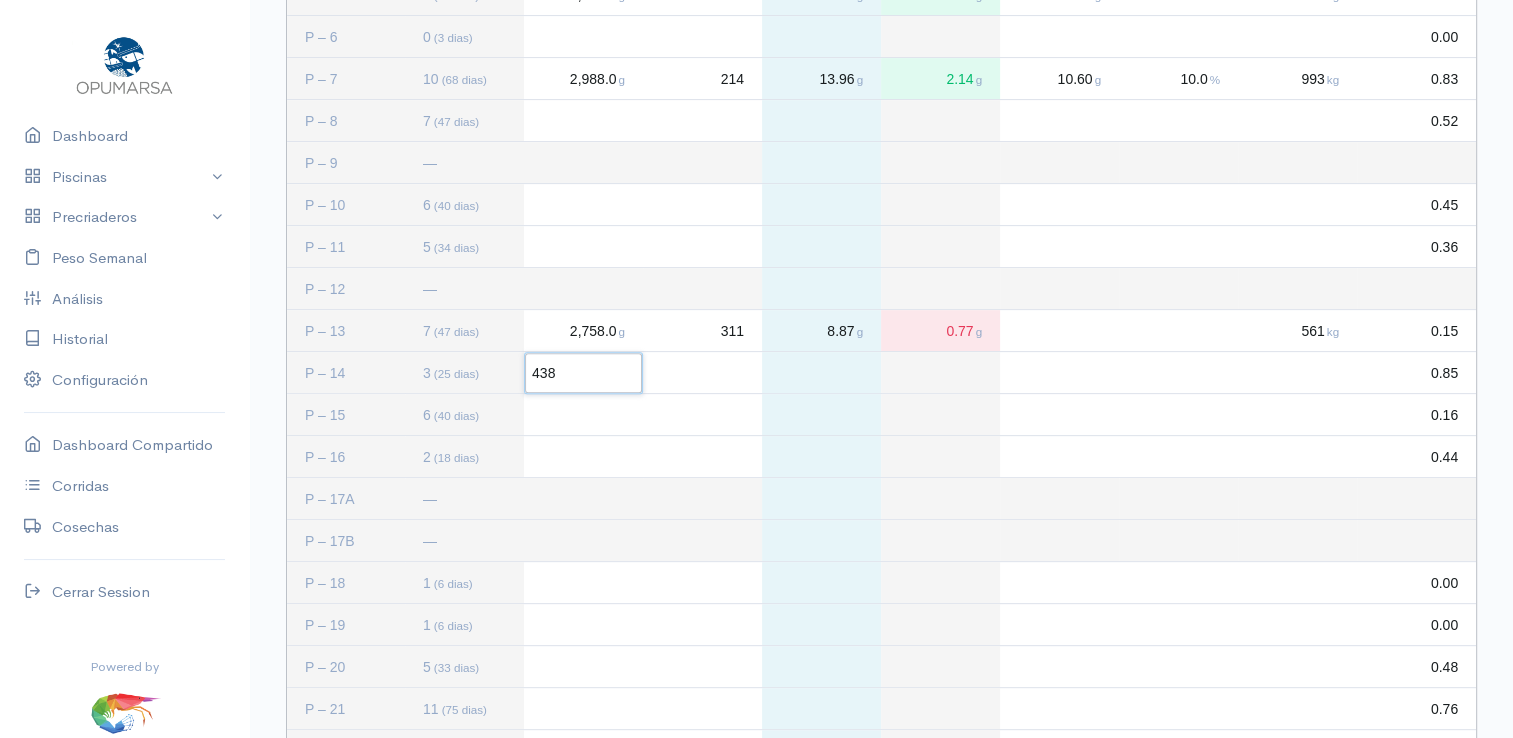 click 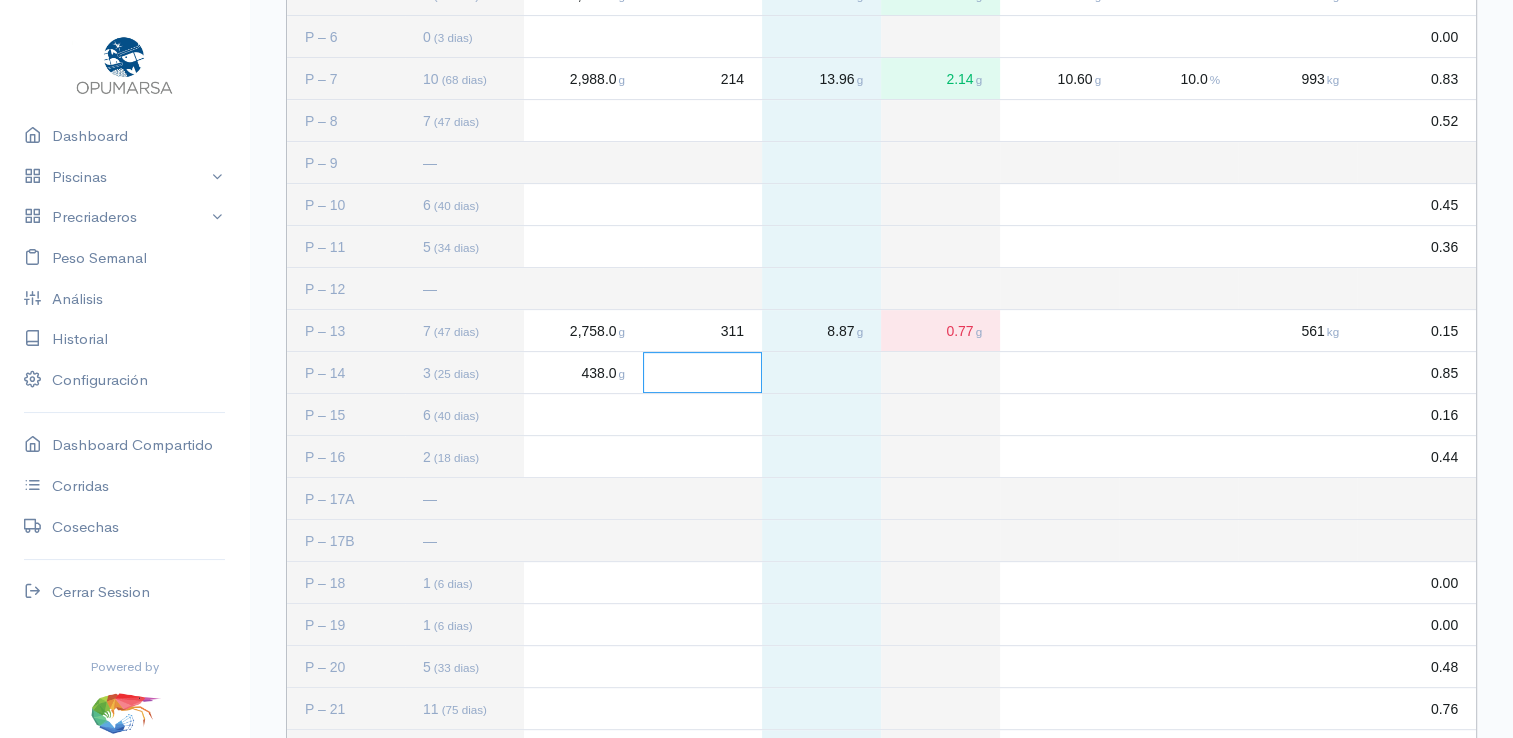 click 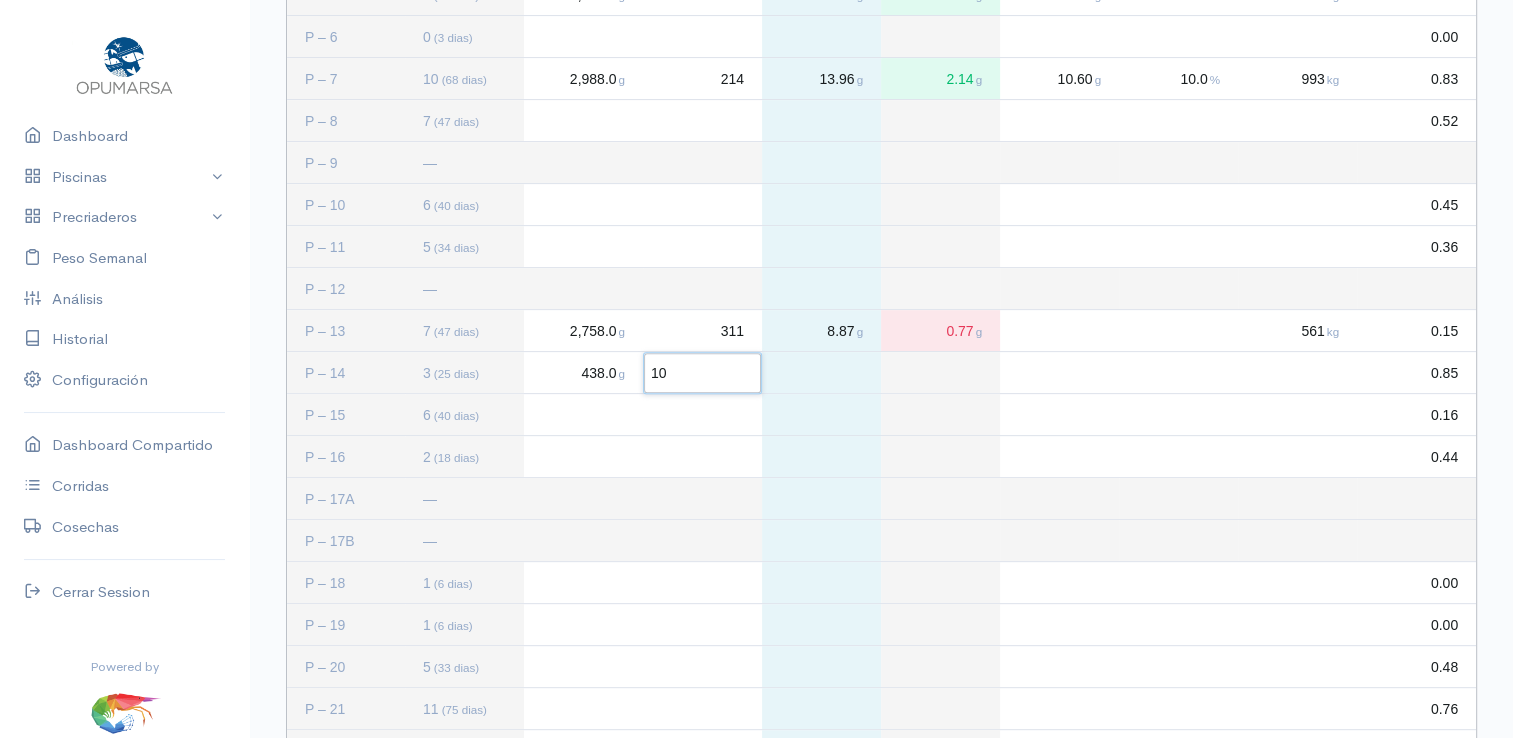 type on "103" 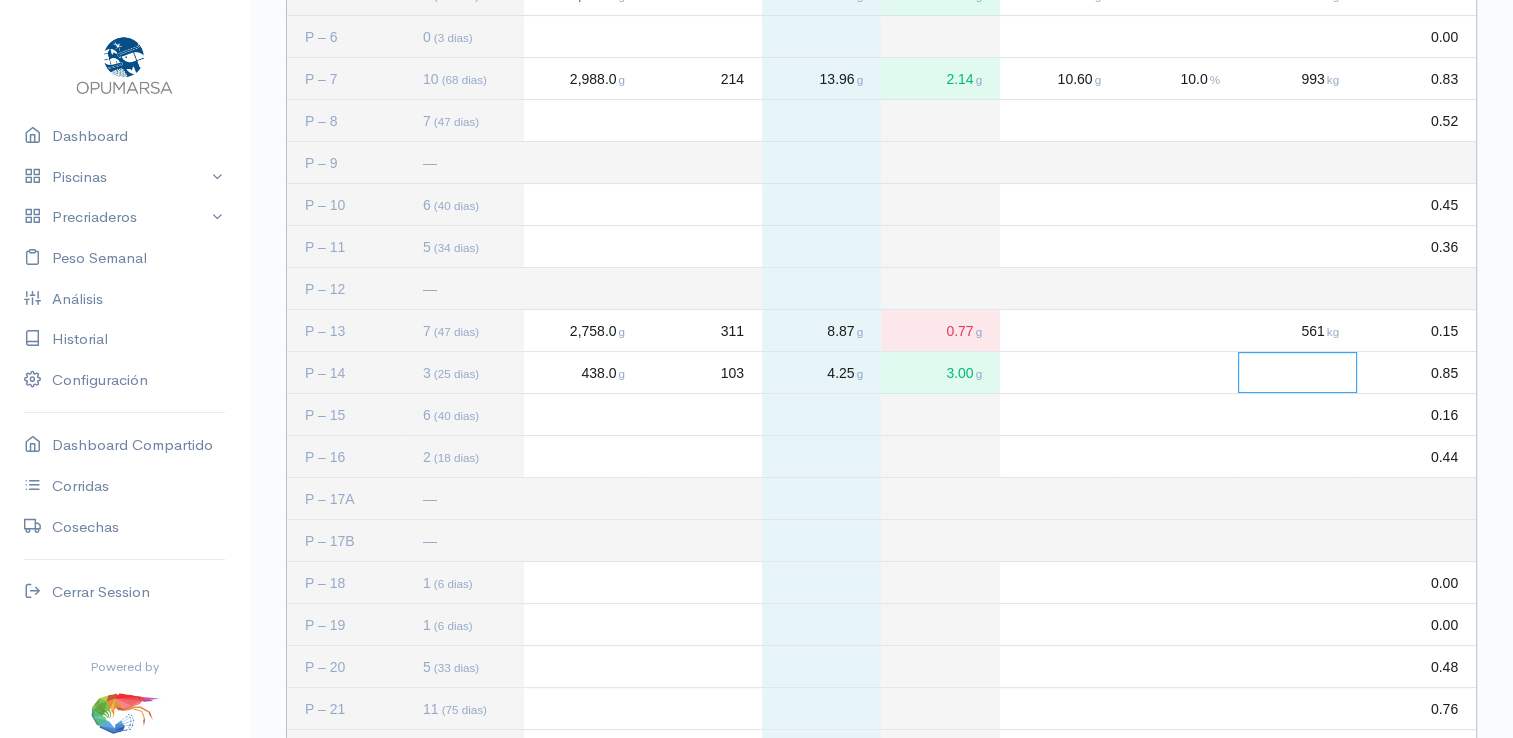 click 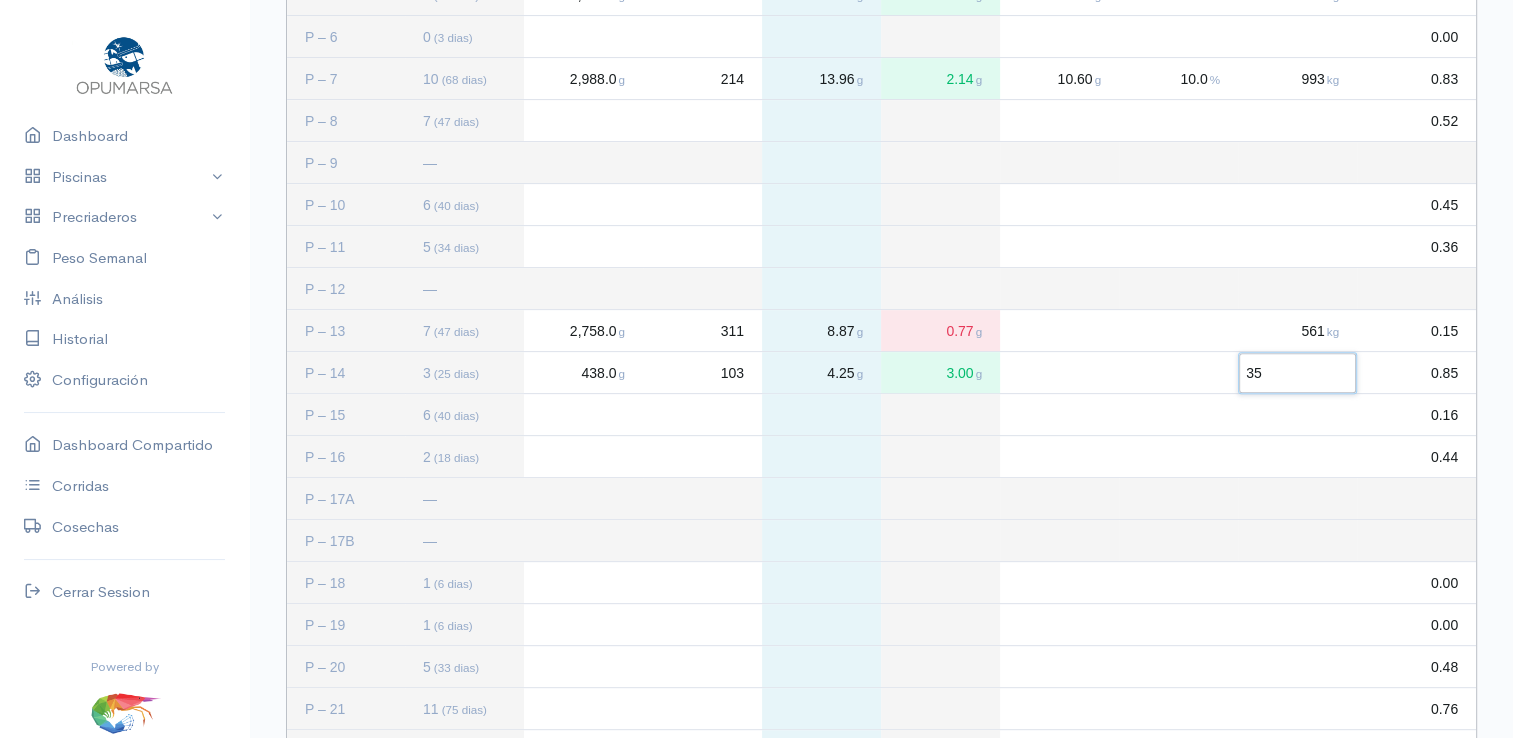 type on "357" 